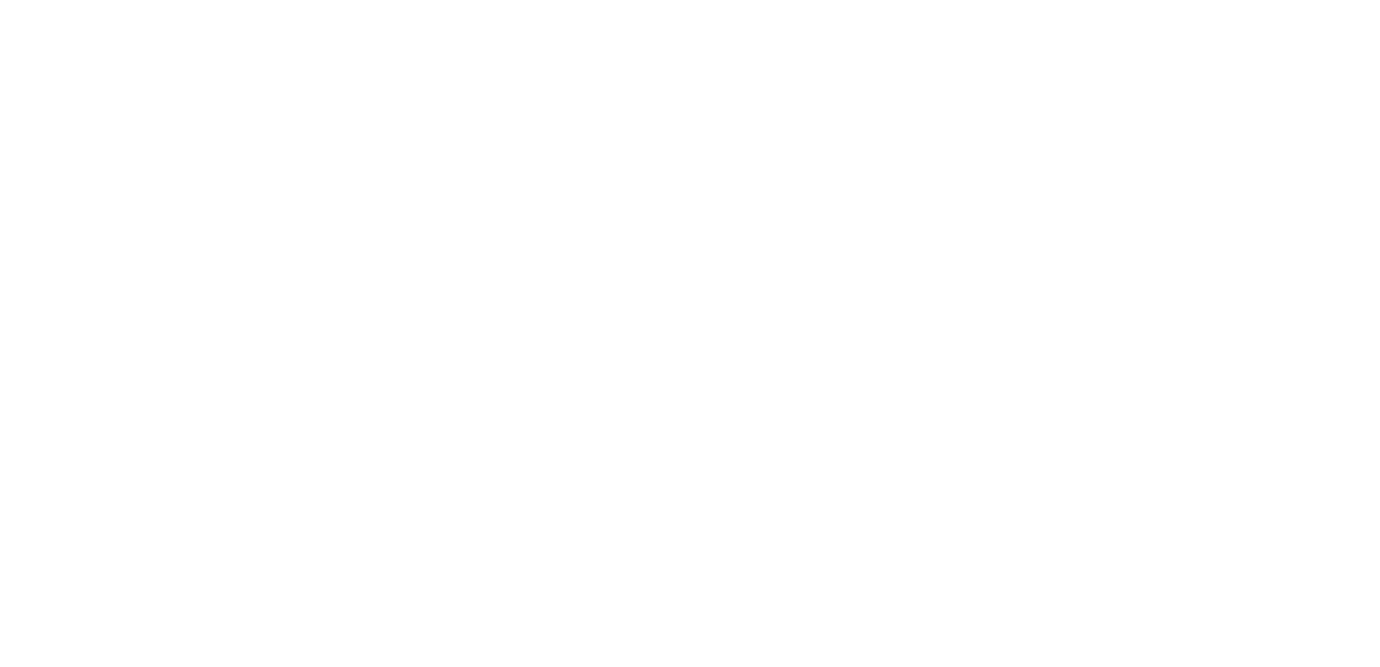 scroll, scrollTop: 0, scrollLeft: 0, axis: both 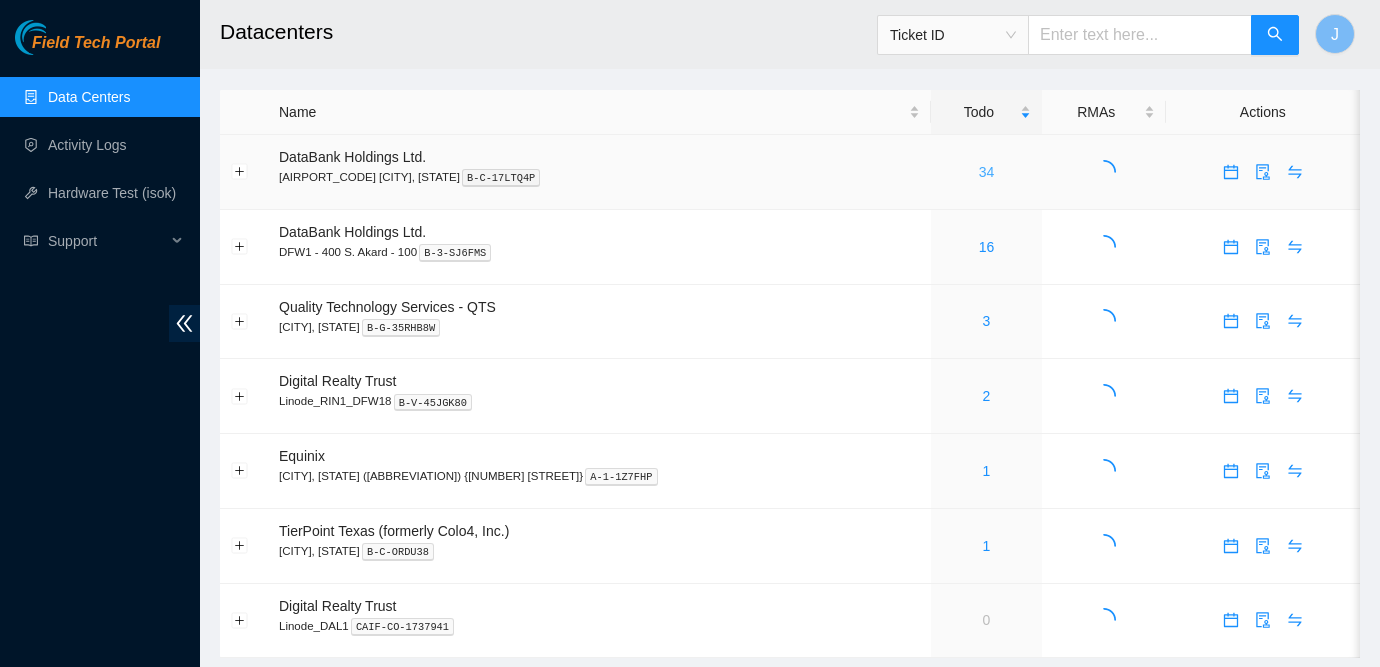 click on "34" at bounding box center [960, 172] 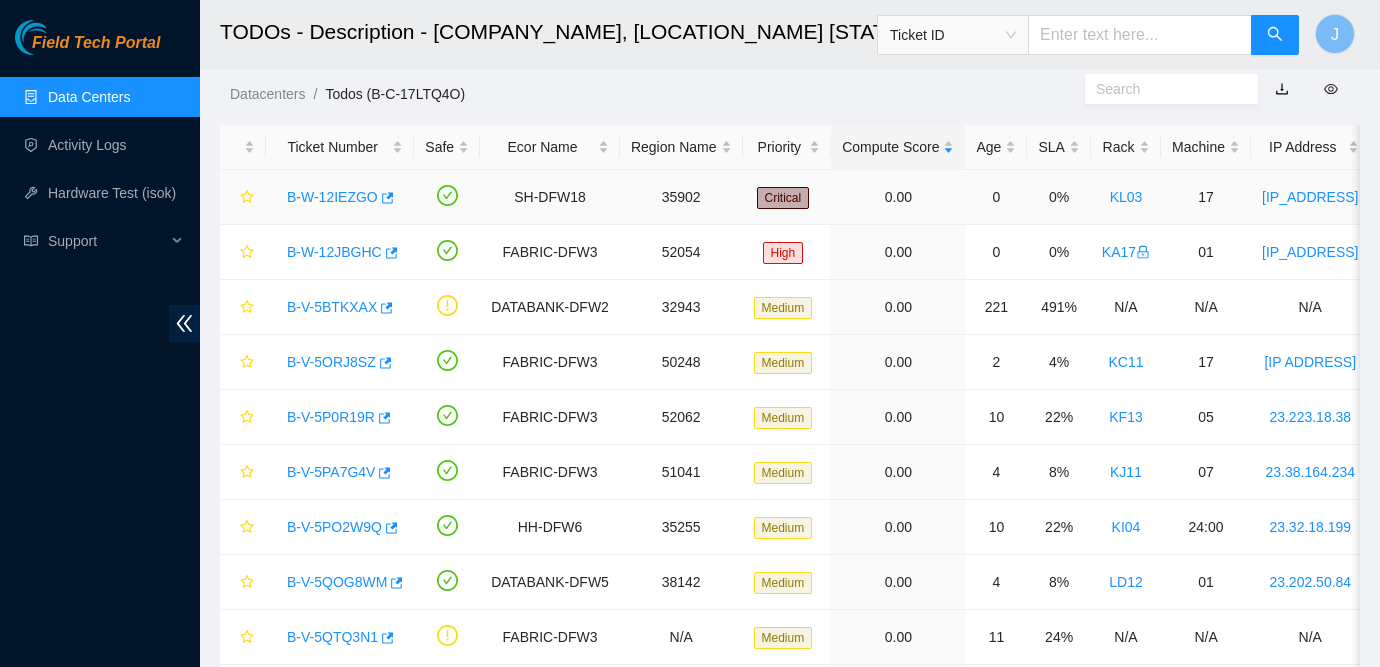 scroll, scrollTop: 44, scrollLeft: 0, axis: vertical 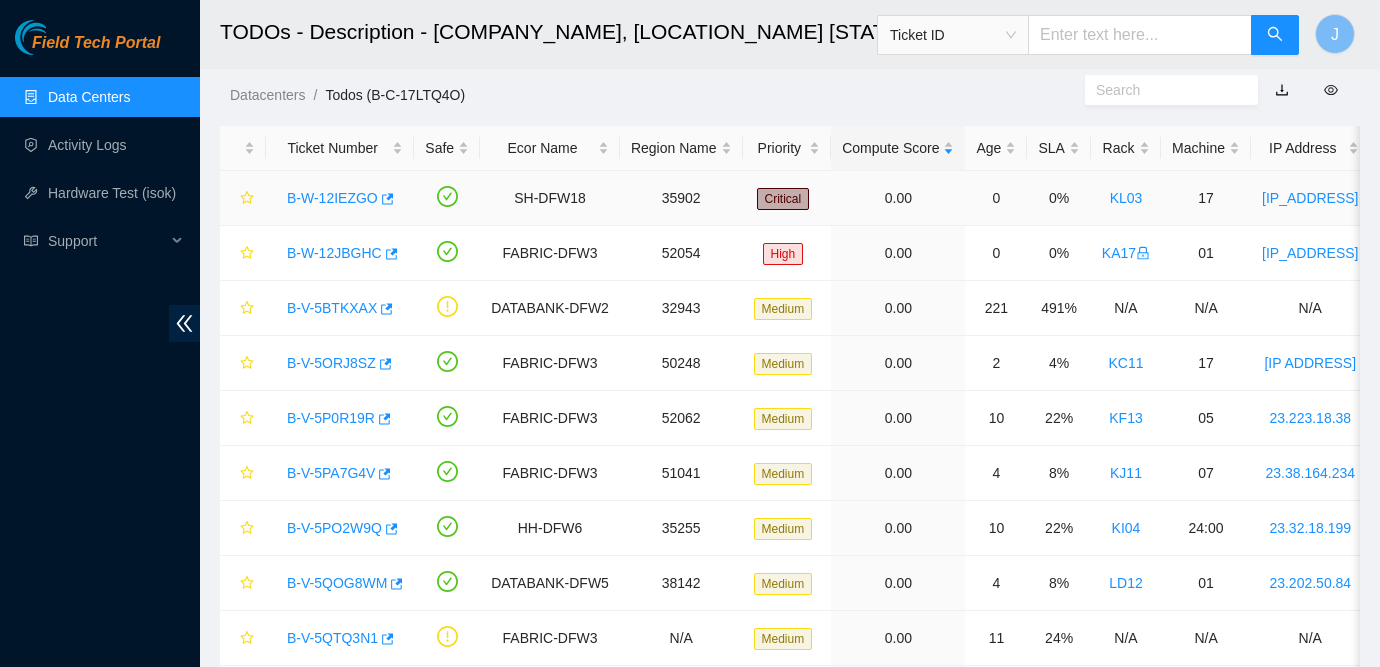 click on "B-V-5R3469H" at bounding box center (330, 198) 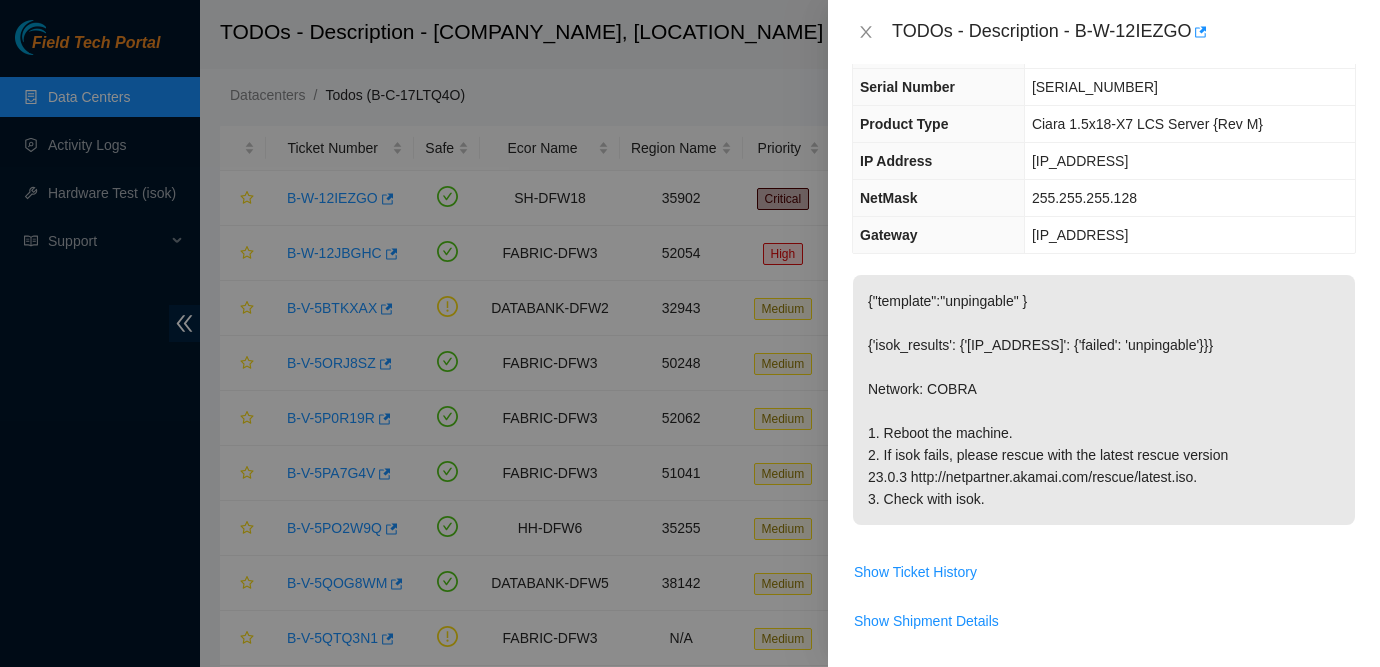 scroll, scrollTop: 0, scrollLeft: 0, axis: both 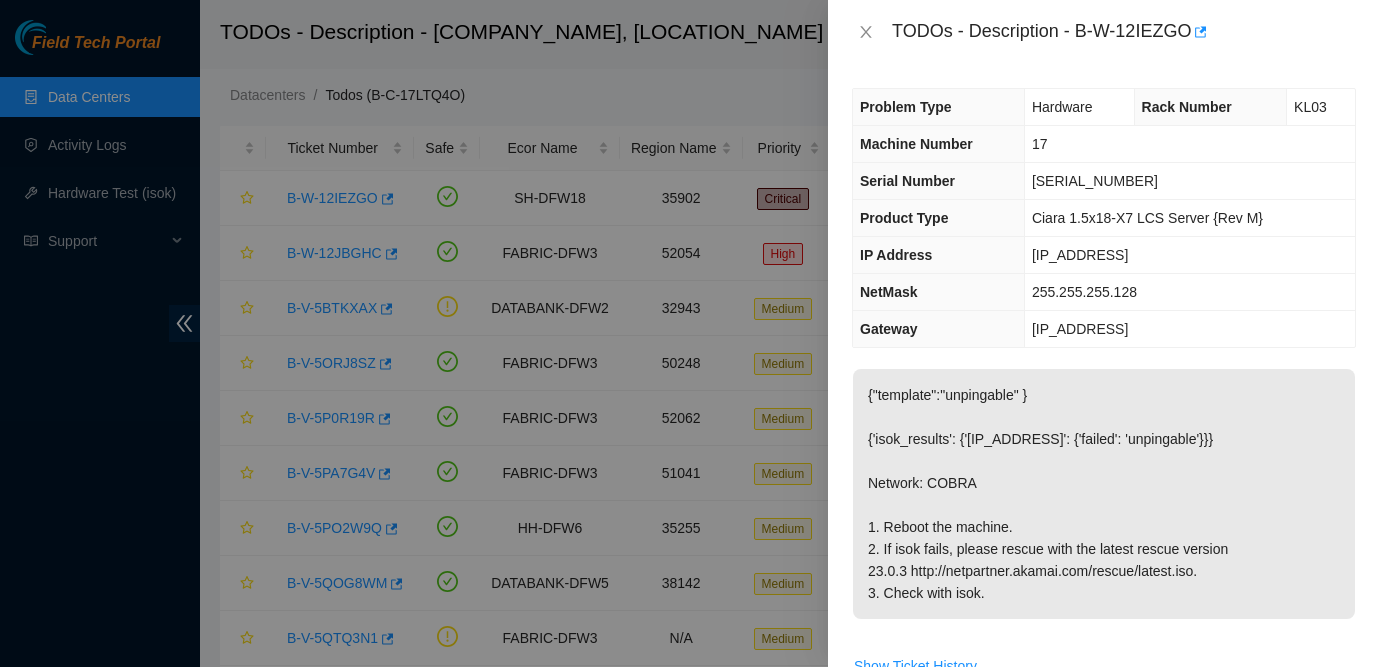 click at bounding box center [690, 333] 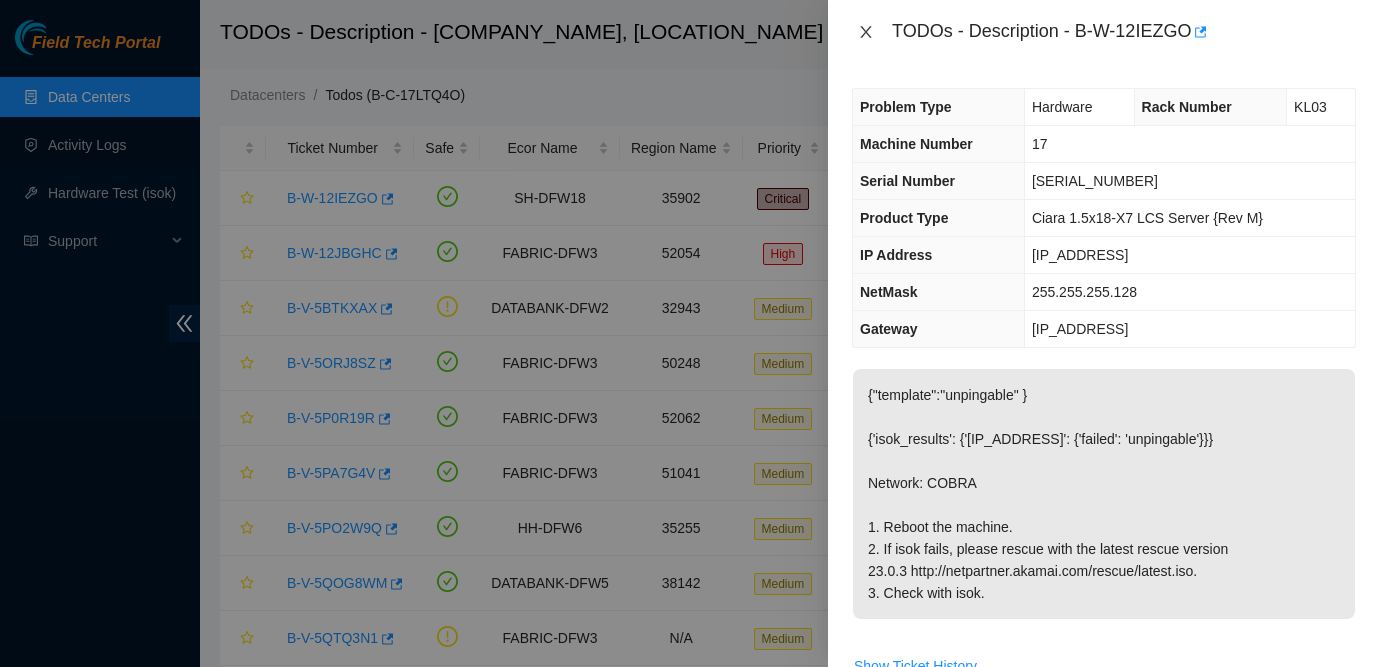 click 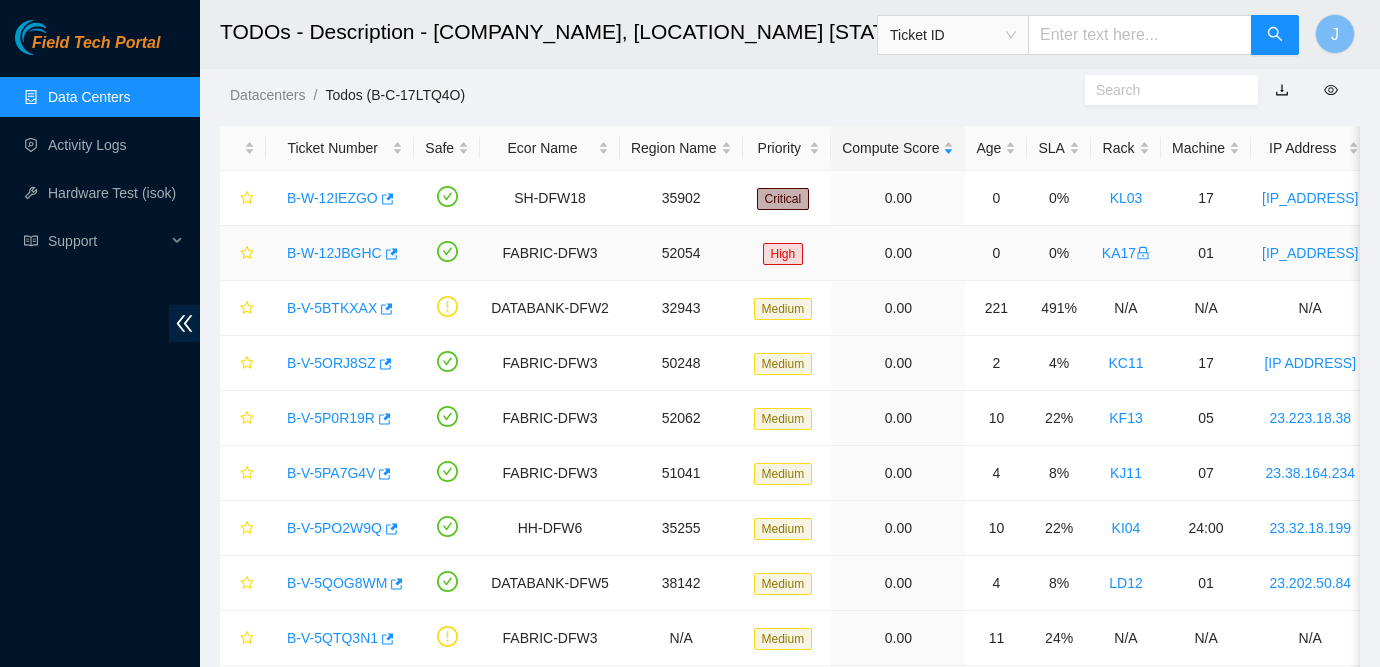 click on "[TICKET_ID]" at bounding box center [326, 253] 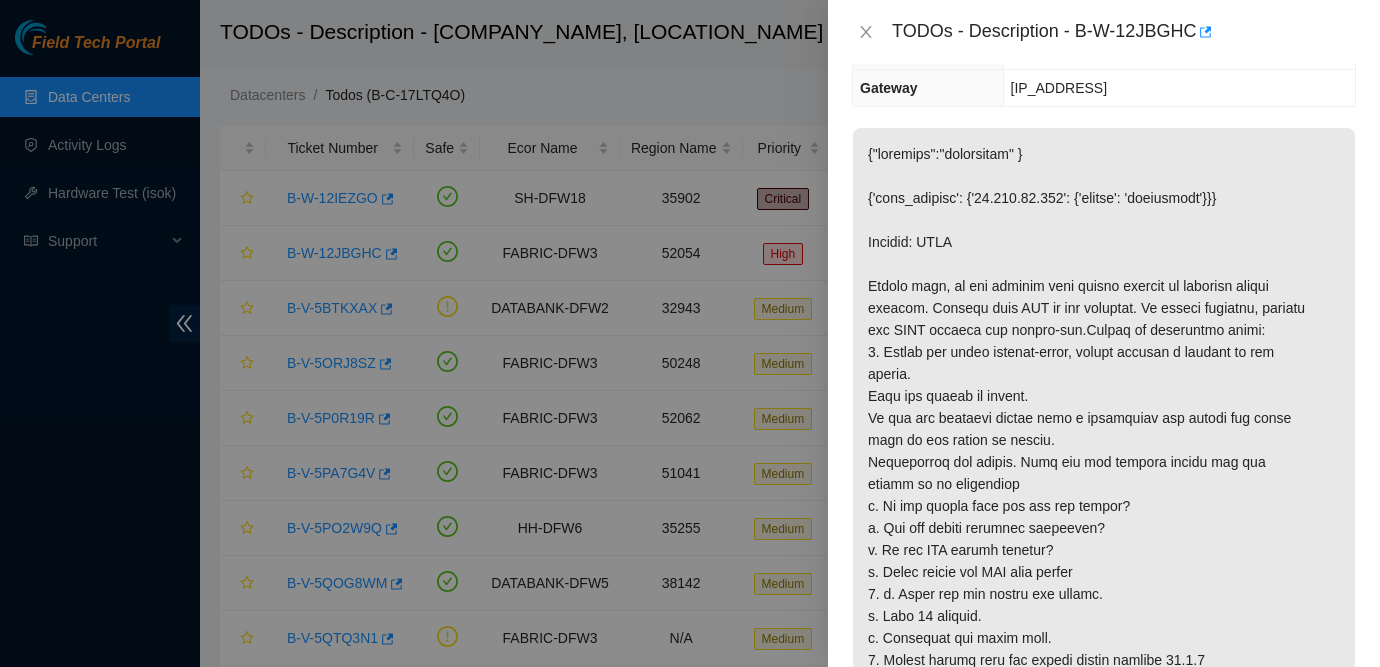 scroll, scrollTop: 0, scrollLeft: 0, axis: both 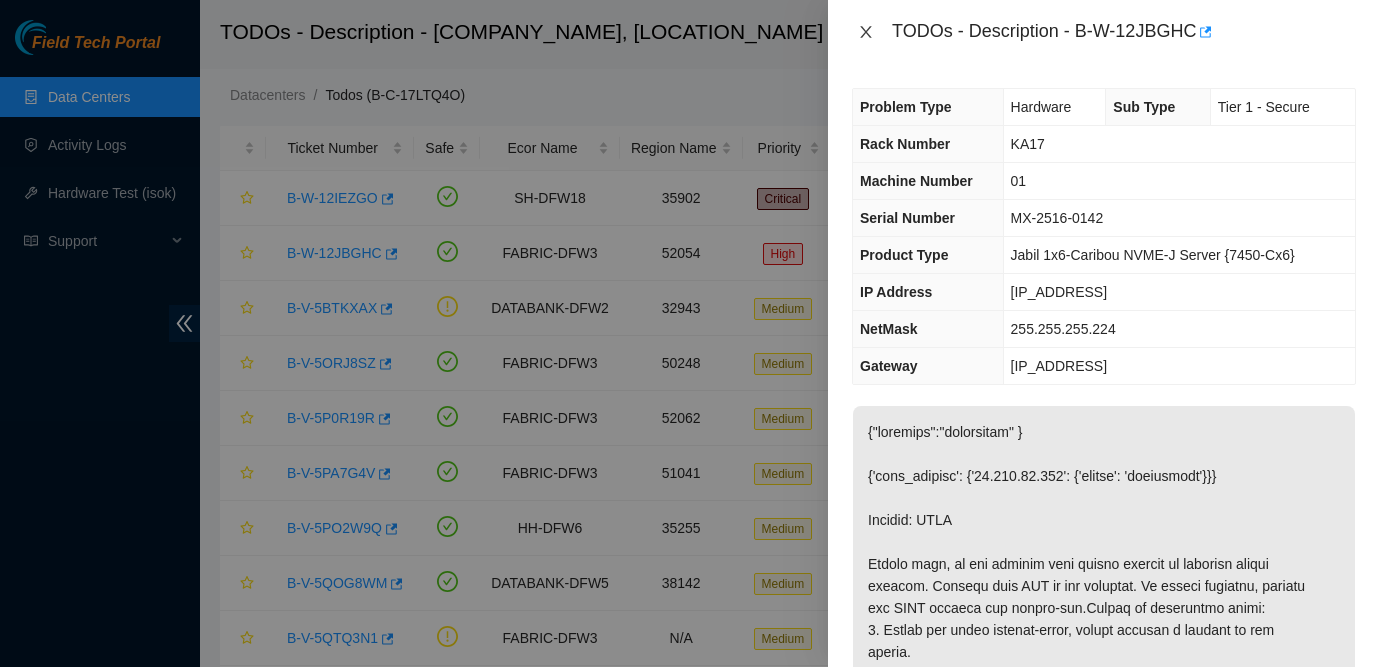 click 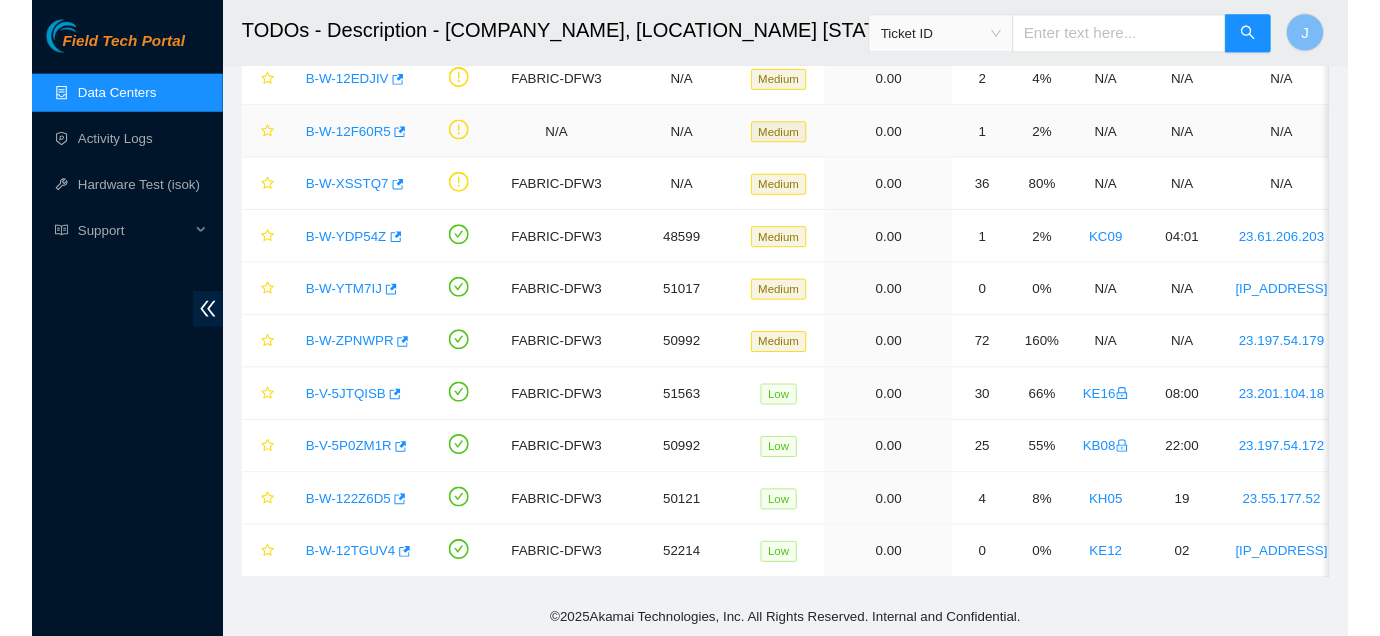 scroll, scrollTop: 0, scrollLeft: 0, axis: both 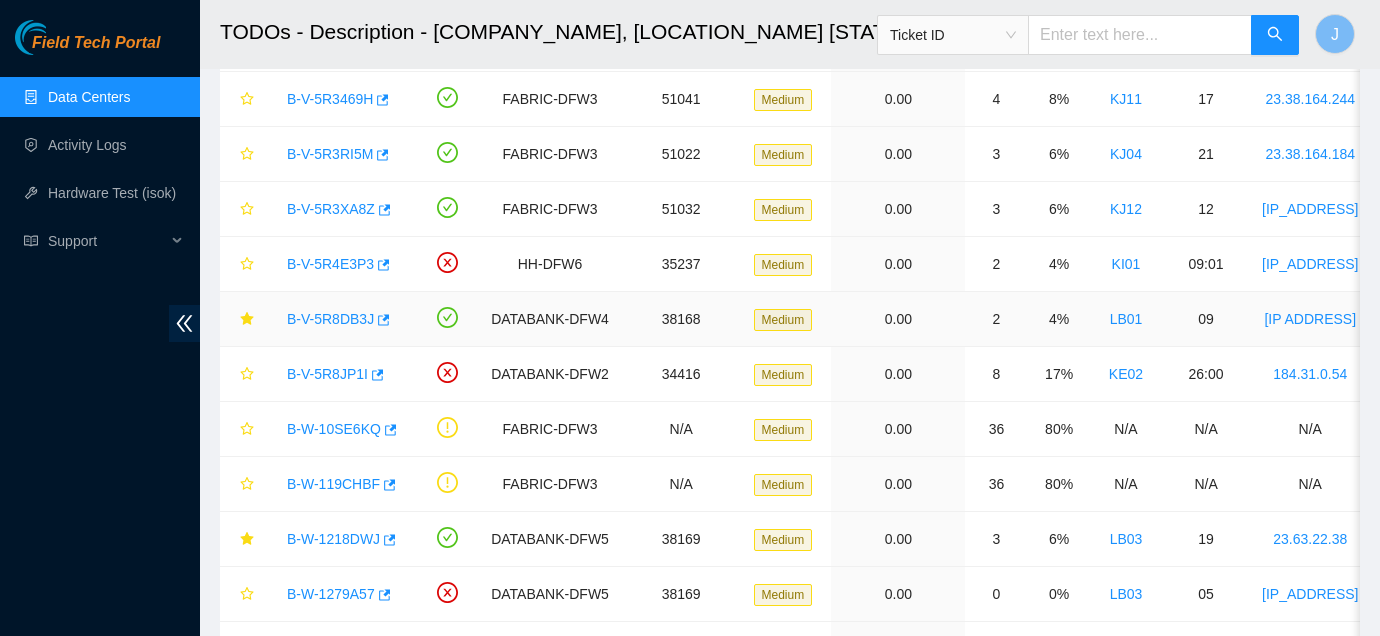 click on "B-V-5R8DB3J" at bounding box center [330, 319] 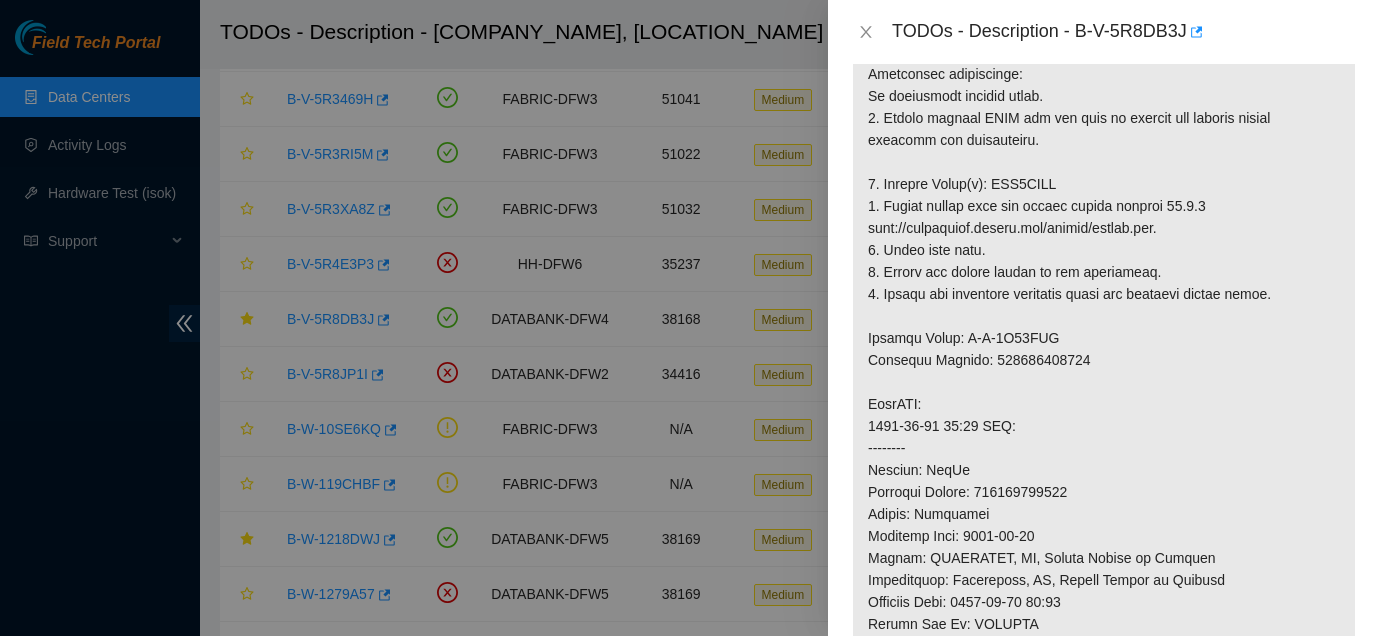scroll, scrollTop: 0, scrollLeft: 0, axis: both 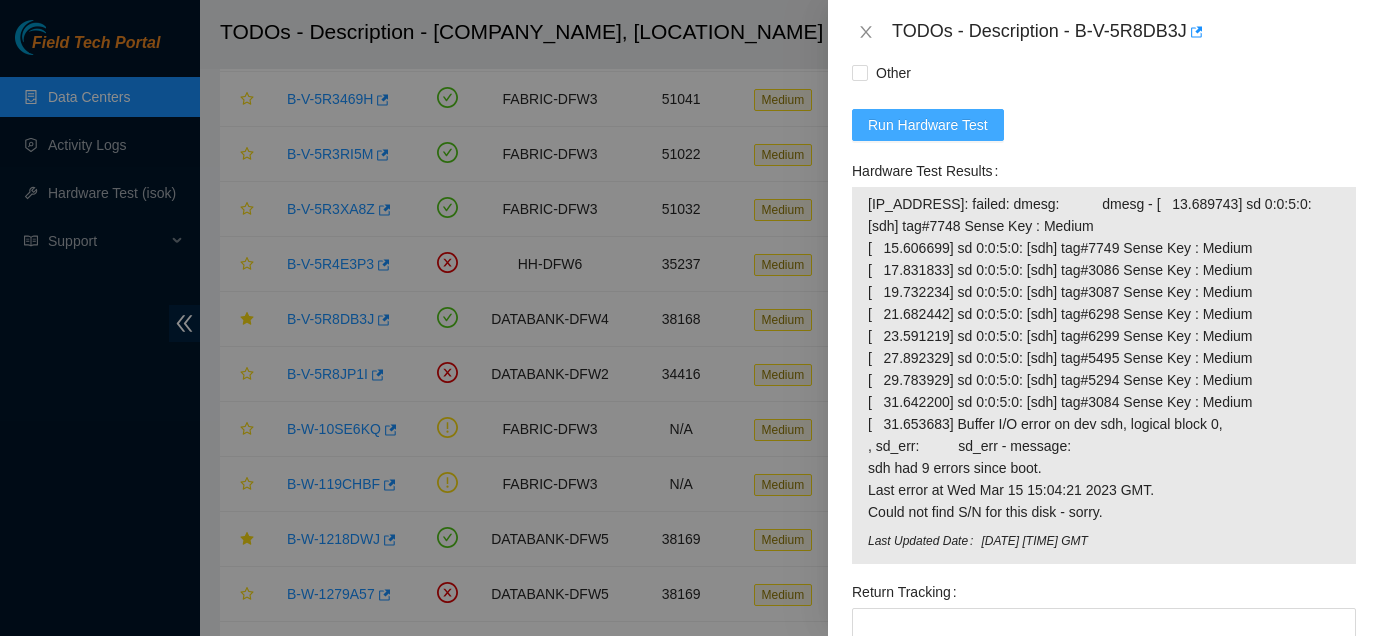 click on "Run Hardware Test" at bounding box center (928, 125) 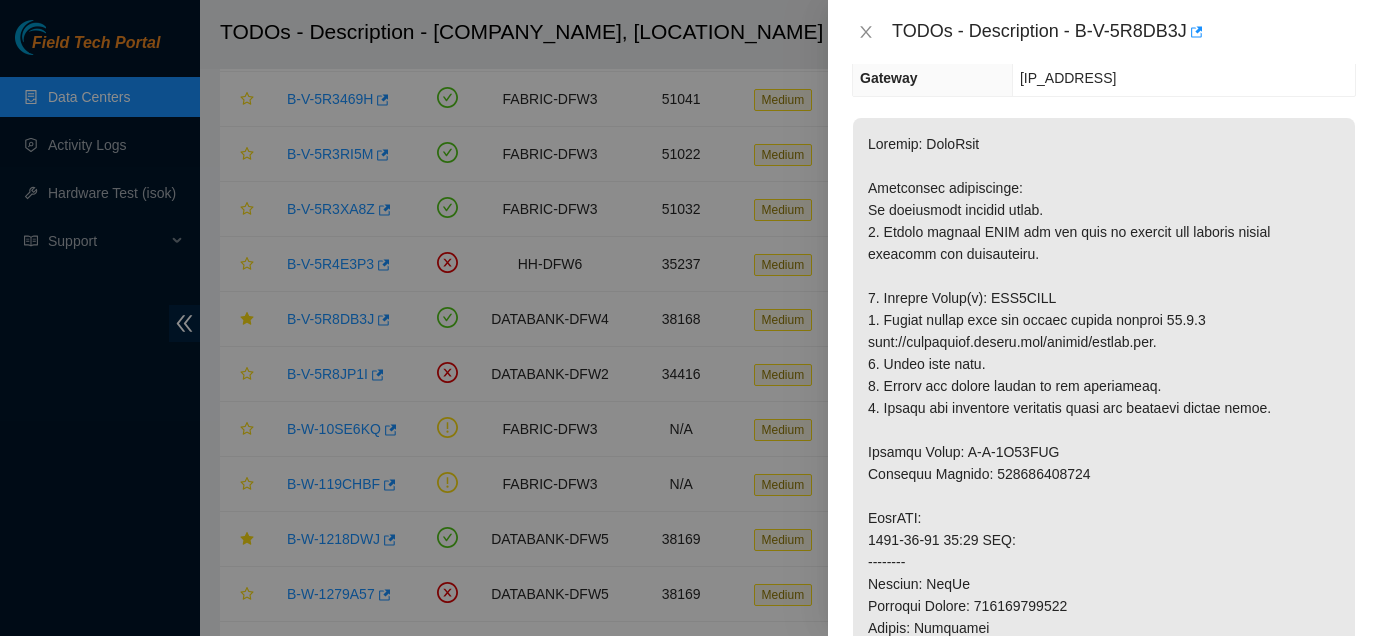 scroll, scrollTop: 97, scrollLeft: 0, axis: vertical 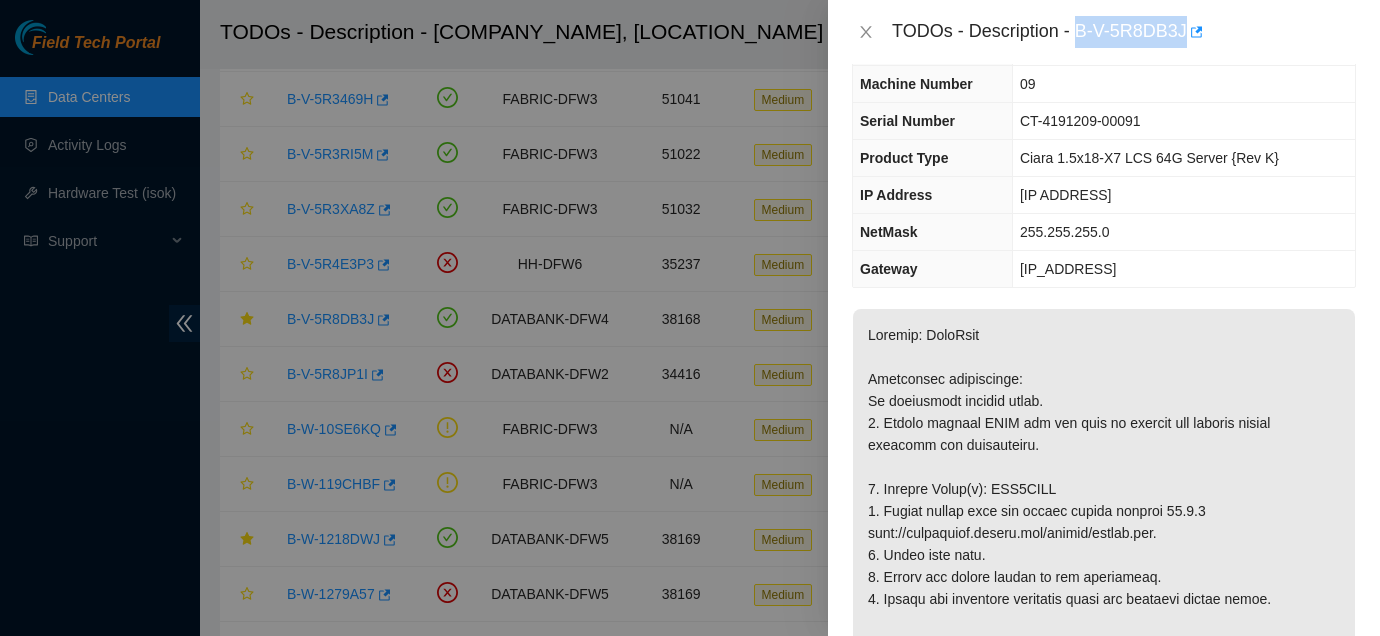 drag, startPoint x: 1080, startPoint y: 26, endPoint x: 1192, endPoint y: 36, distance: 112.44554 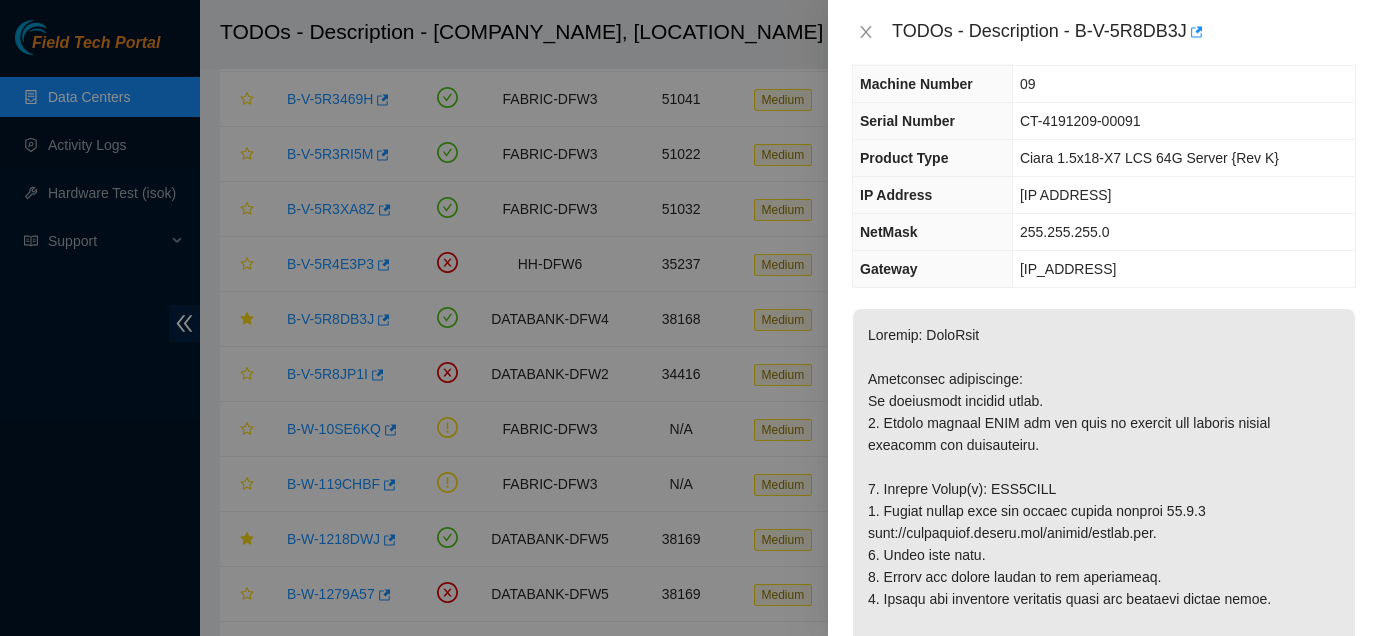click at bounding box center [1104, 786] 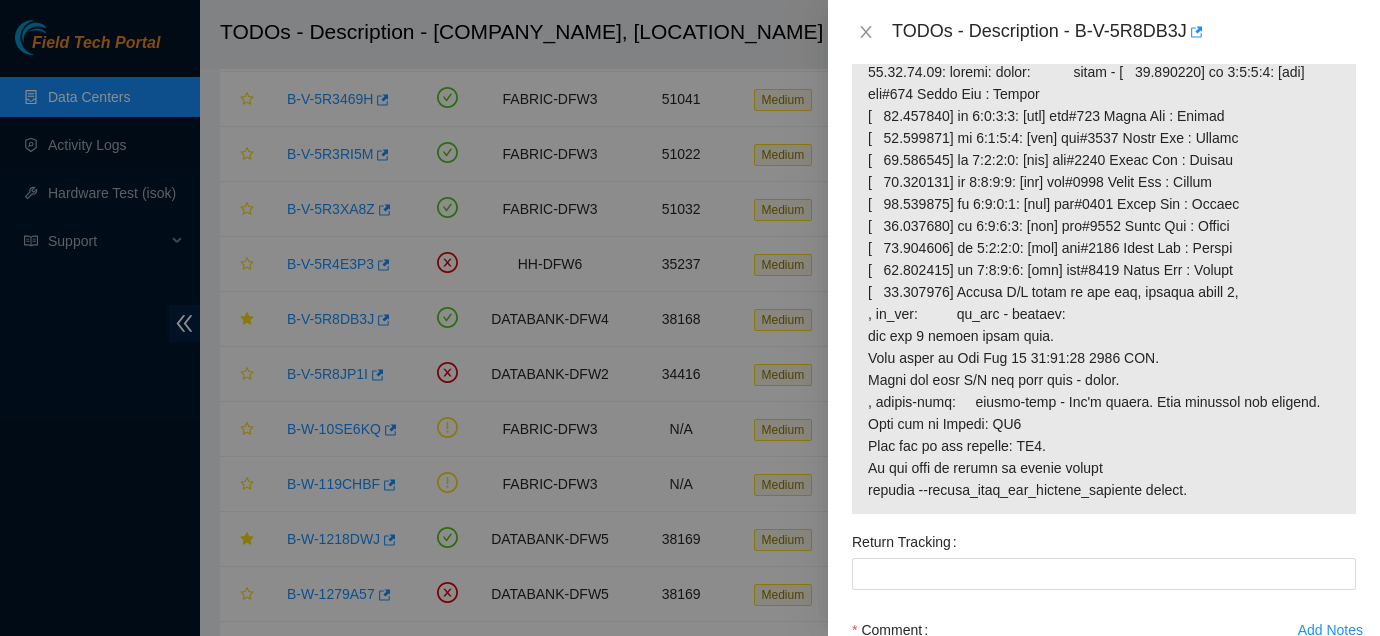scroll, scrollTop: 1839, scrollLeft: 0, axis: vertical 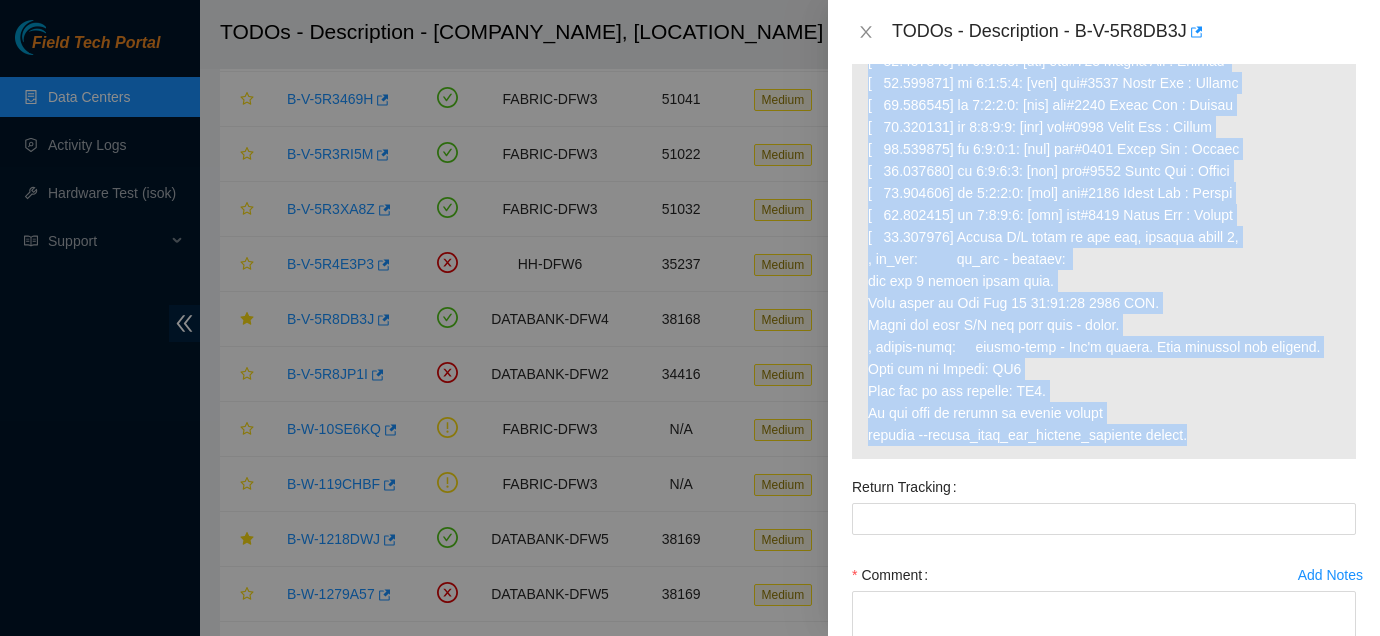 drag, startPoint x: 870, startPoint y: 99, endPoint x: 1221, endPoint y: 514, distance: 543.53107 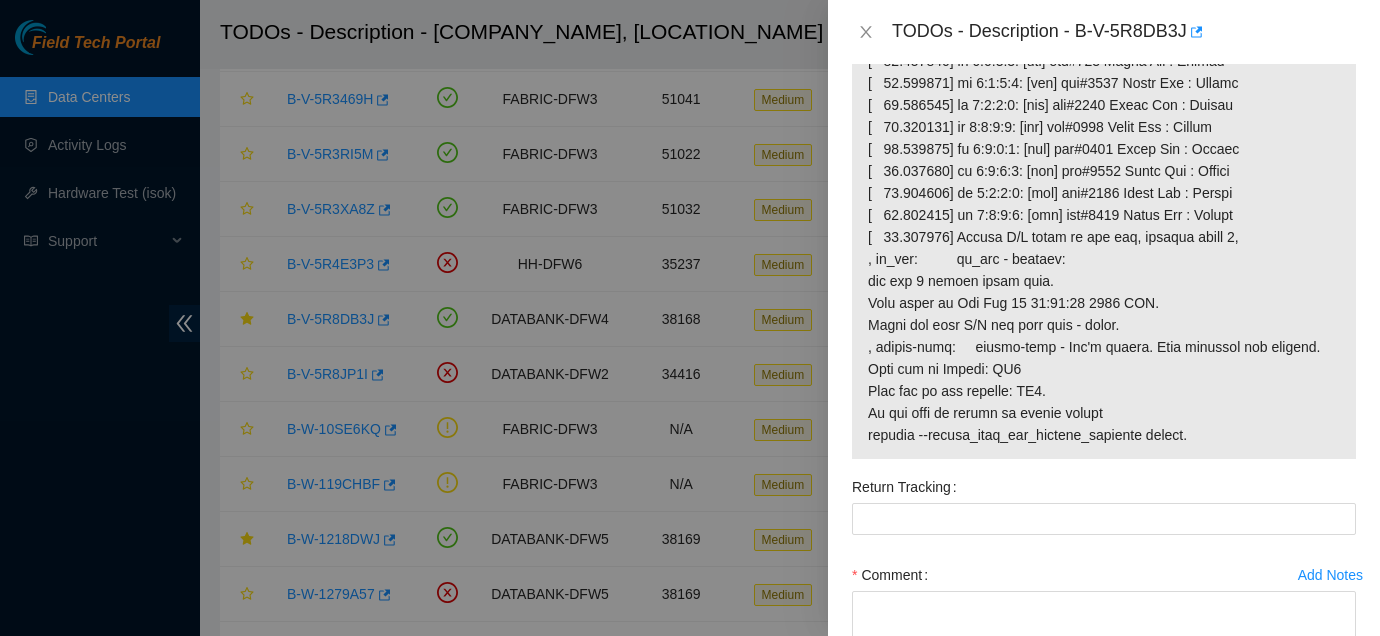 click at bounding box center [1104, 226] 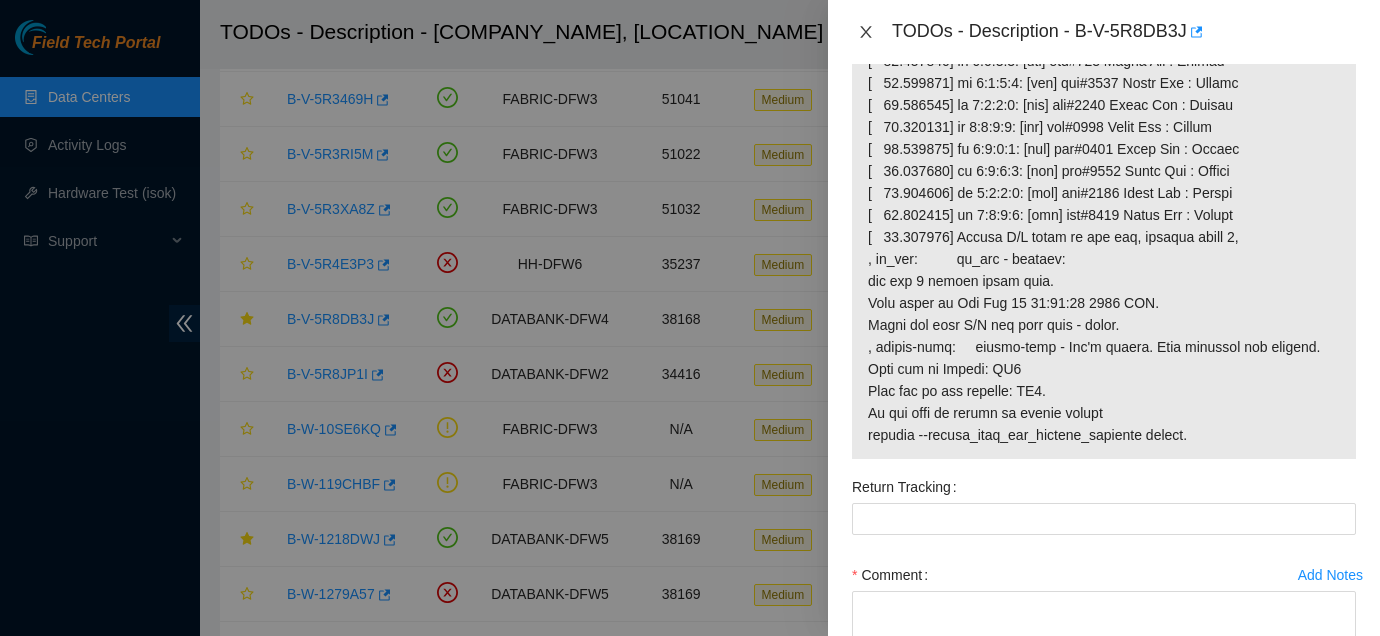 click 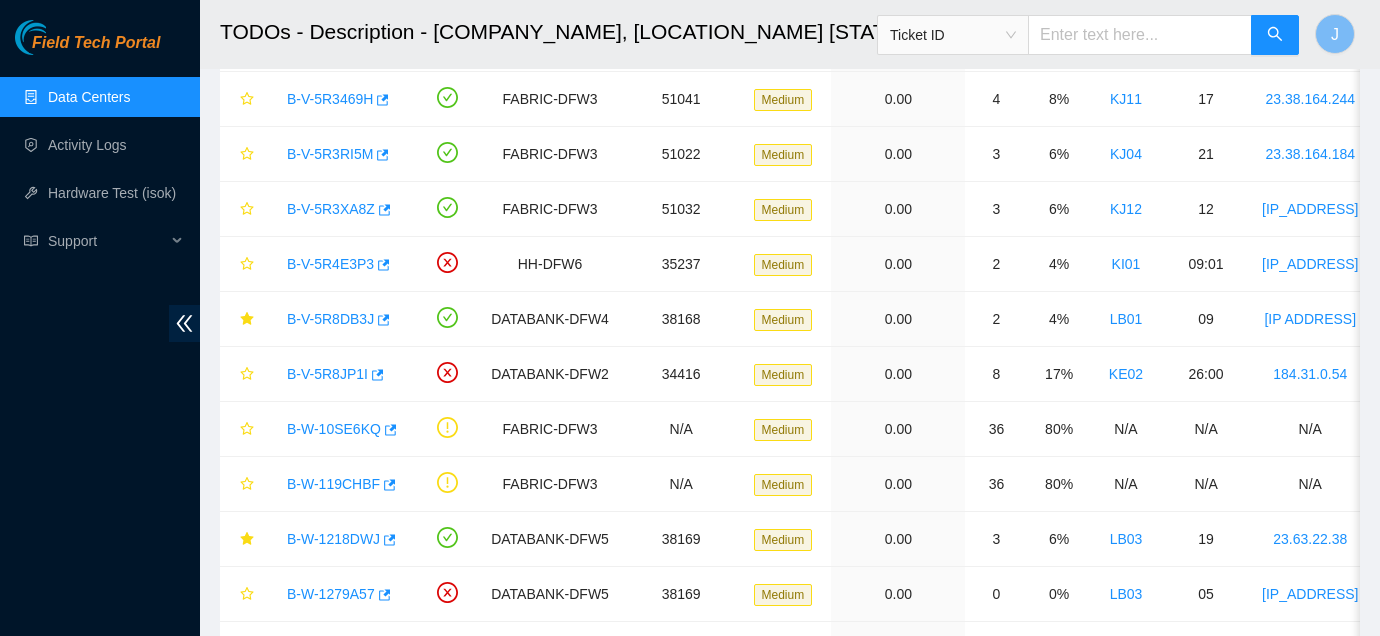 scroll, scrollTop: 375, scrollLeft: 0, axis: vertical 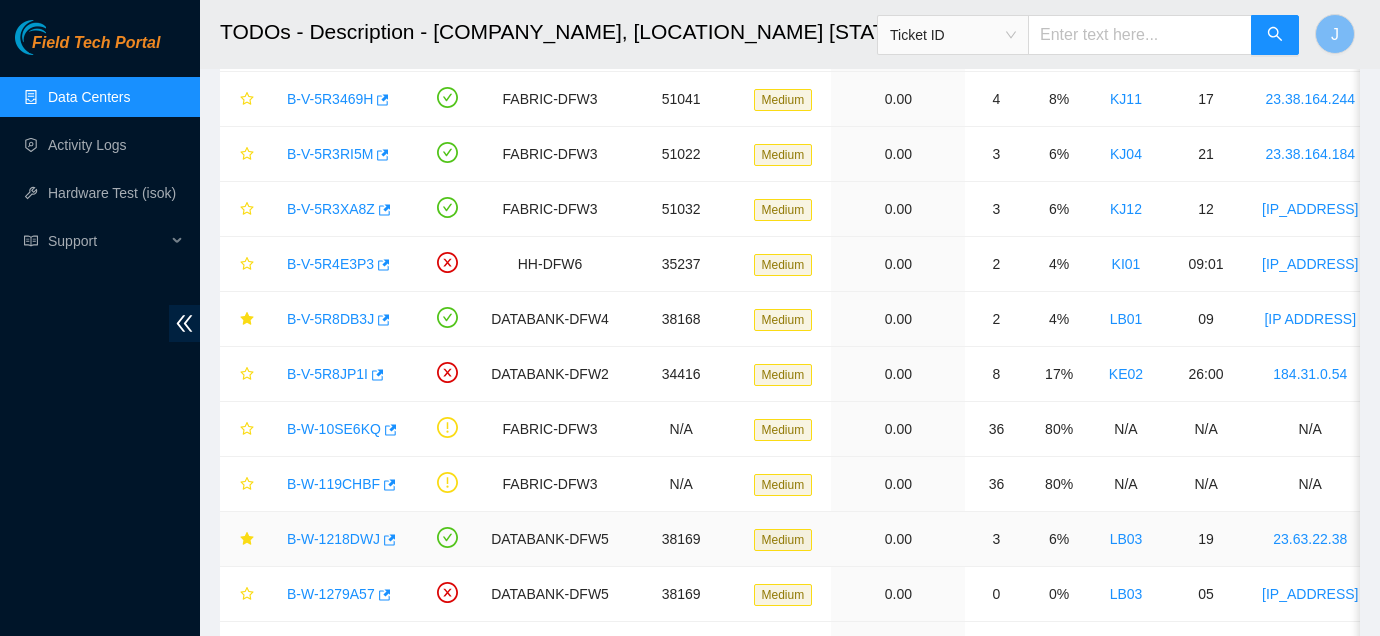 click on "[TICKET_ID]" at bounding box center [326, 539] 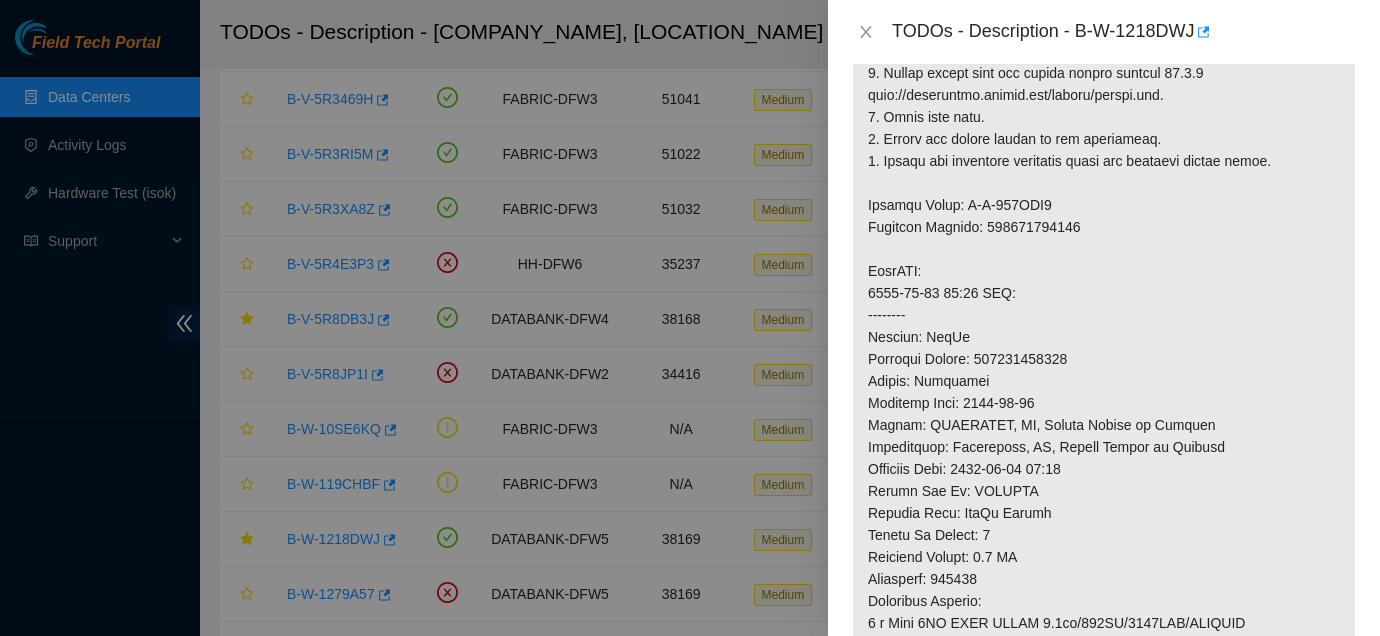scroll, scrollTop: 571, scrollLeft: 0, axis: vertical 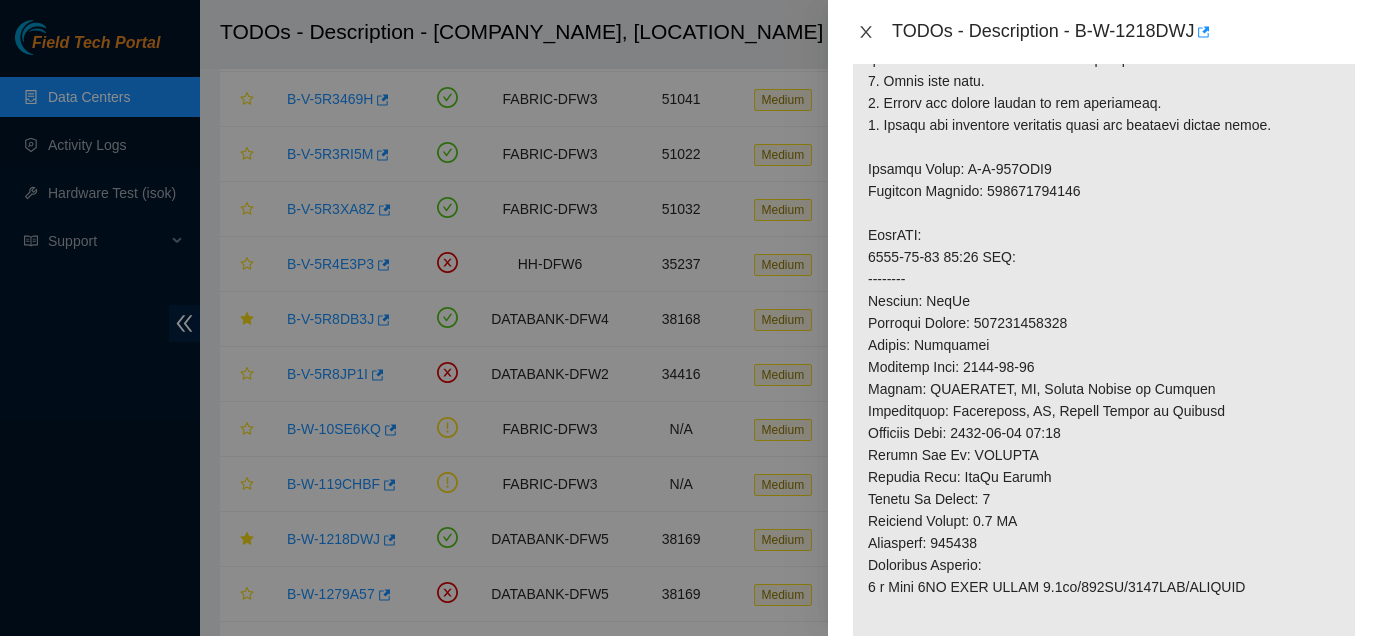 click 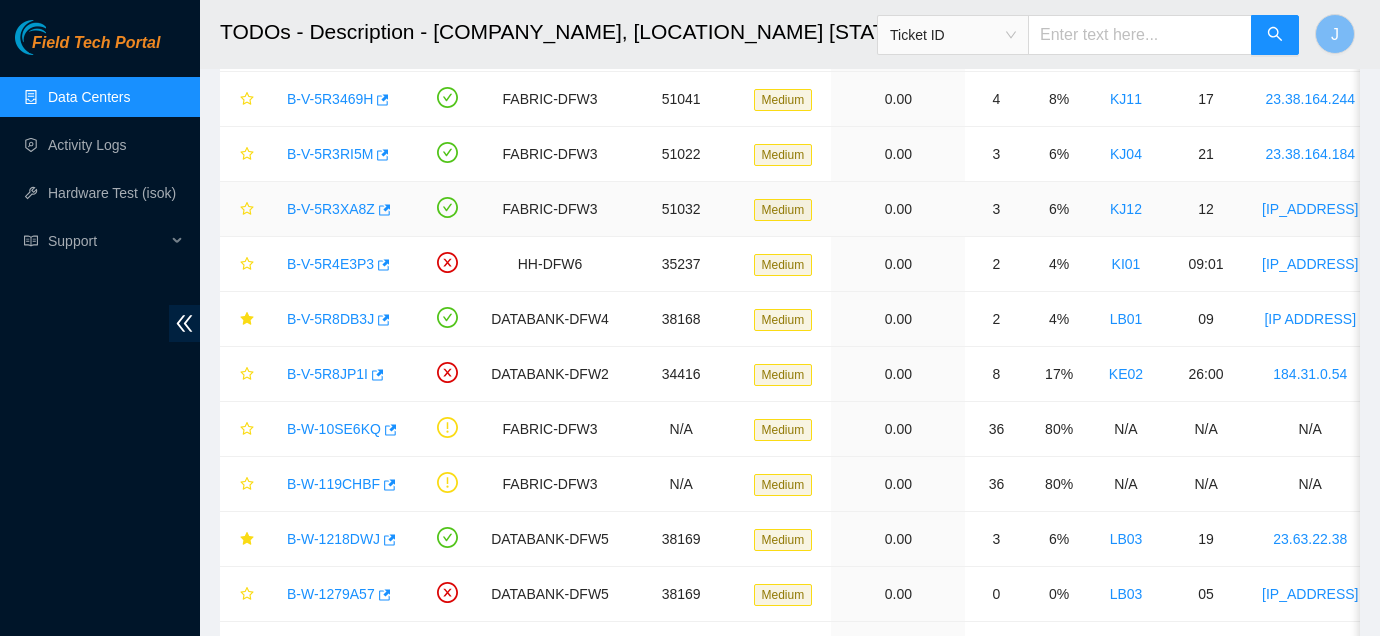 scroll, scrollTop: 600, scrollLeft: 0, axis: vertical 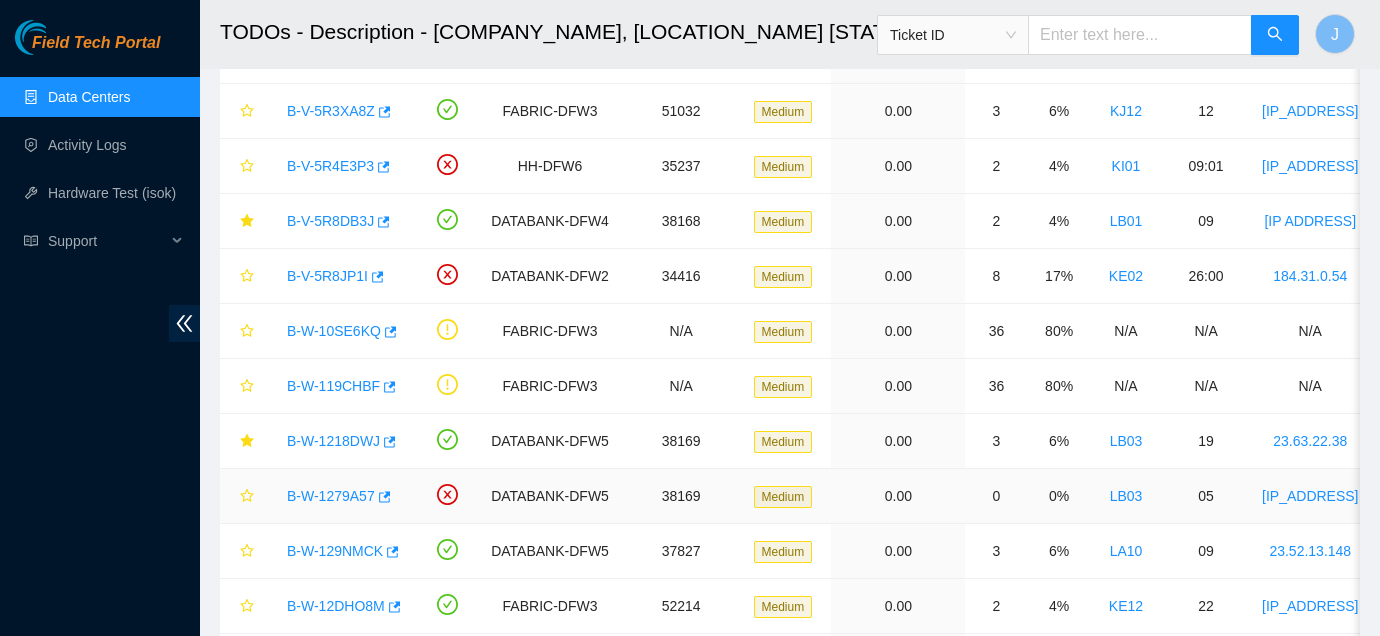 click on "B-W-1279A57" at bounding box center (331, 496) 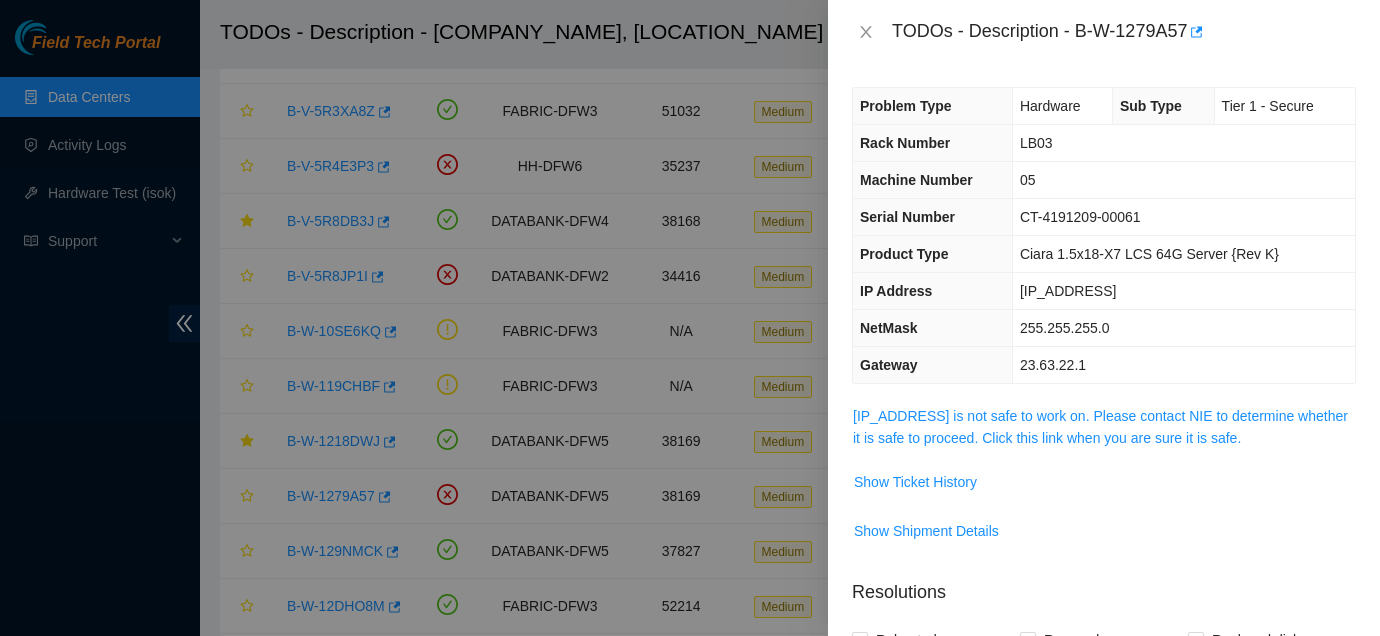 scroll, scrollTop: 0, scrollLeft: 0, axis: both 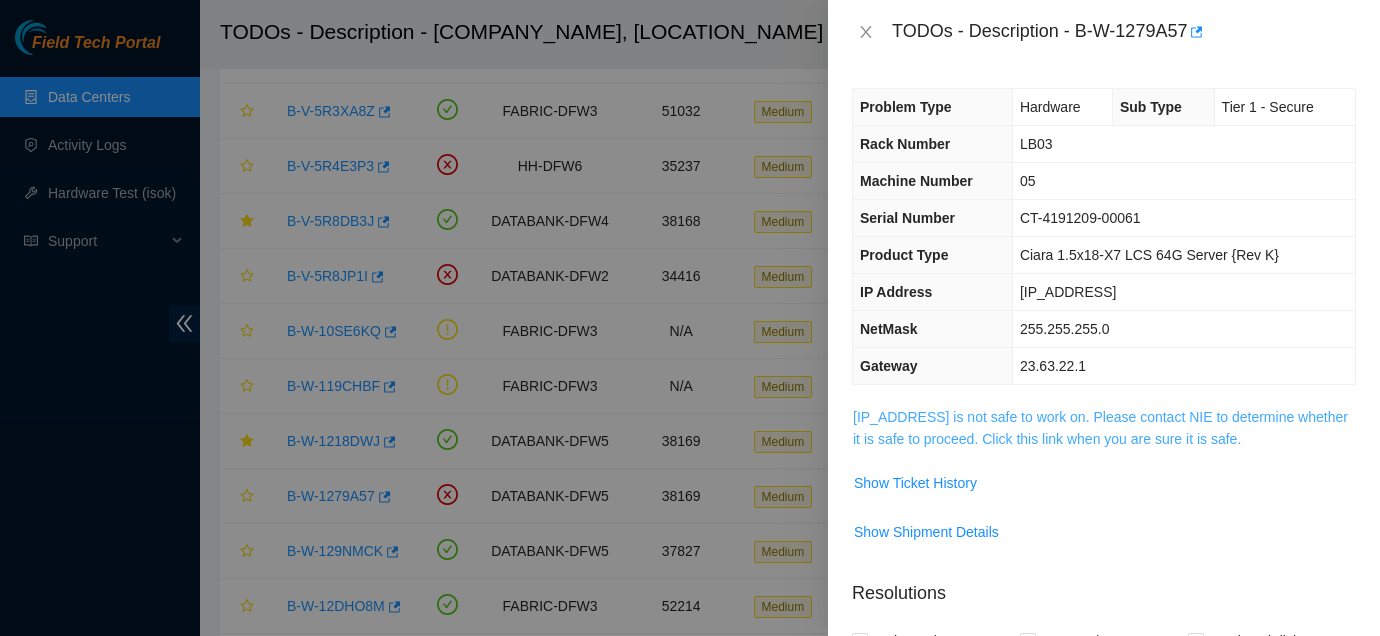 click on "[IP_ADDRESS] is not safe to work on. Please contact NIE to determine whether it is safe to proceed. Click this link when you are sure it is safe." at bounding box center [1100, 428] 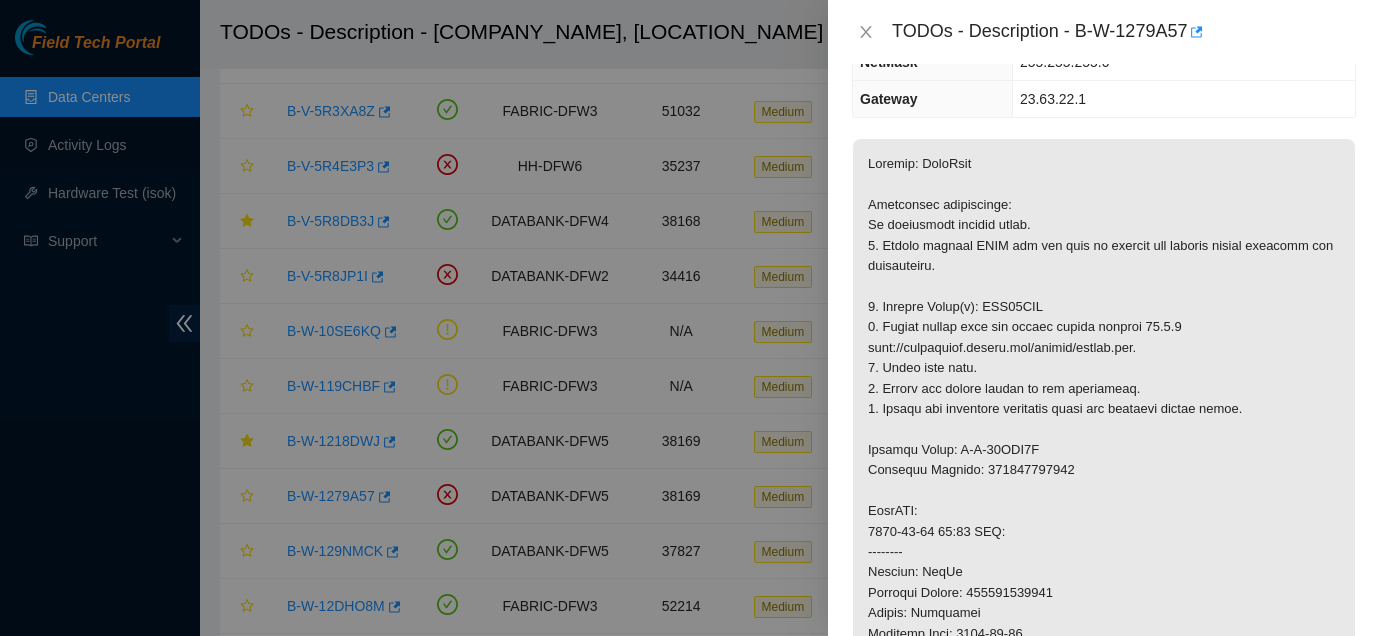 scroll, scrollTop: 0, scrollLeft: 0, axis: both 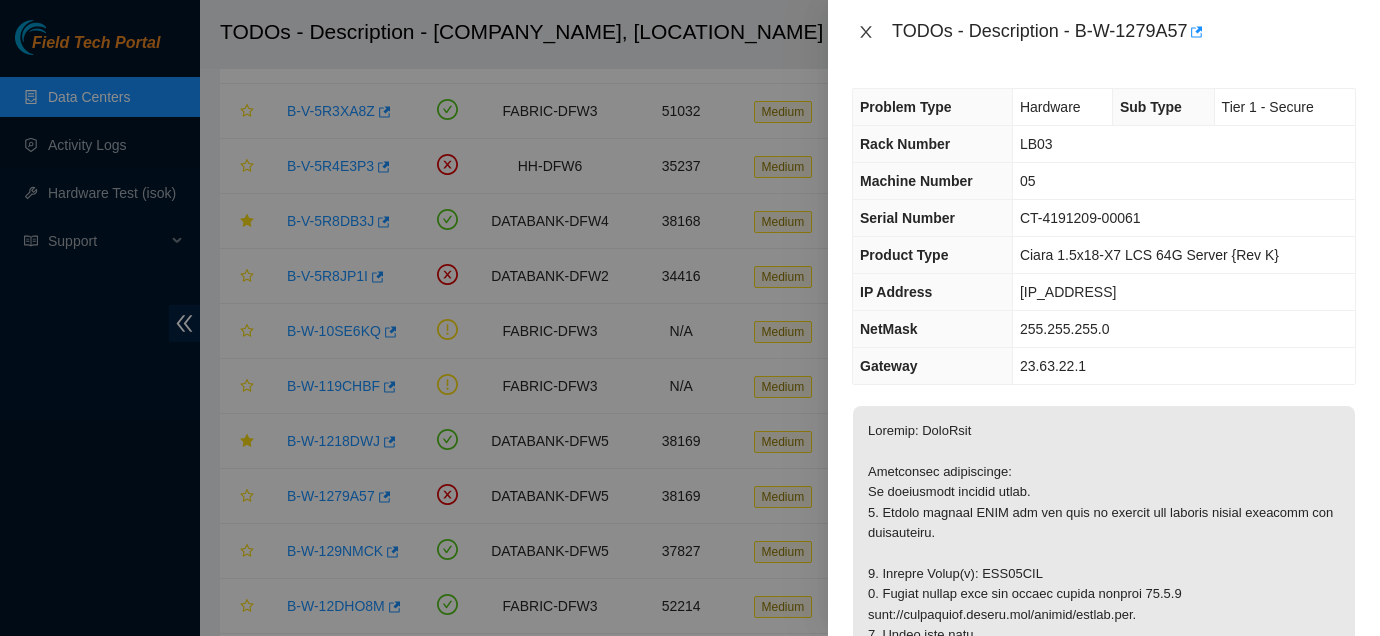click 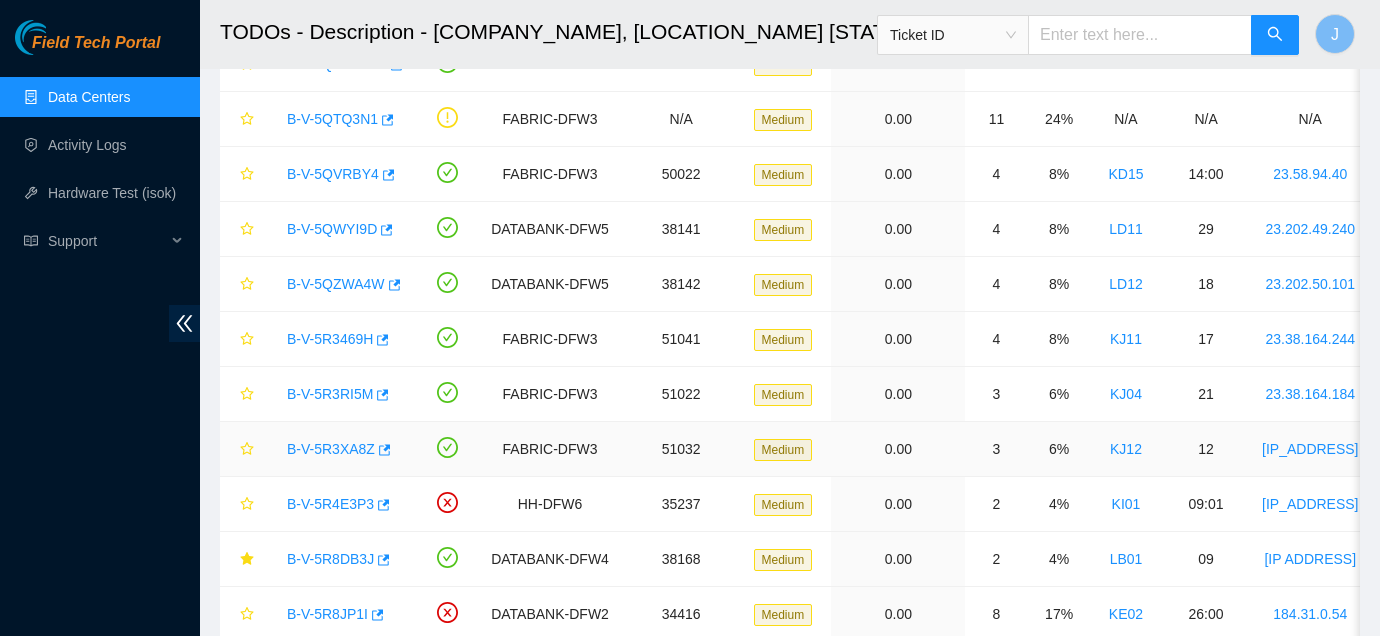 scroll, scrollTop: 0, scrollLeft: 0, axis: both 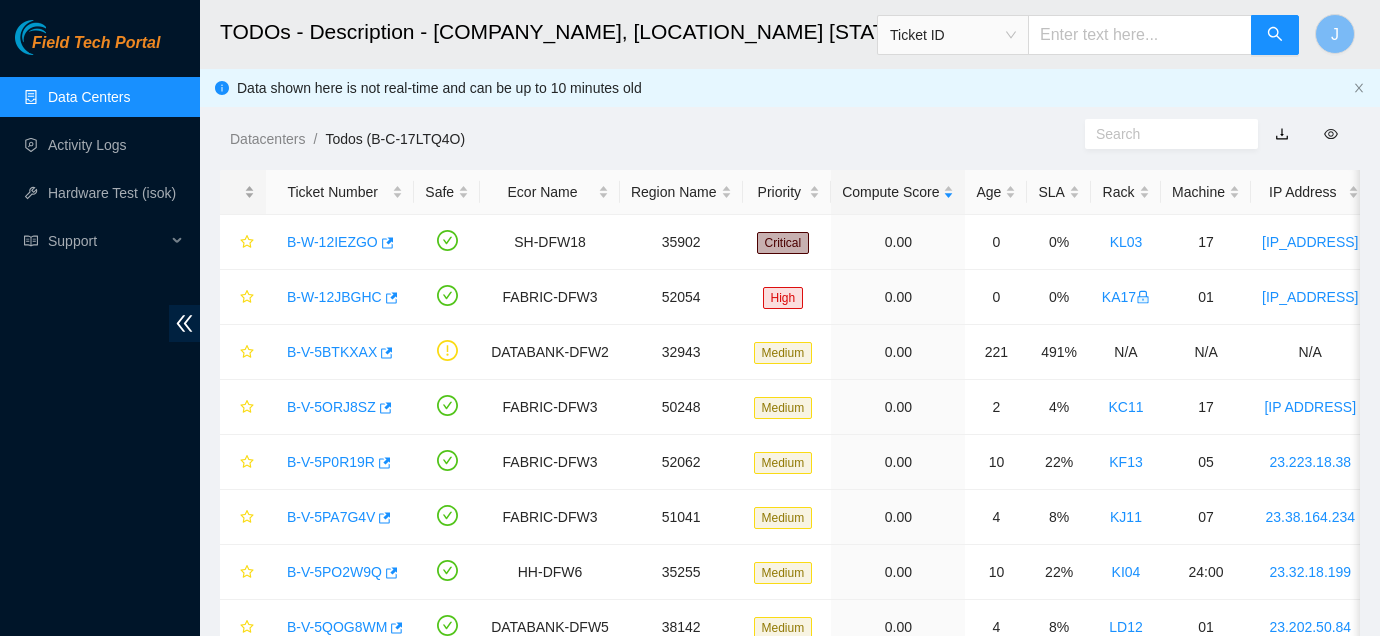 click at bounding box center [243, 192] 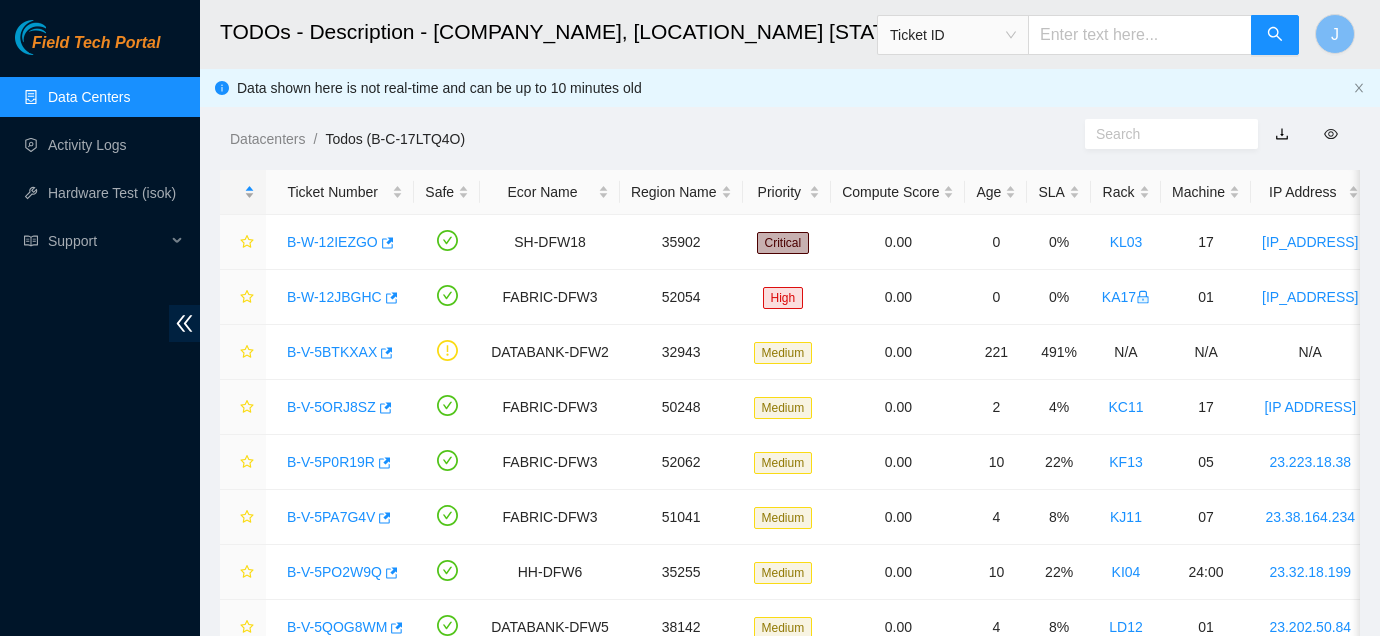 click at bounding box center (243, 192) 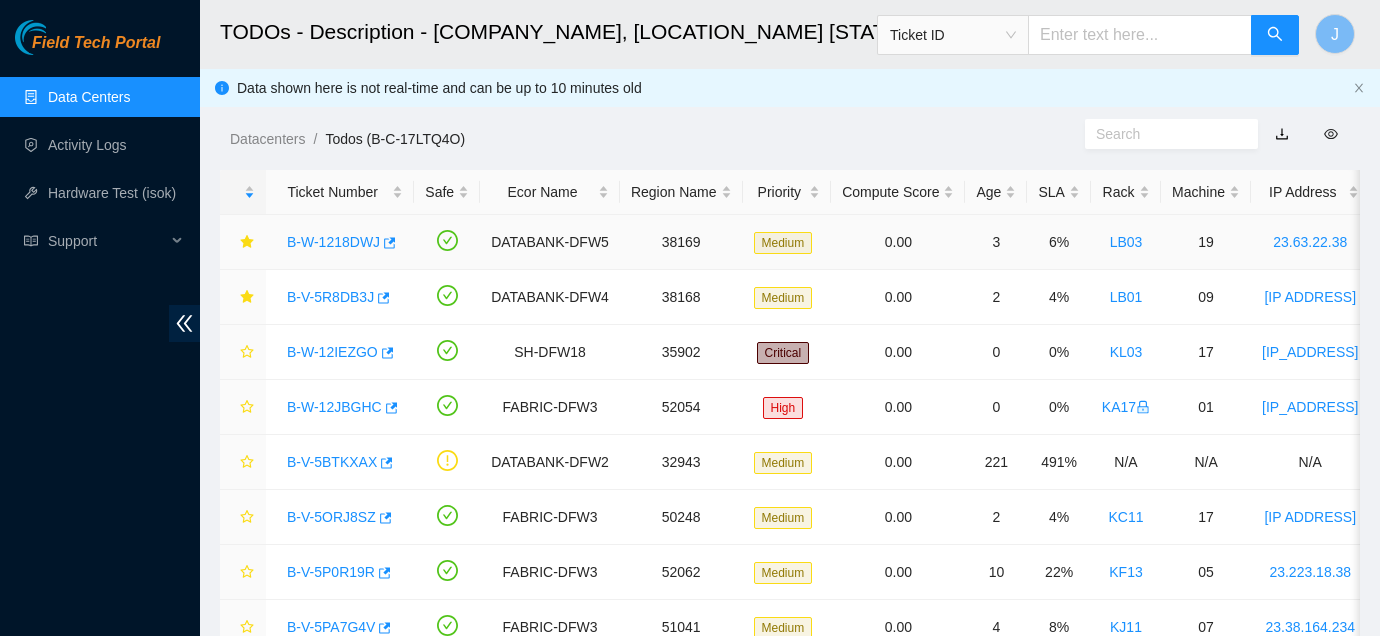 click on "[TICKET_ID]" at bounding box center (326, 242) 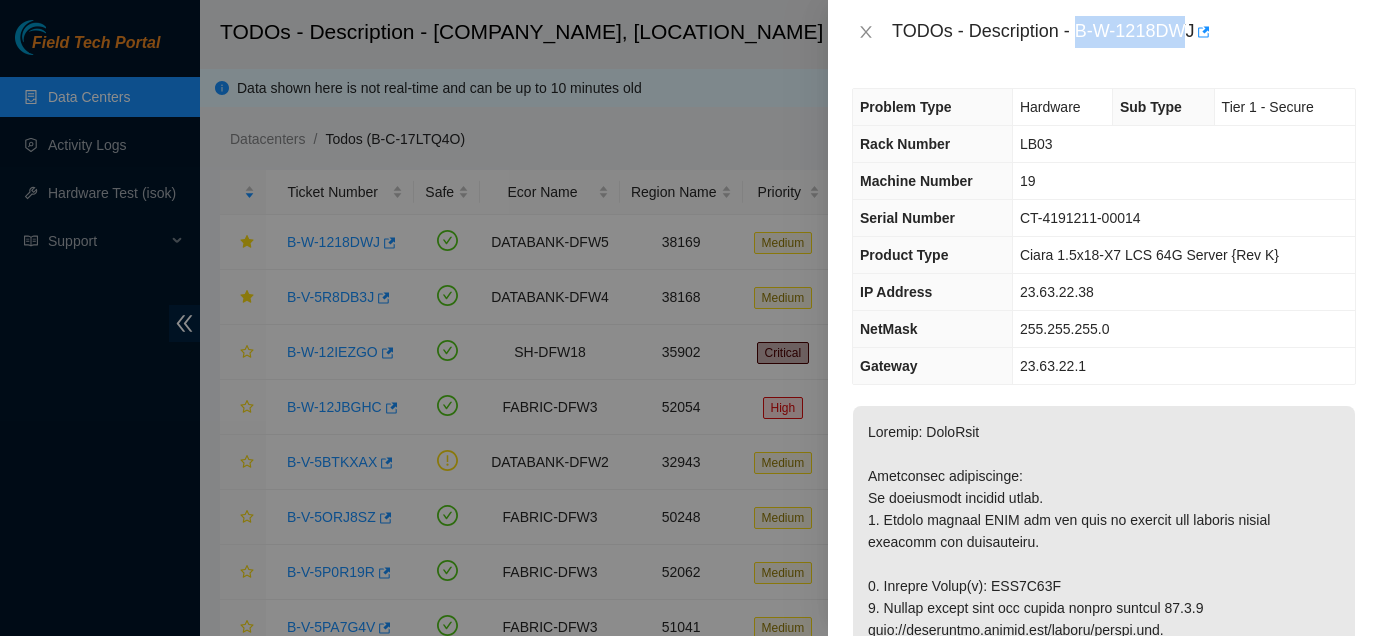 drag, startPoint x: 1083, startPoint y: 23, endPoint x: 1195, endPoint y: 24, distance: 112.00446 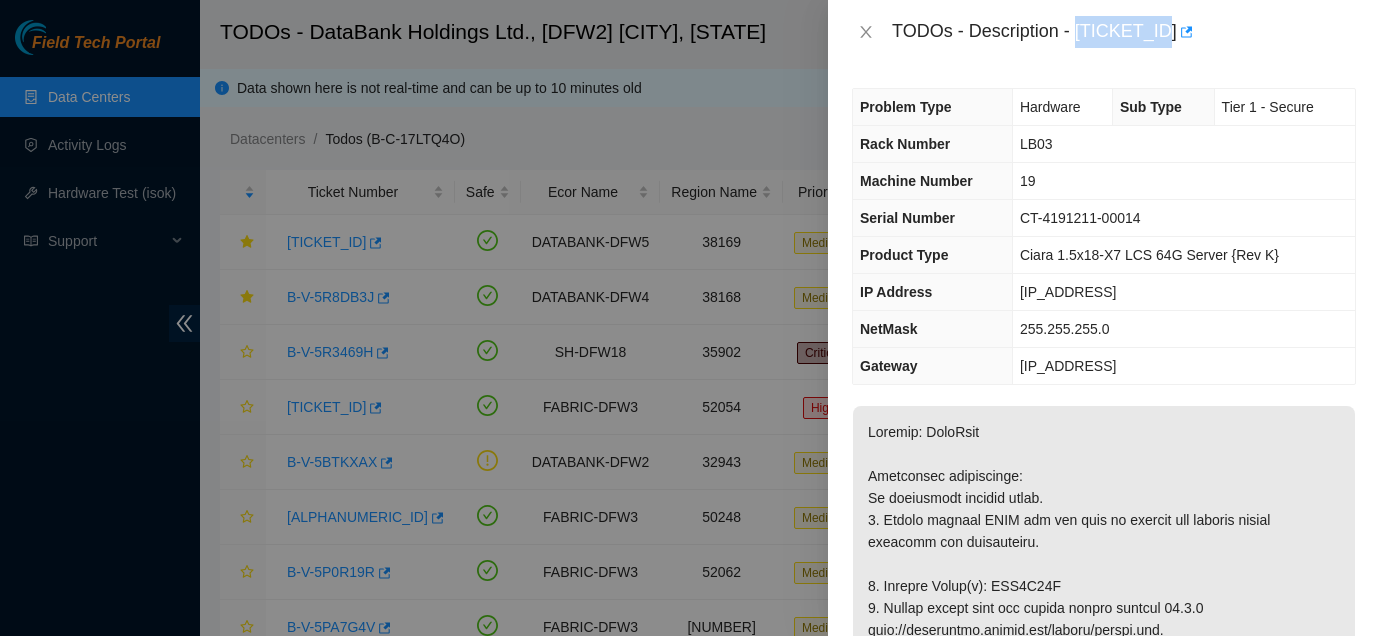 click on "TODOs - Description - [TICKET_ID]" at bounding box center (1124, 32) 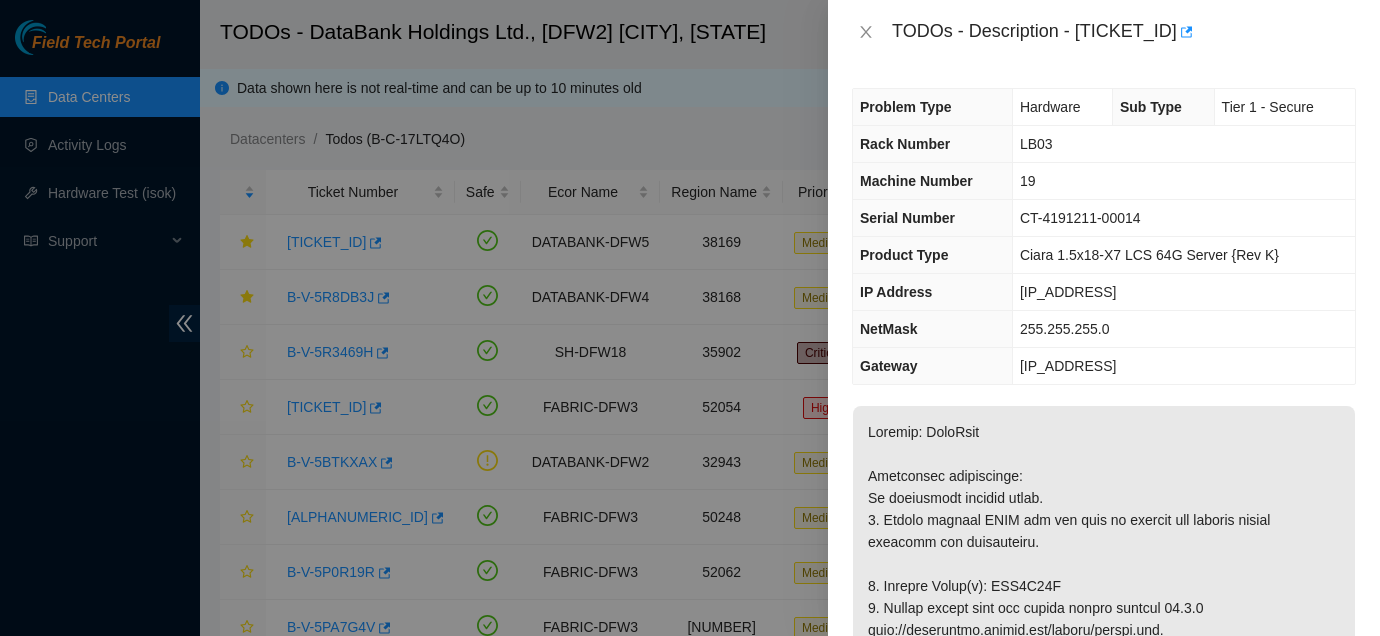 click on "Problem Type Hardware Sub Type Tier 1 - Secure Rack Number LB03 Machine Number 19 Serial Number [SERIAL] Product Type Ciara 1.5x18-X7 LCS 64G Server {Rev K} IP Address [IP_ADDRESS] NetMask 255.255.255.0 Gateway [IP_ADDRESS] Show Ticket History Show Shipment Details Resolutions Rebooted Rescued Replaced disk Reseated components Replaced RAM Replaced Machine Identified Faulty disk Replaced ETH/Power cable Clean/Replaced optic Other Run Hardware Test Return Tracking Add Notes    Comment Submit Close" at bounding box center [1104, 350] 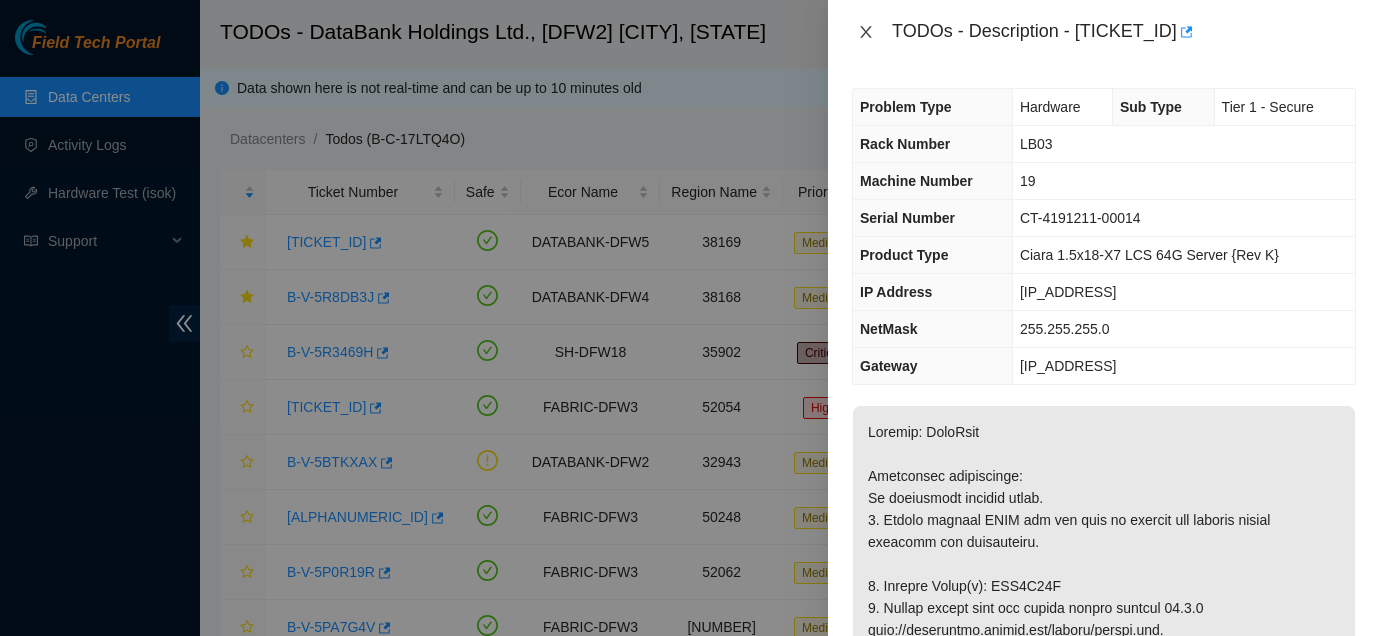 click 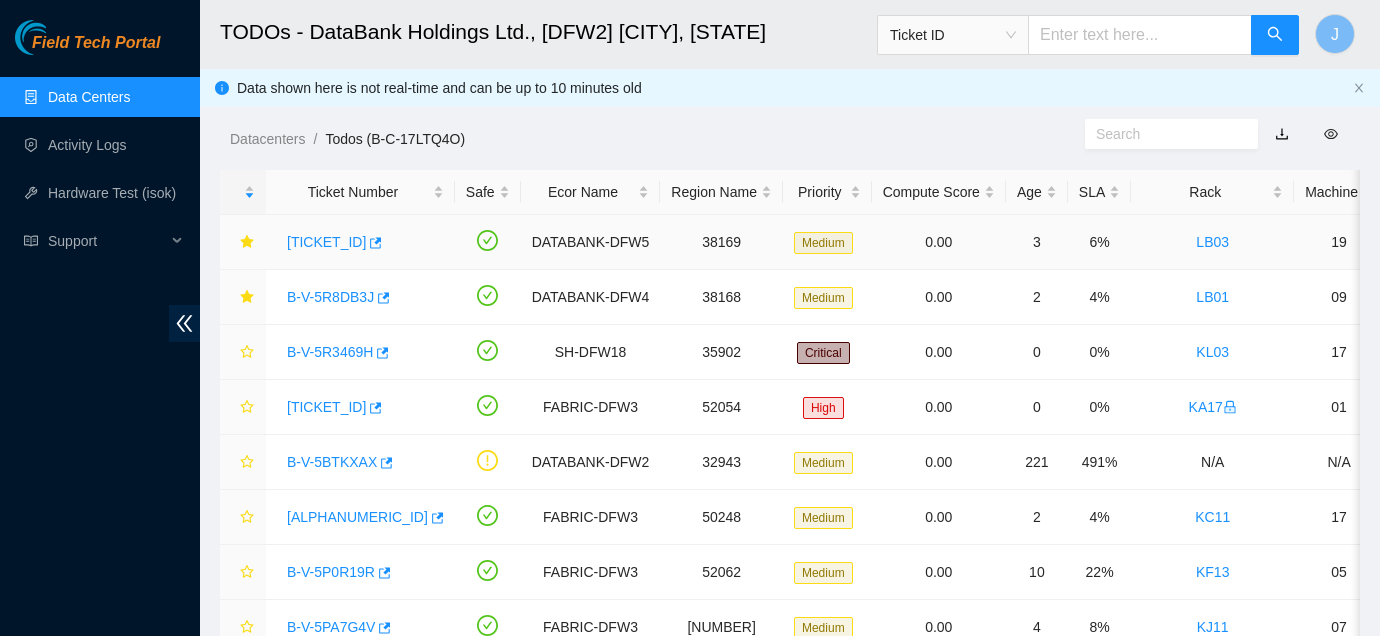 click on "[TICKET_ID]" at bounding box center (326, 242) 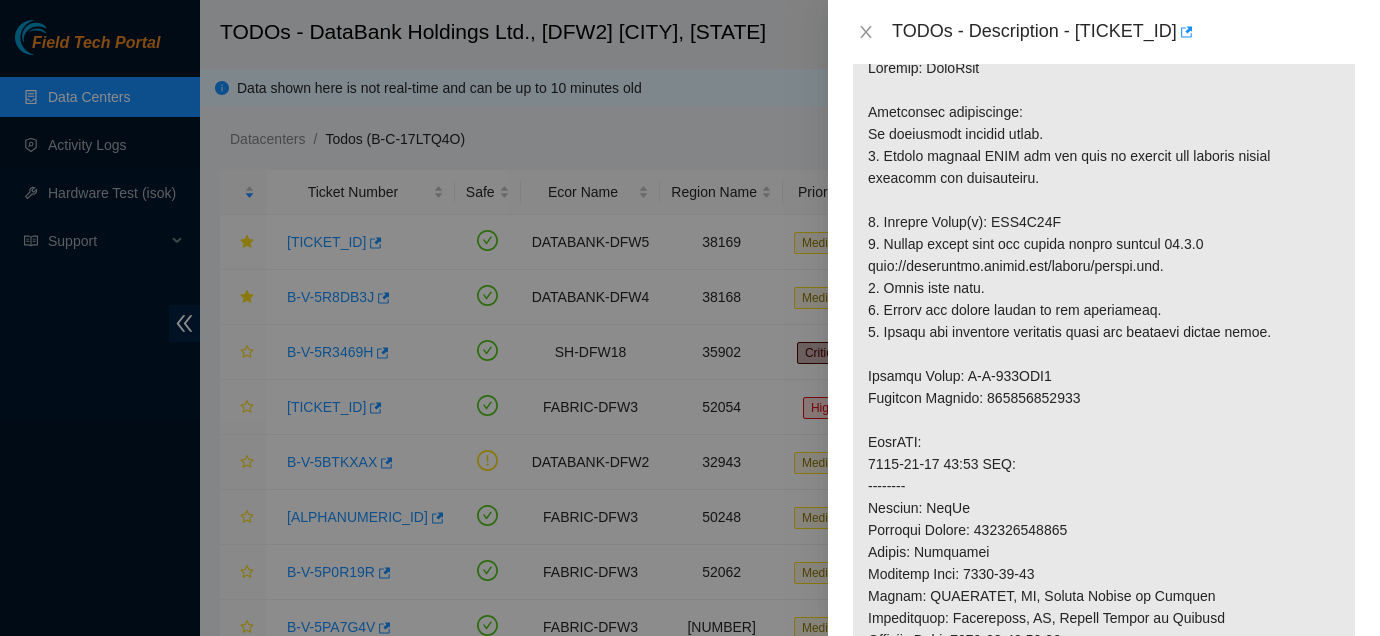 scroll, scrollTop: 369, scrollLeft: 0, axis: vertical 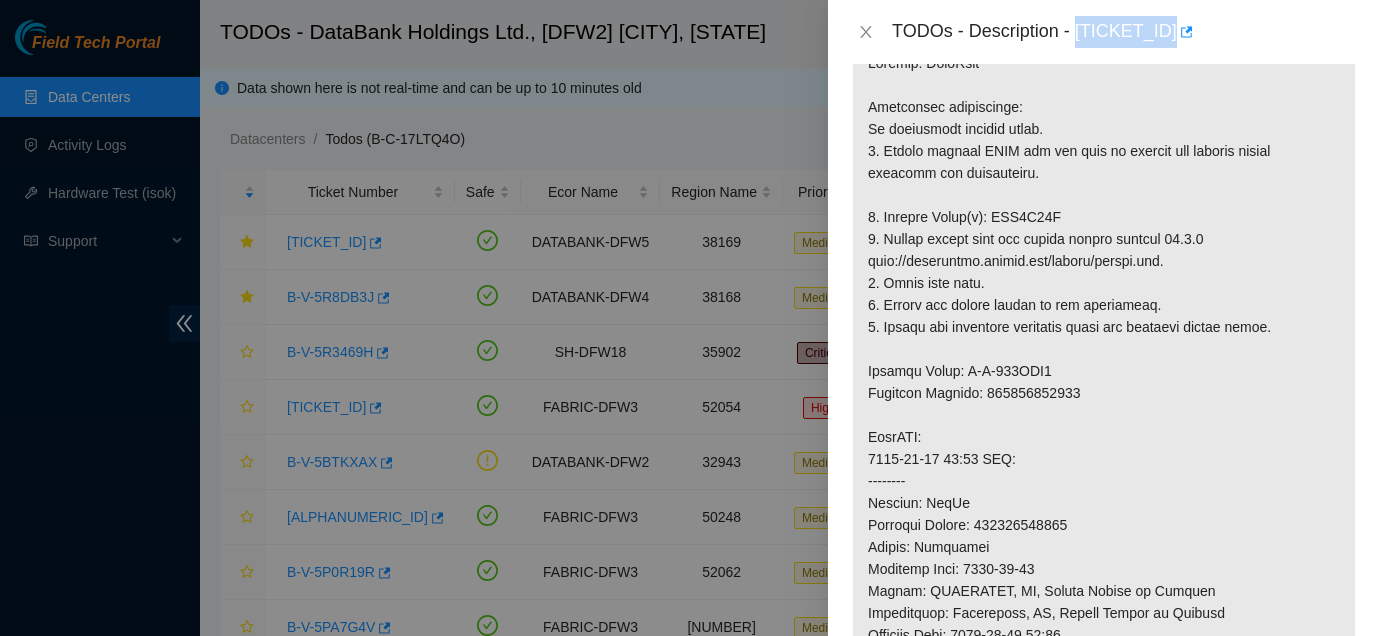 drag, startPoint x: 1080, startPoint y: 28, endPoint x: 1203, endPoint y: 34, distance: 123.146255 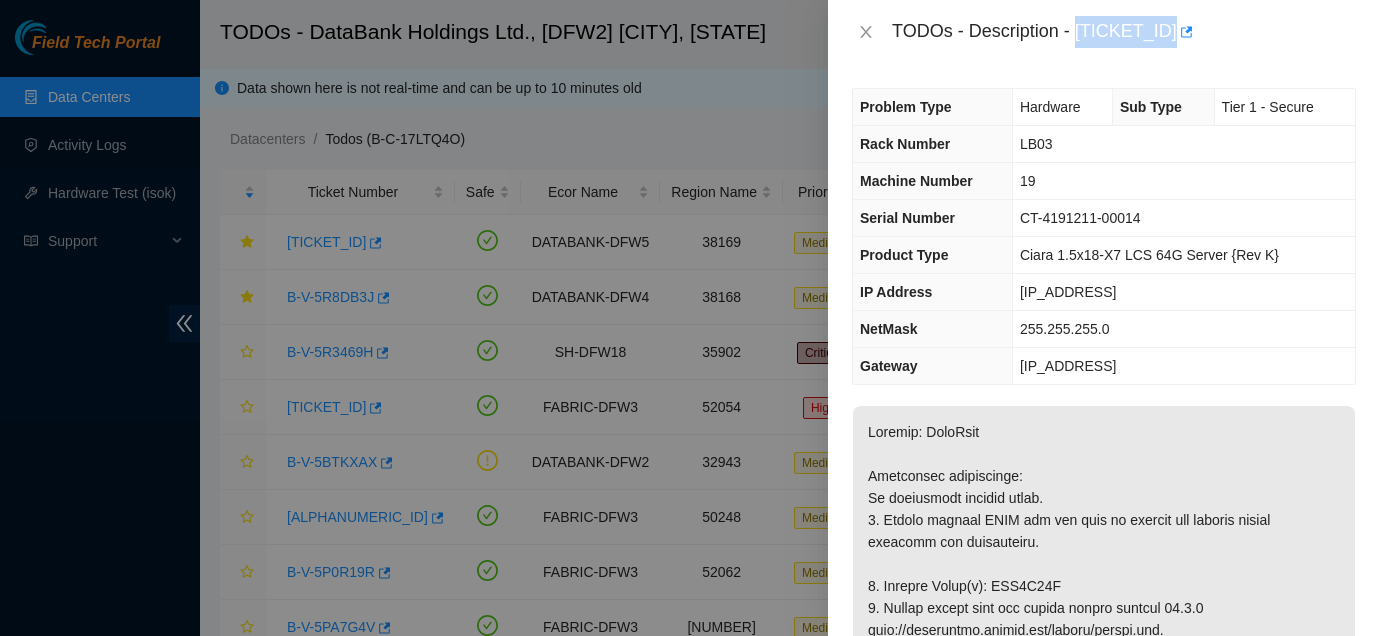 click on "LB03" at bounding box center (1183, 144) 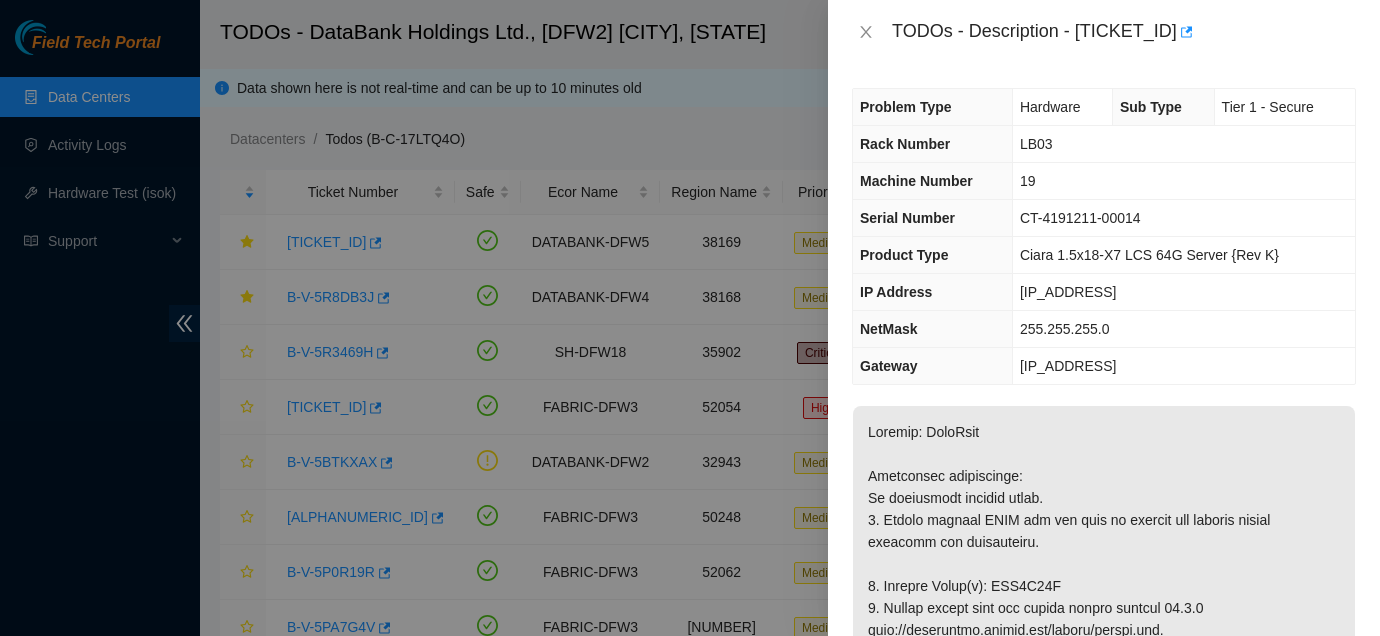scroll, scrollTop: 327, scrollLeft: 0, axis: vertical 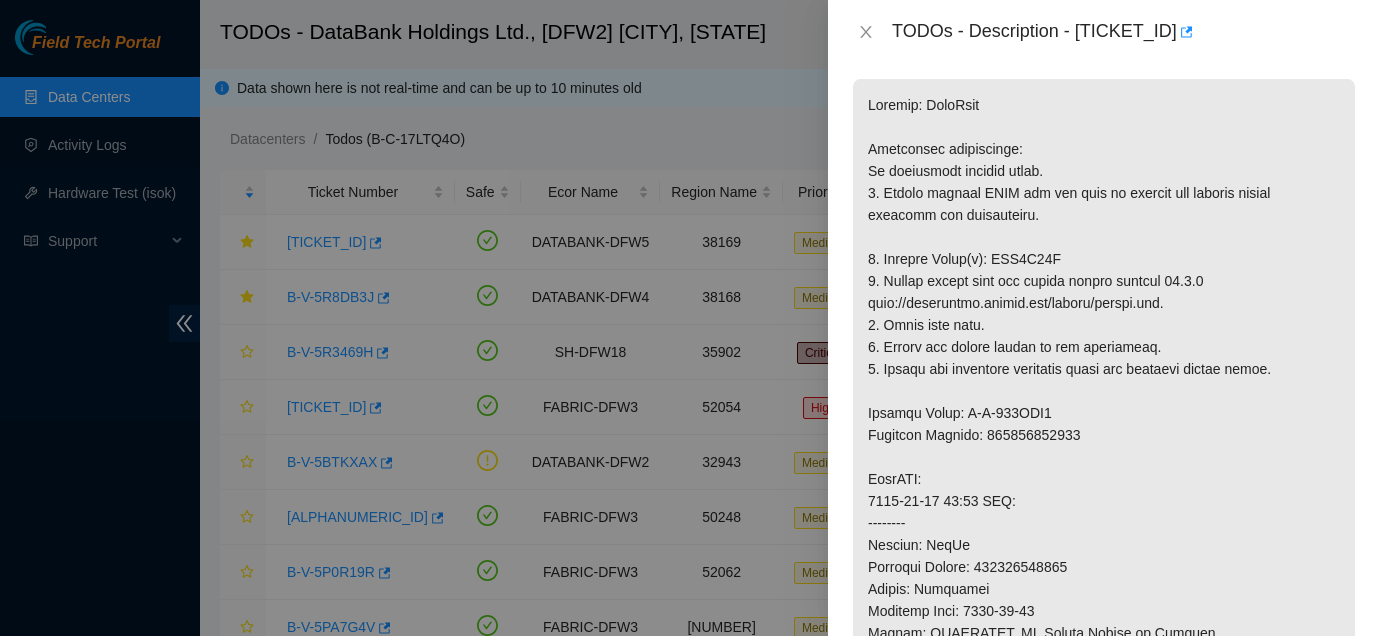 click at bounding box center (690, 318) 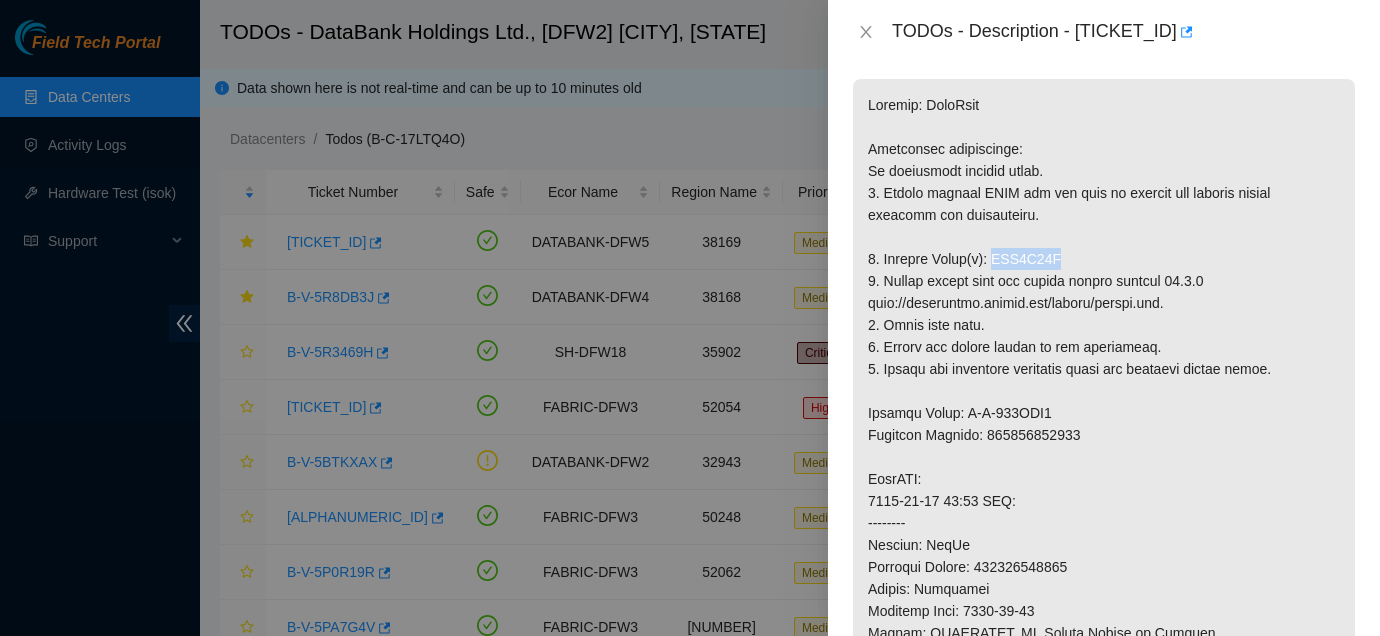 drag, startPoint x: 998, startPoint y: 256, endPoint x: 1080, endPoint y: 257, distance: 82.006096 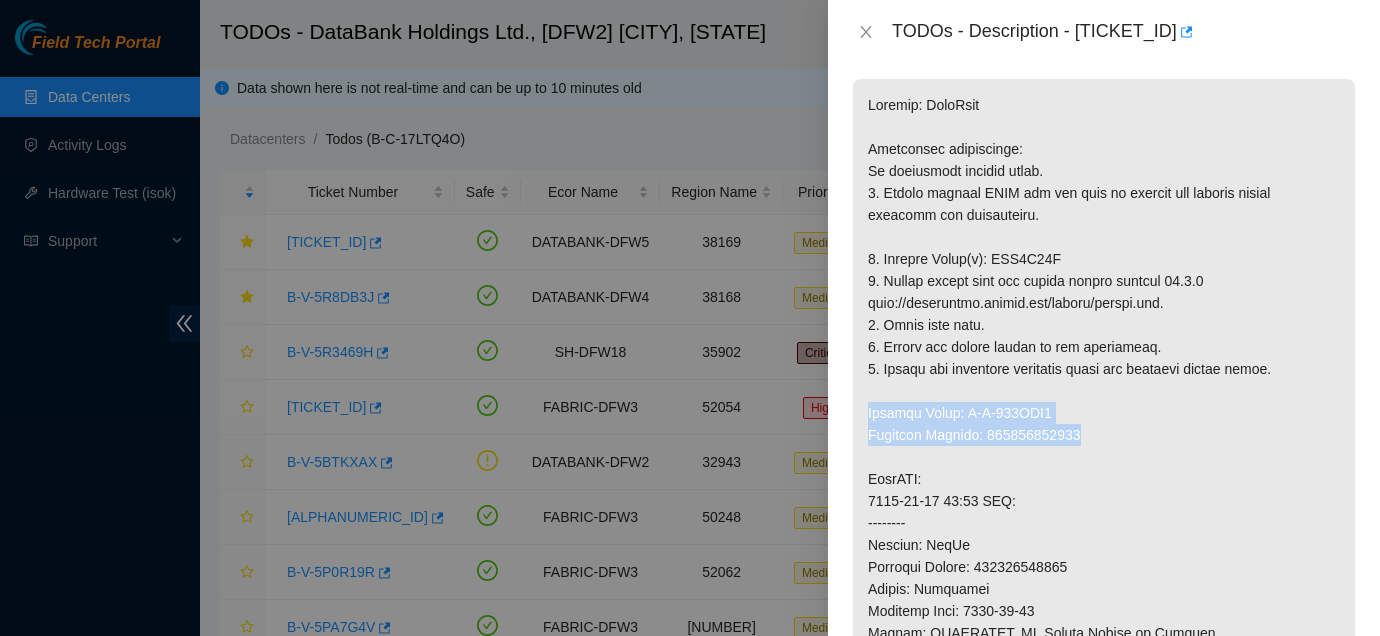 drag, startPoint x: 869, startPoint y: 413, endPoint x: 1131, endPoint y: 434, distance: 262.84024 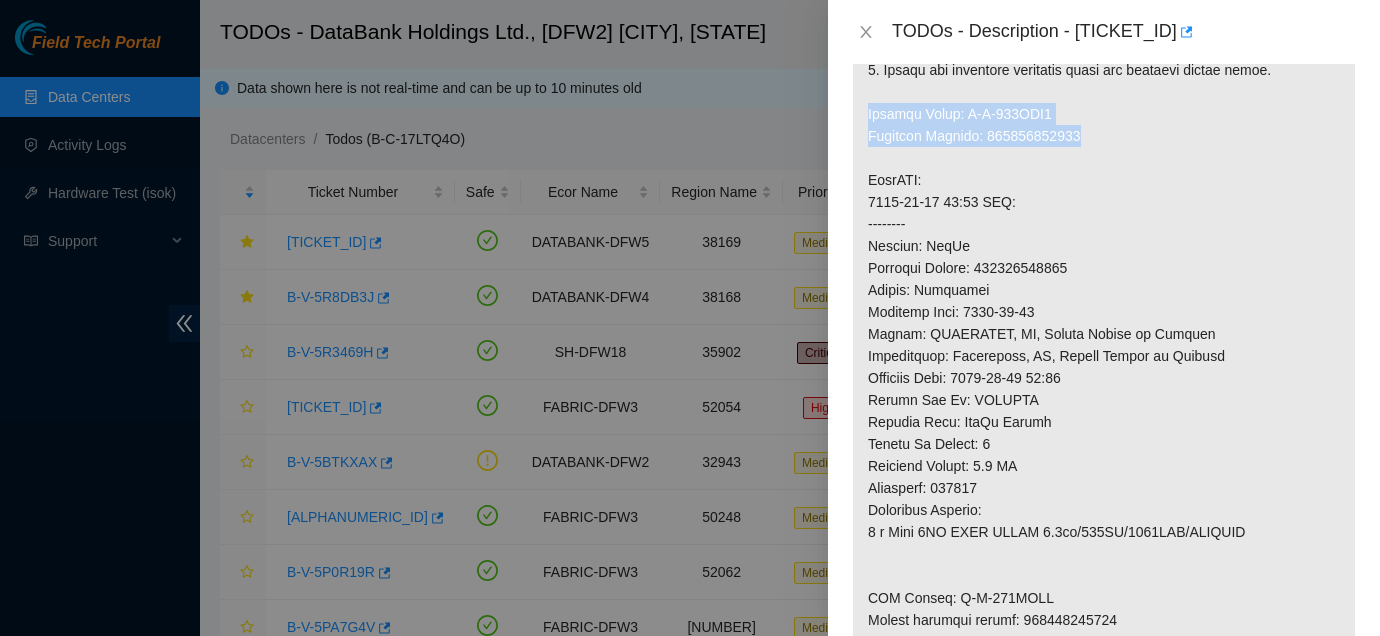 scroll, scrollTop: 660, scrollLeft: 0, axis: vertical 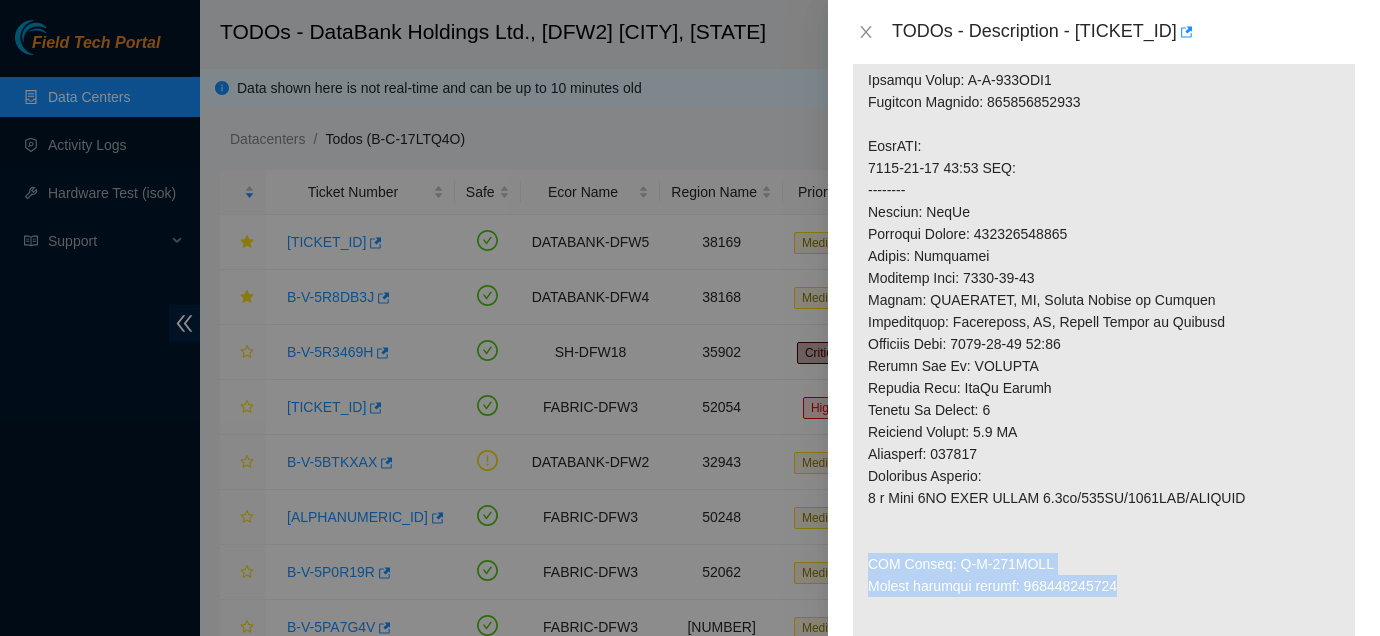 drag, startPoint x: 868, startPoint y: 561, endPoint x: 1151, endPoint y: 584, distance: 283.9331 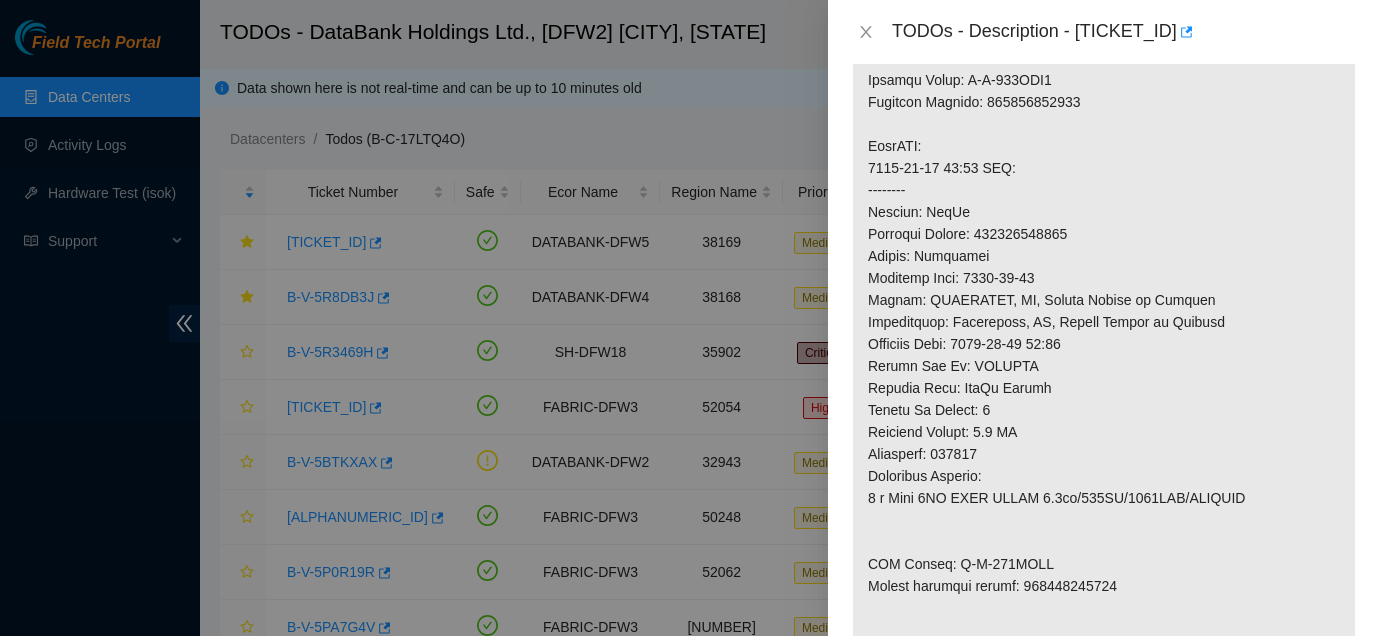 click at bounding box center (1104, 223) 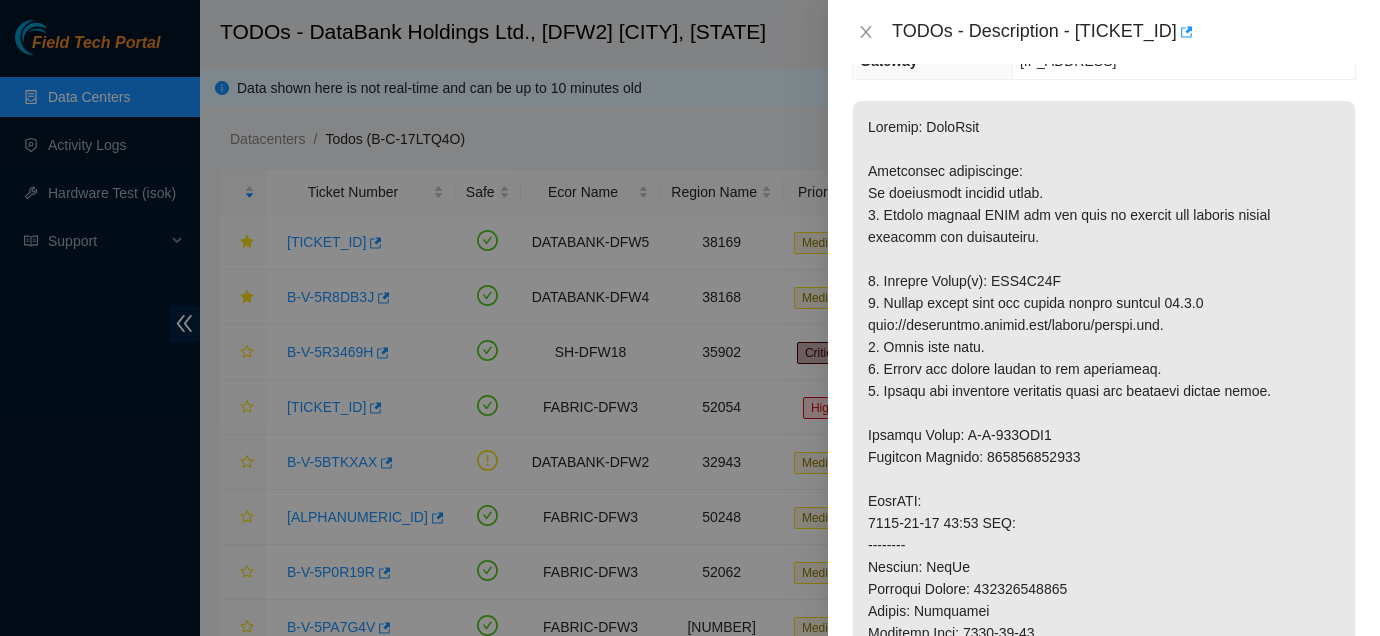 scroll, scrollTop: 289, scrollLeft: 0, axis: vertical 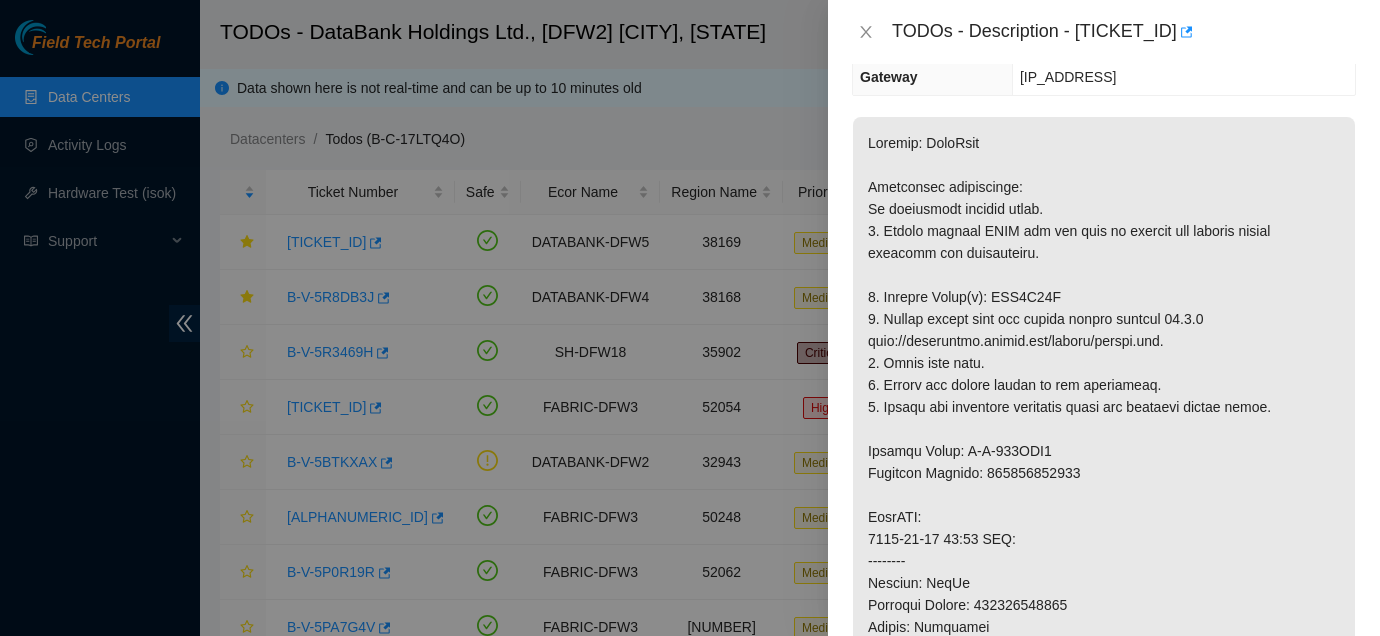 click at bounding box center (690, 318) 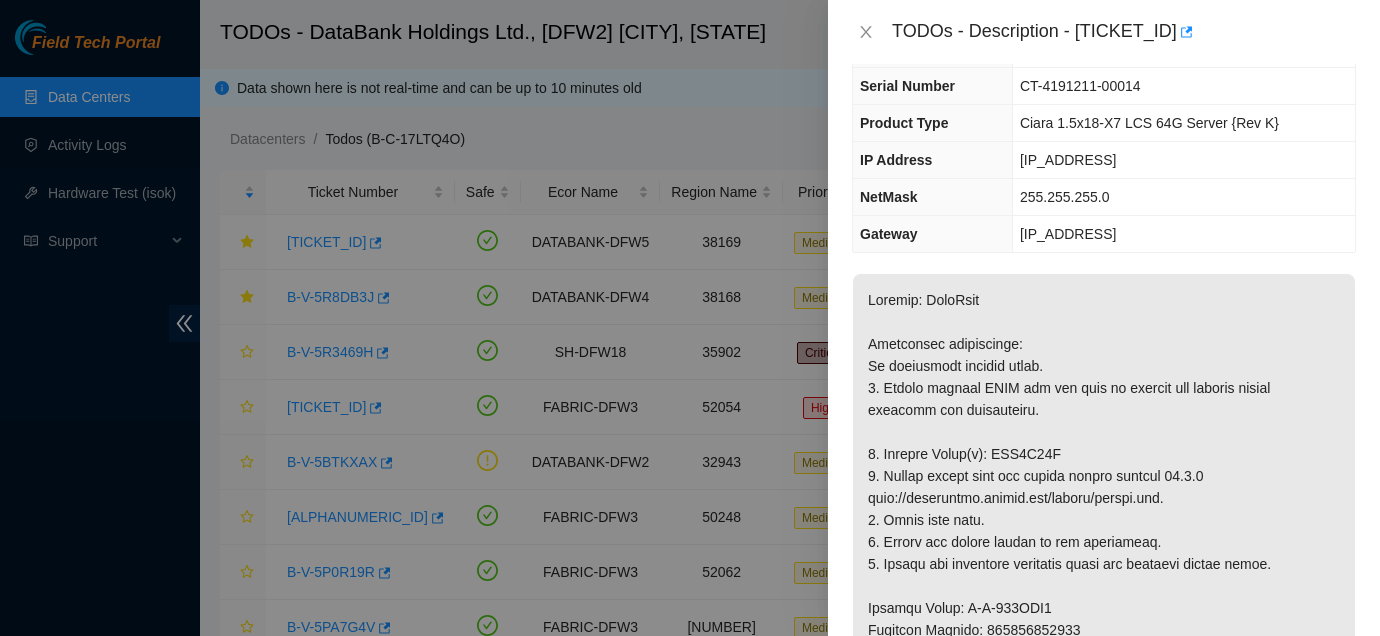 scroll, scrollTop: 0, scrollLeft: 0, axis: both 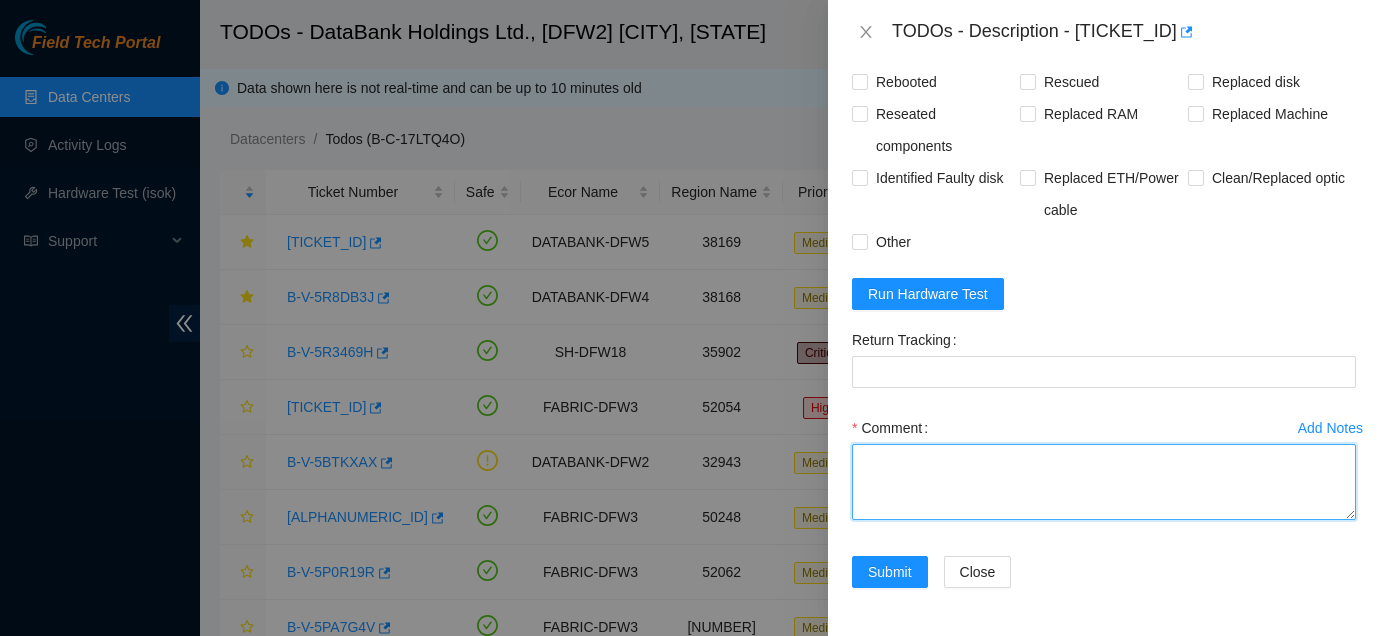 click on "Comment" at bounding box center [1104, 482] 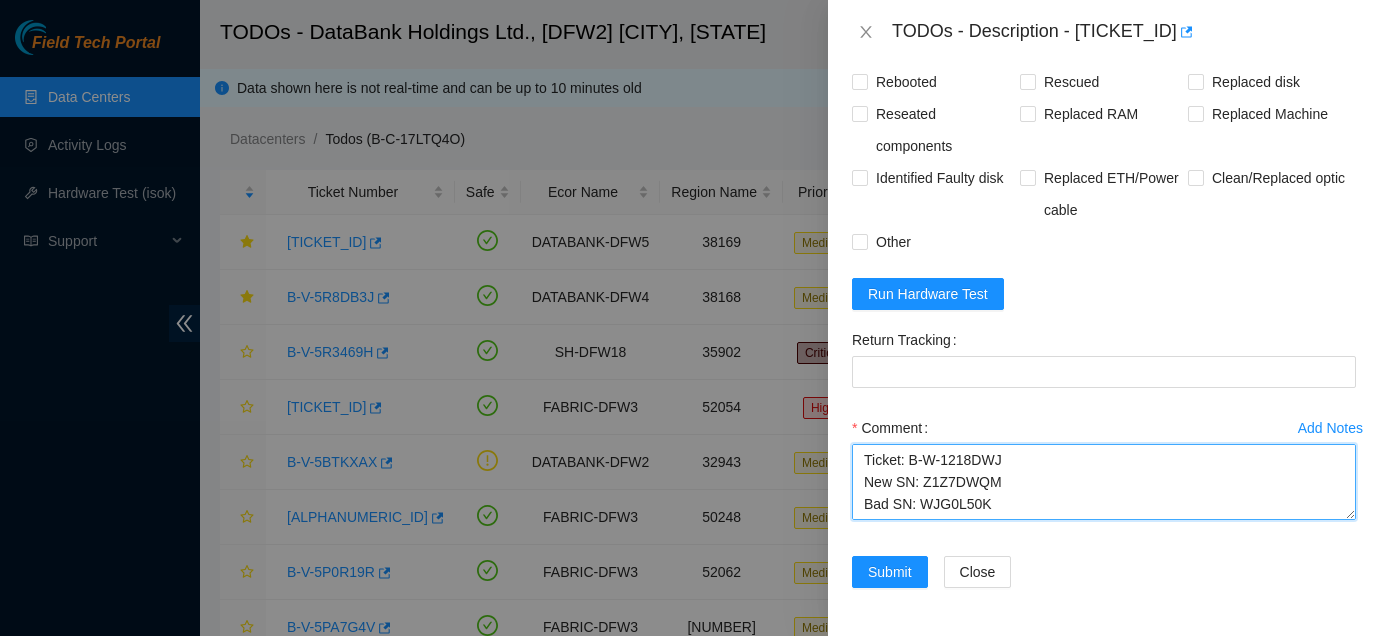 scroll, scrollTop: 81, scrollLeft: 0, axis: vertical 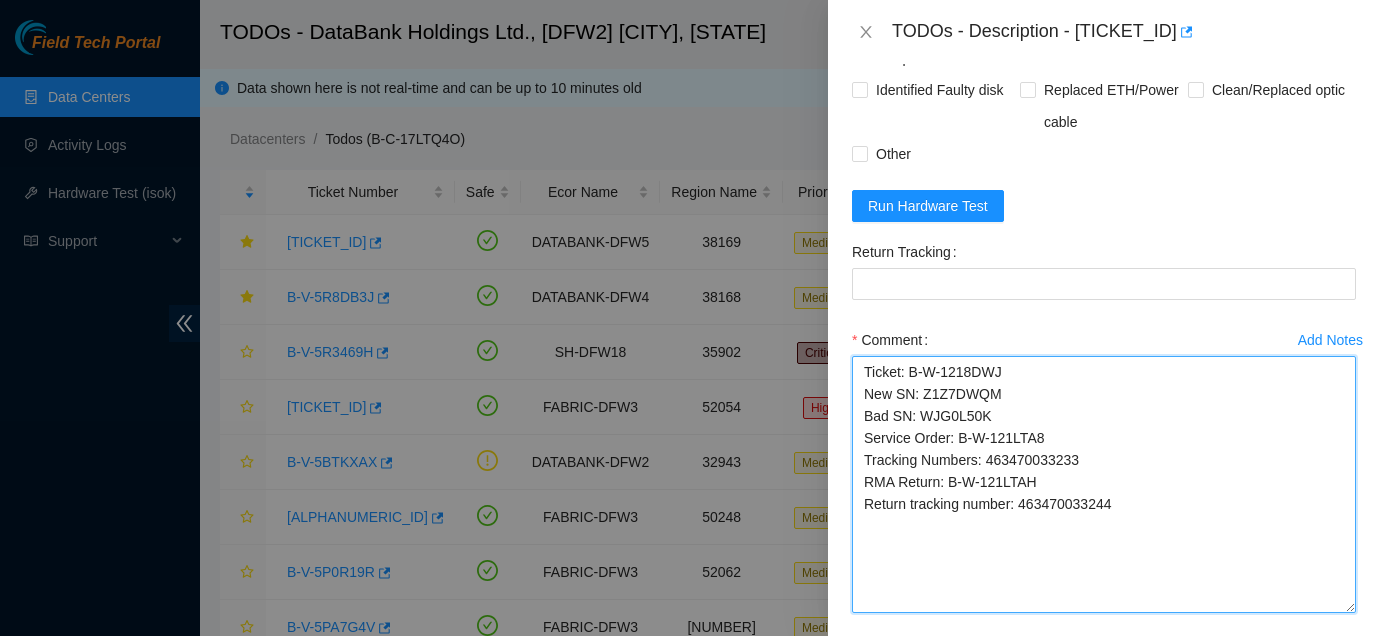 drag, startPoint x: 1352, startPoint y: 512, endPoint x: 1354, endPoint y: 692, distance: 180.01111 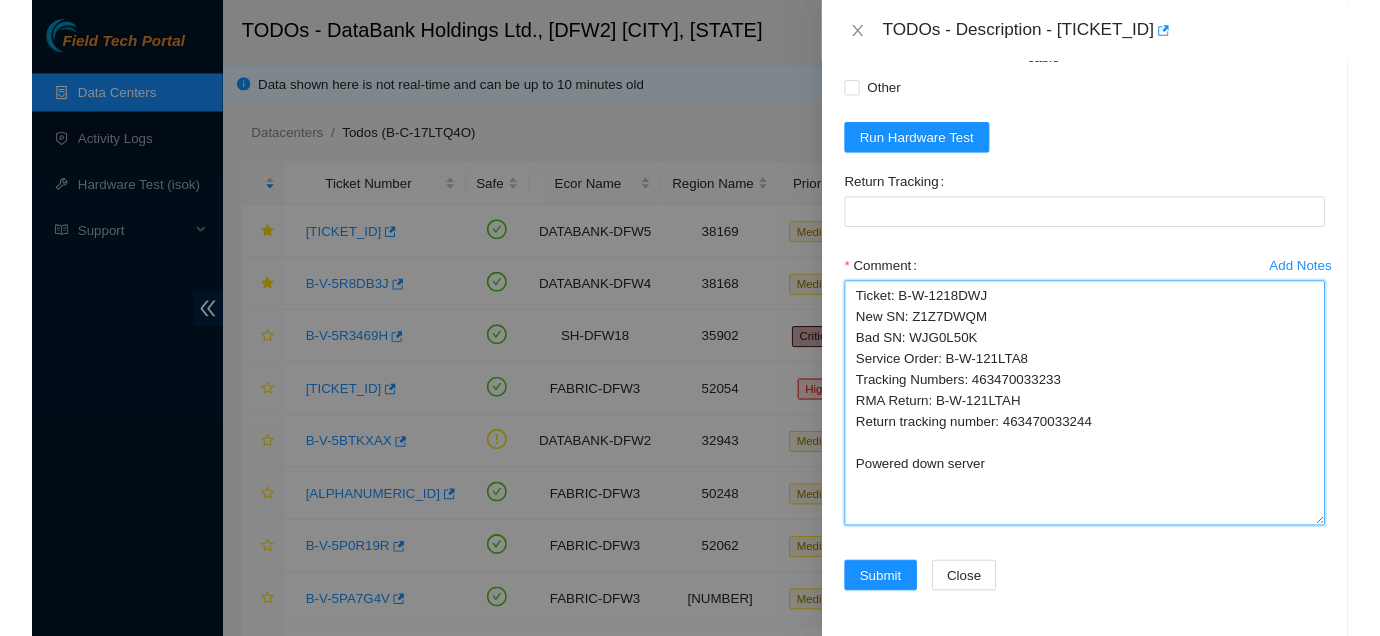 scroll, scrollTop: 1752, scrollLeft: 0, axis: vertical 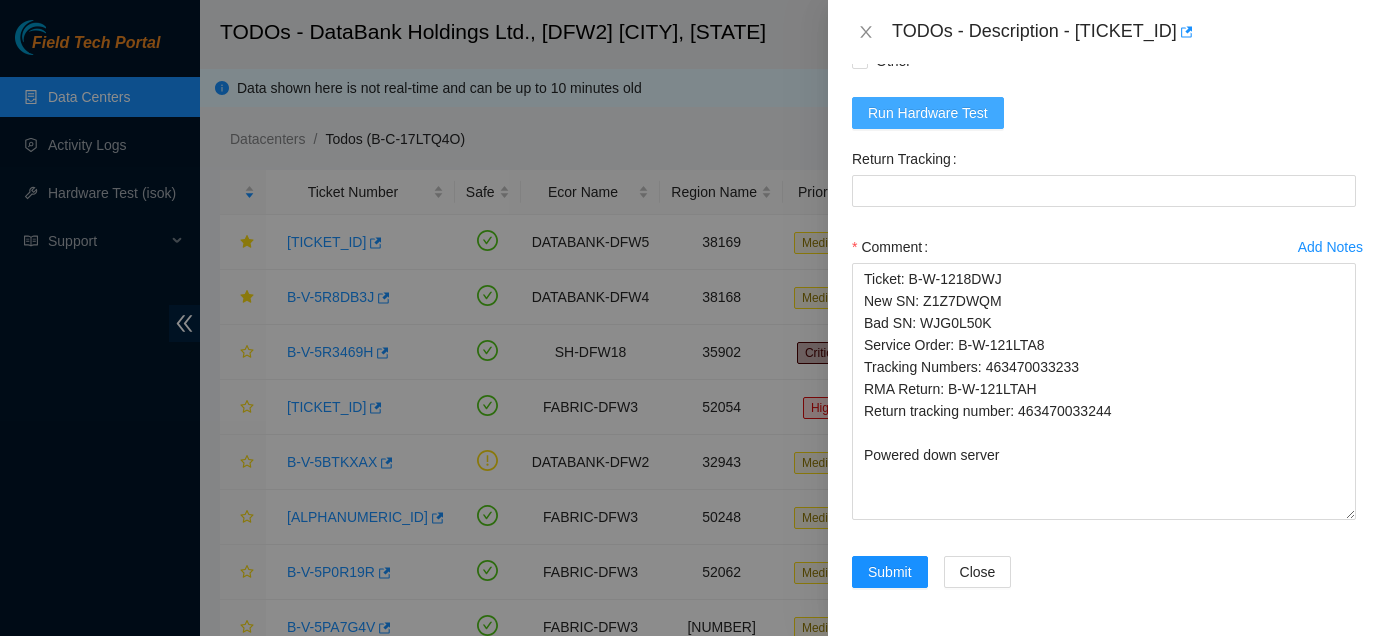 click on "Run Hardware Test" at bounding box center (928, 113) 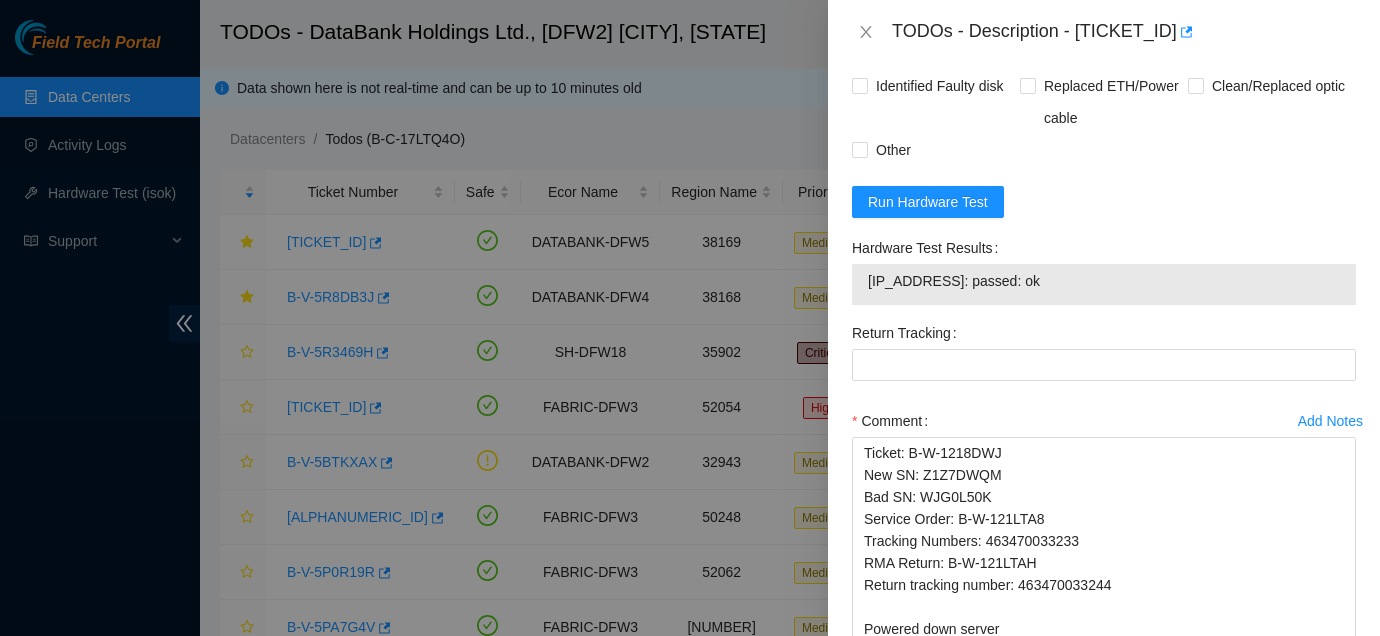 scroll, scrollTop: 1837, scrollLeft: 0, axis: vertical 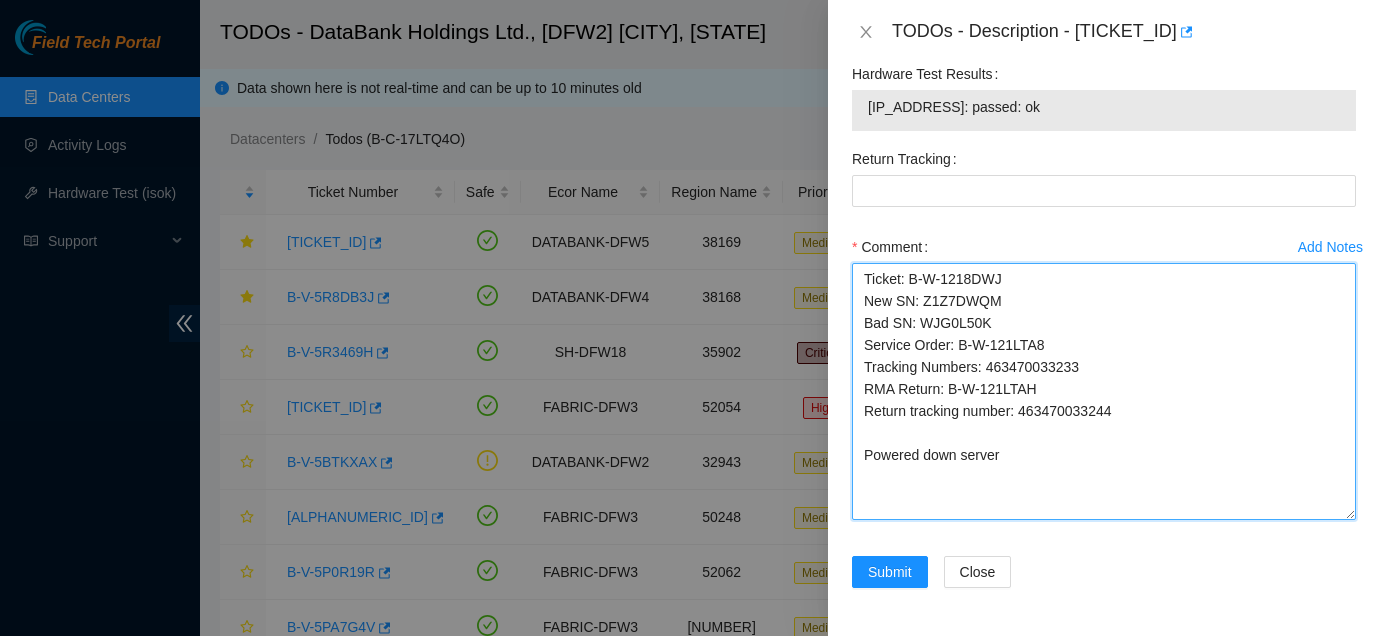 click on "Ticket: B-W-1218DWJ
New SN: Z1Z7DWQM
Bad SN: WJG0L50K
Service Order: B-W-121LTA8
Tracking Numbers: 463470033233
RMA Return: B-W-121LTAH
Return tracking number: 463470033244
Powered down server" at bounding box center [1104, 391] 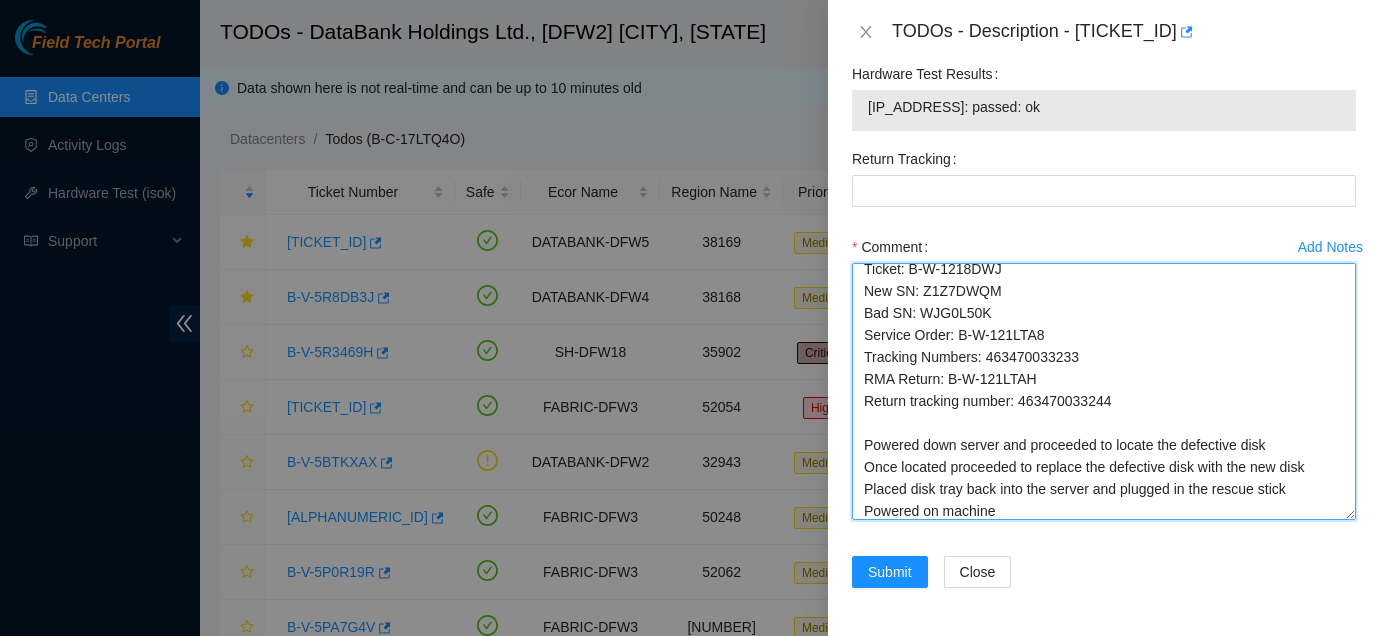 scroll, scrollTop: 32, scrollLeft: 0, axis: vertical 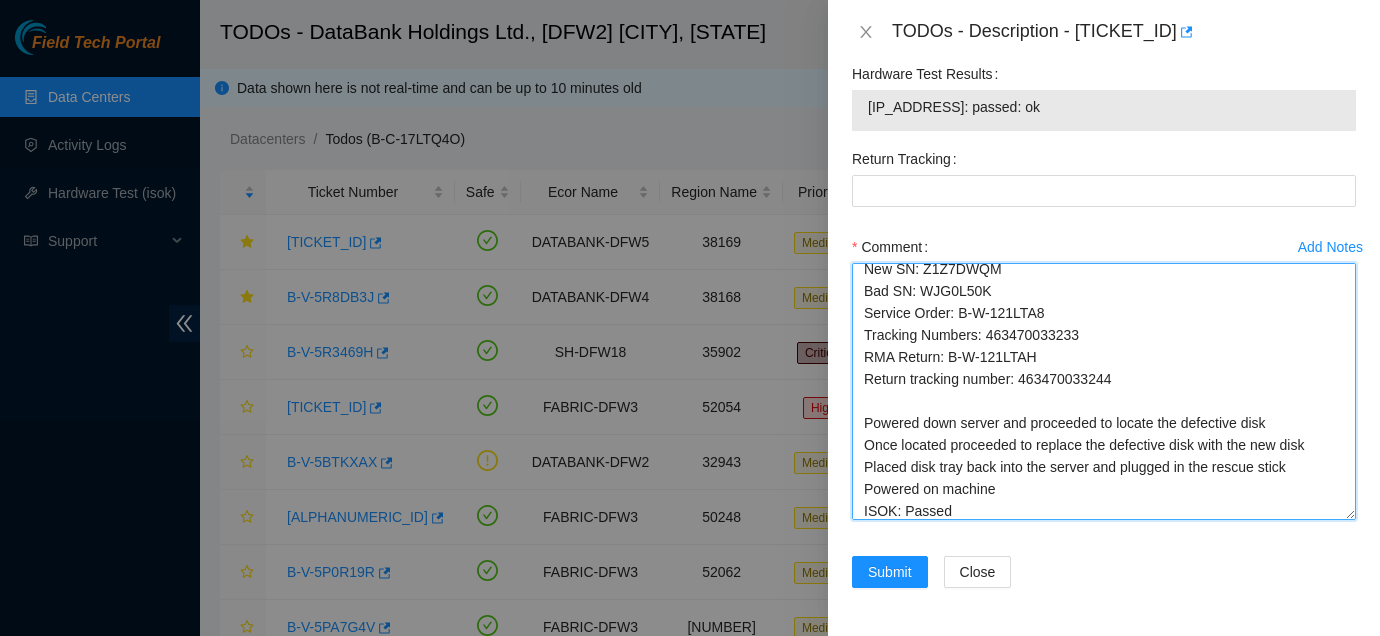 drag, startPoint x: 1027, startPoint y: 377, endPoint x: 1165, endPoint y: 386, distance: 138.29317 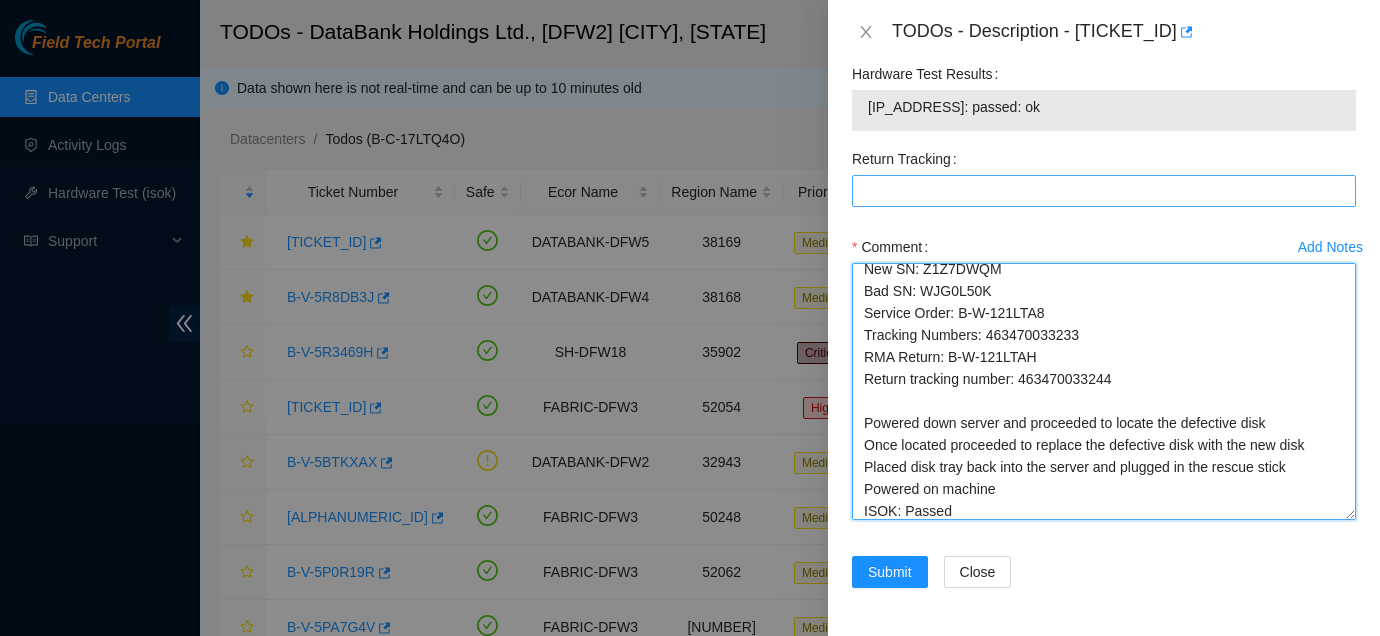 type on "Ticket: B-W-1218DWJ
New SN: Z1Z7DWQM
Bad SN: WJG0L50K
Service Order: B-W-121LTA8
Tracking Numbers: 463470033233
RMA Return: B-W-121LTAH
Return tracking number: 463470033244
Powered down server and proceeded to locate the defective disk
Once located proceeded to replace the defective disk with the new disk
Placed disk tray back into the server and plugged in the rescue stick
Powered on machine
ISOK: Passed" 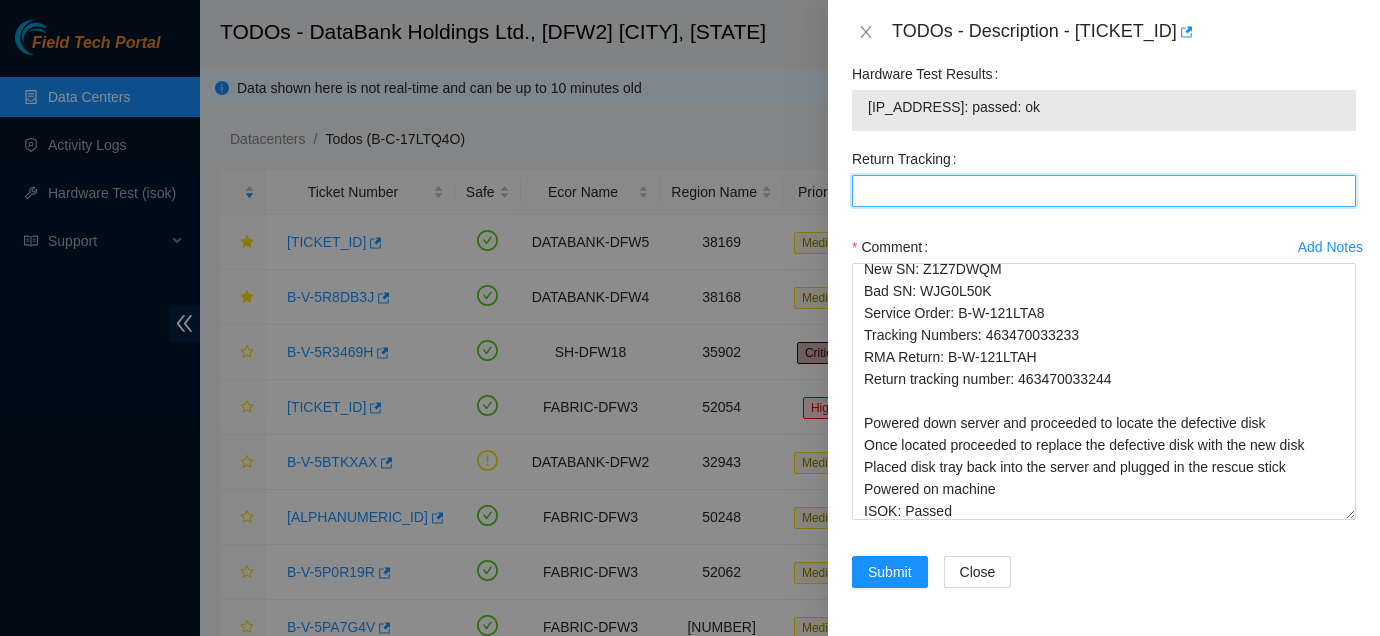click on "Return Tracking" at bounding box center (1104, 191) 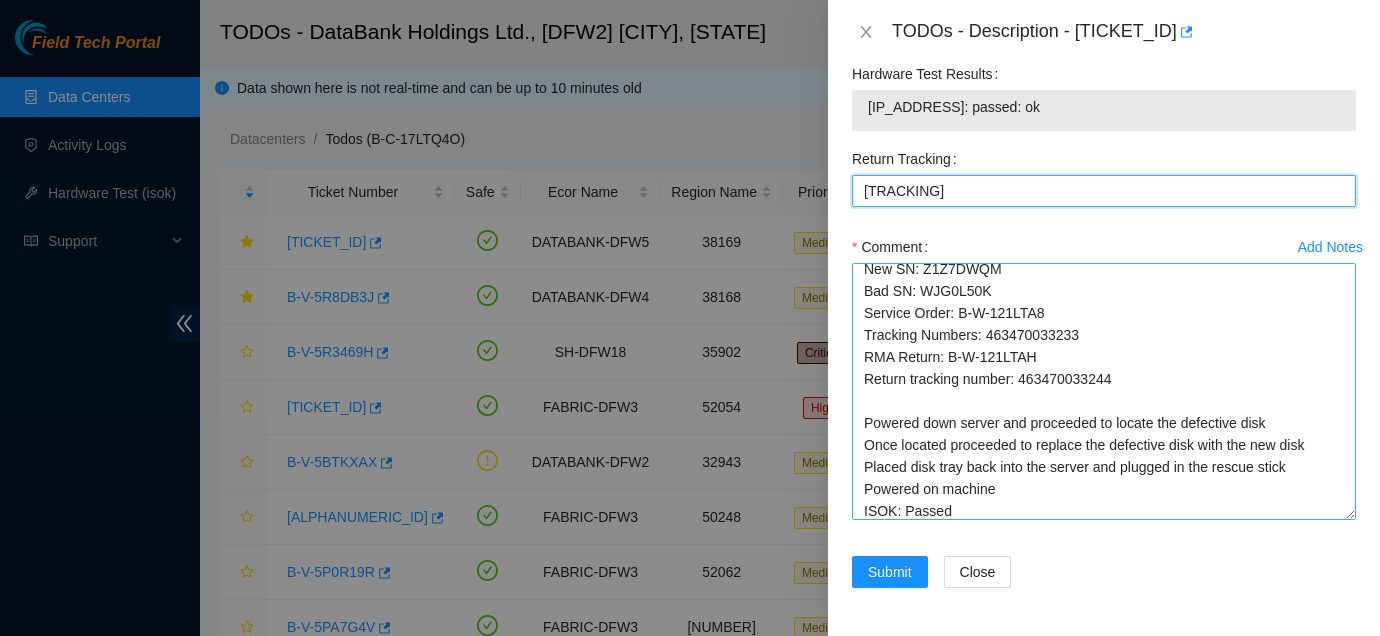 scroll, scrollTop: 0, scrollLeft: 0, axis: both 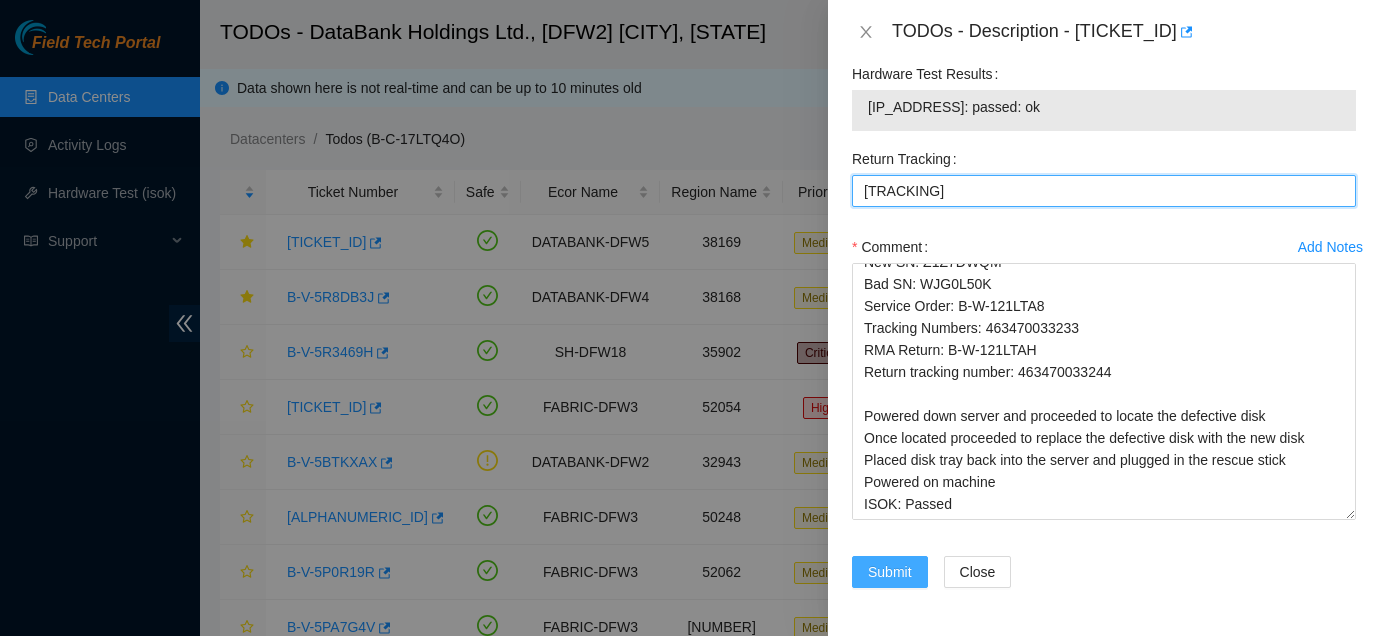 type on "[TRACKING]" 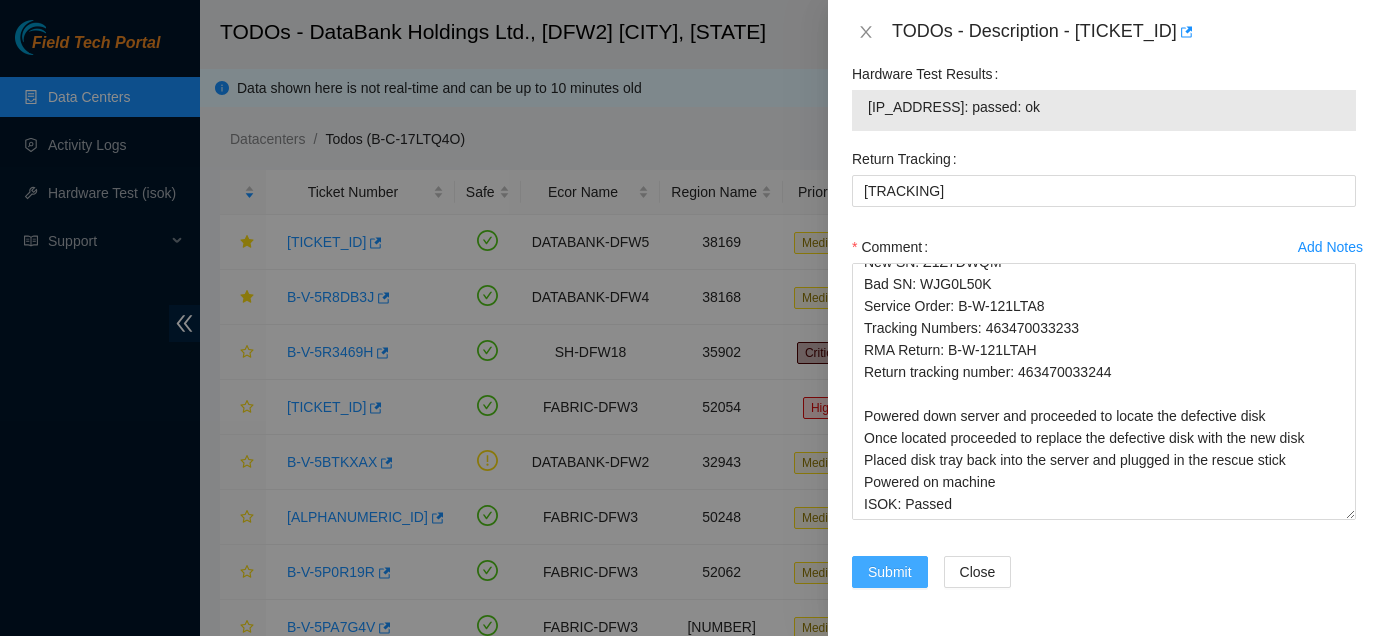 click on "Submit" at bounding box center [890, 572] 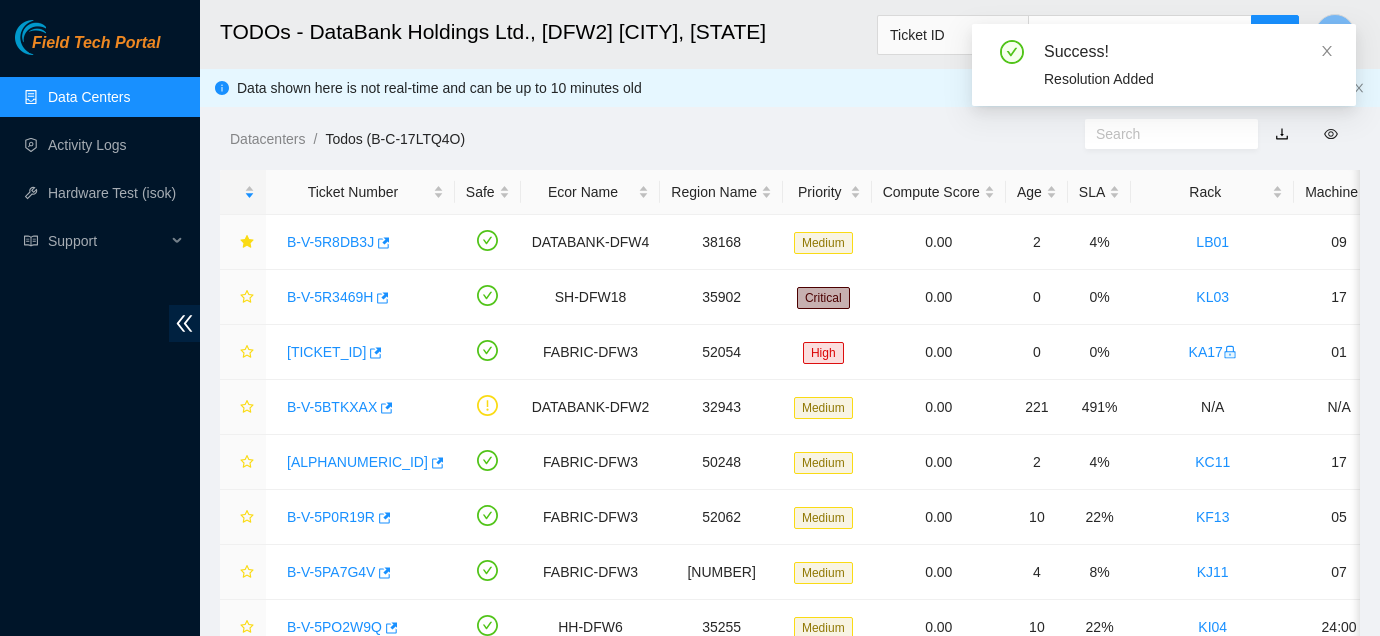 scroll, scrollTop: 654, scrollLeft: 0, axis: vertical 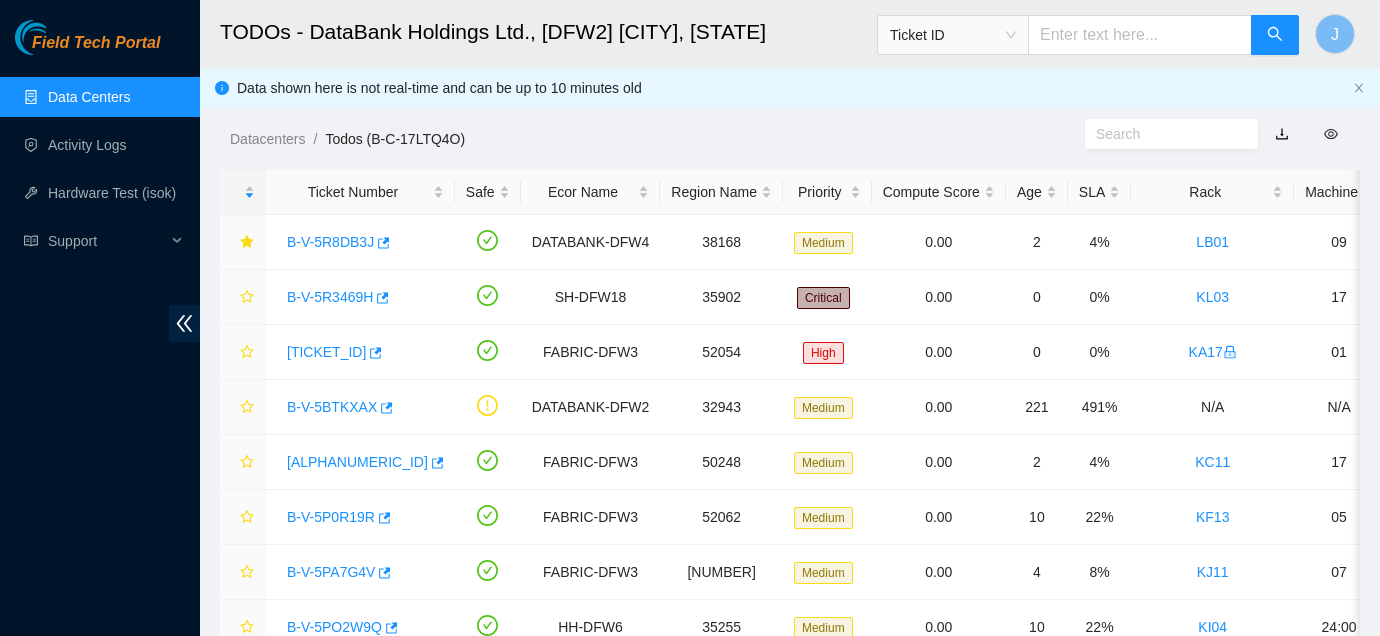 click on "Field Tech Portal Data Centers Activity Logs Hardware Test (isok) Support" at bounding box center [100, 328] 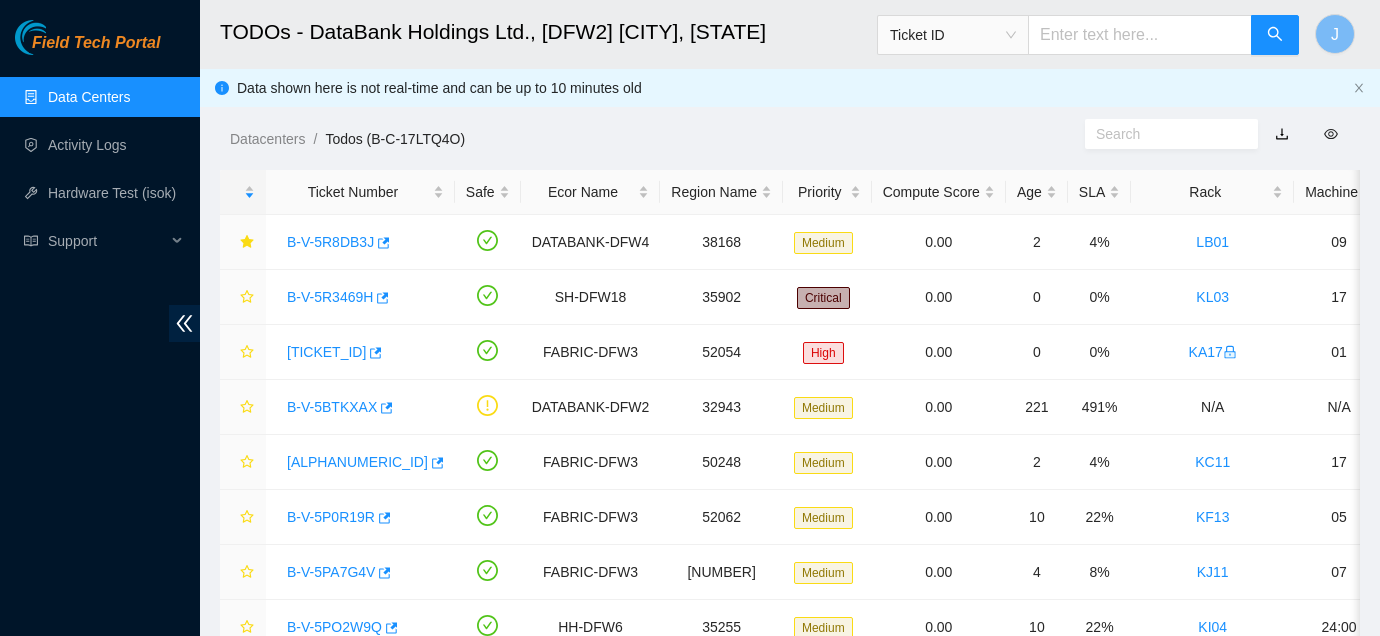 scroll, scrollTop: 528, scrollLeft: 0, axis: vertical 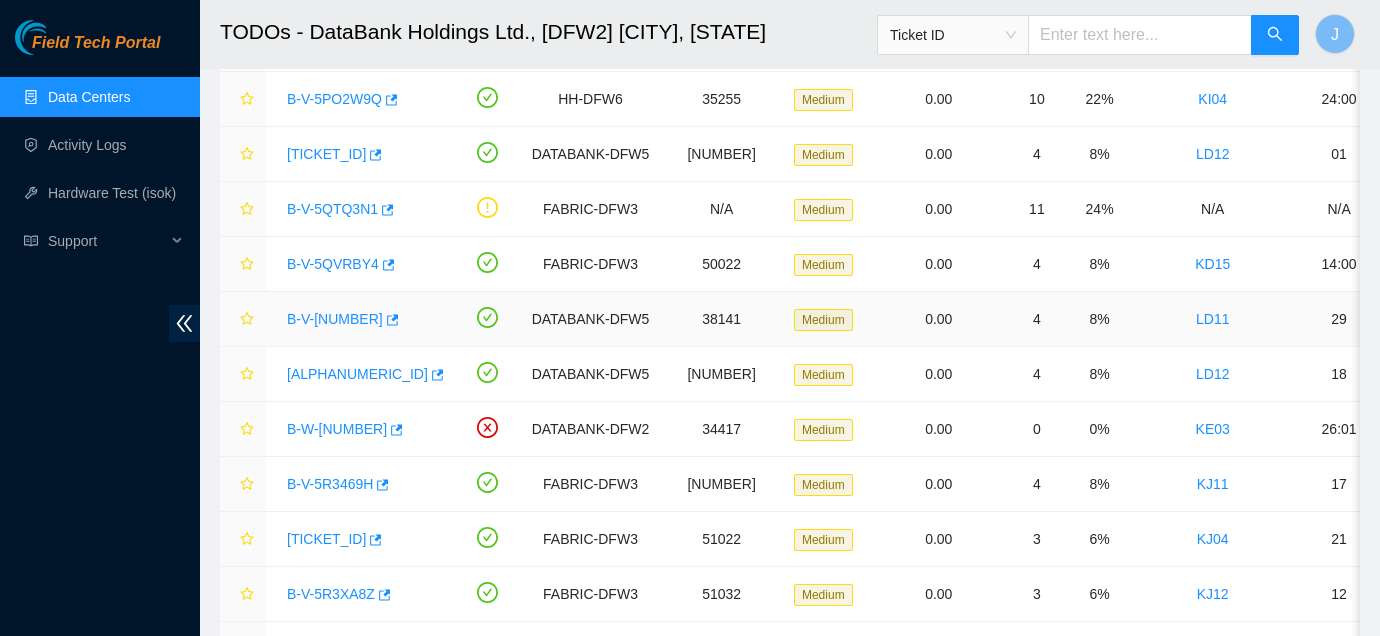 click on "B-V-[NUMBER]" at bounding box center (335, 319) 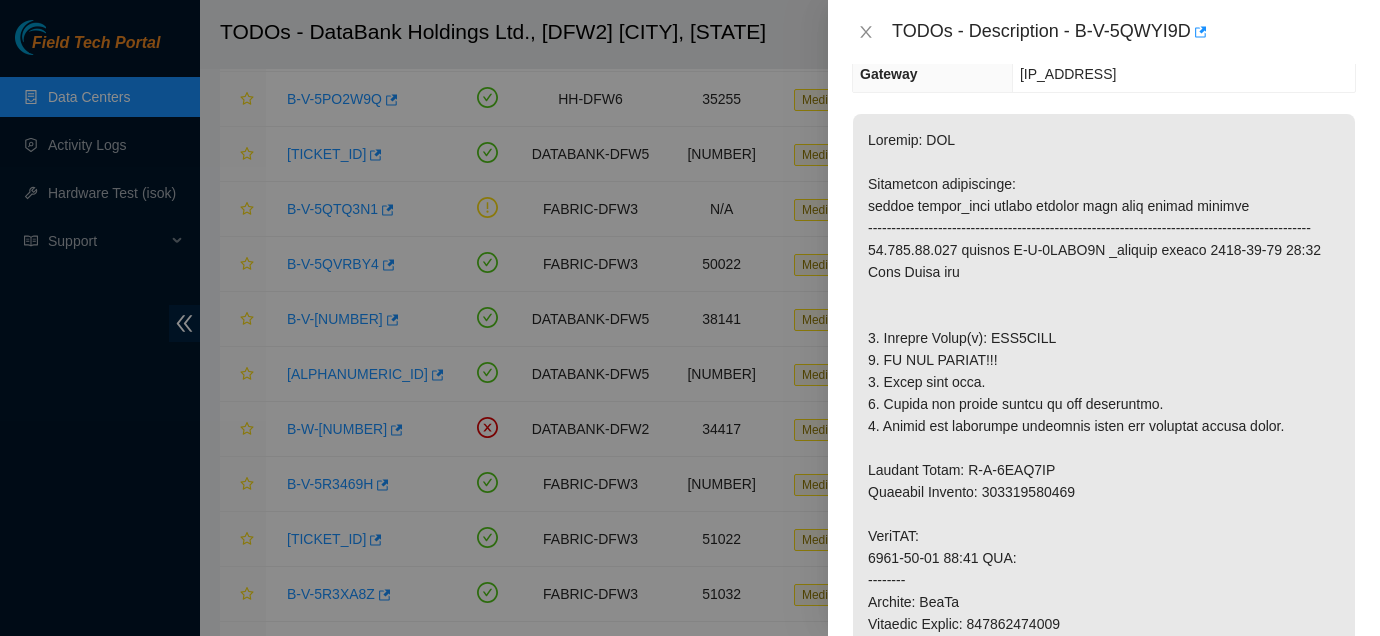scroll, scrollTop: 0, scrollLeft: 0, axis: both 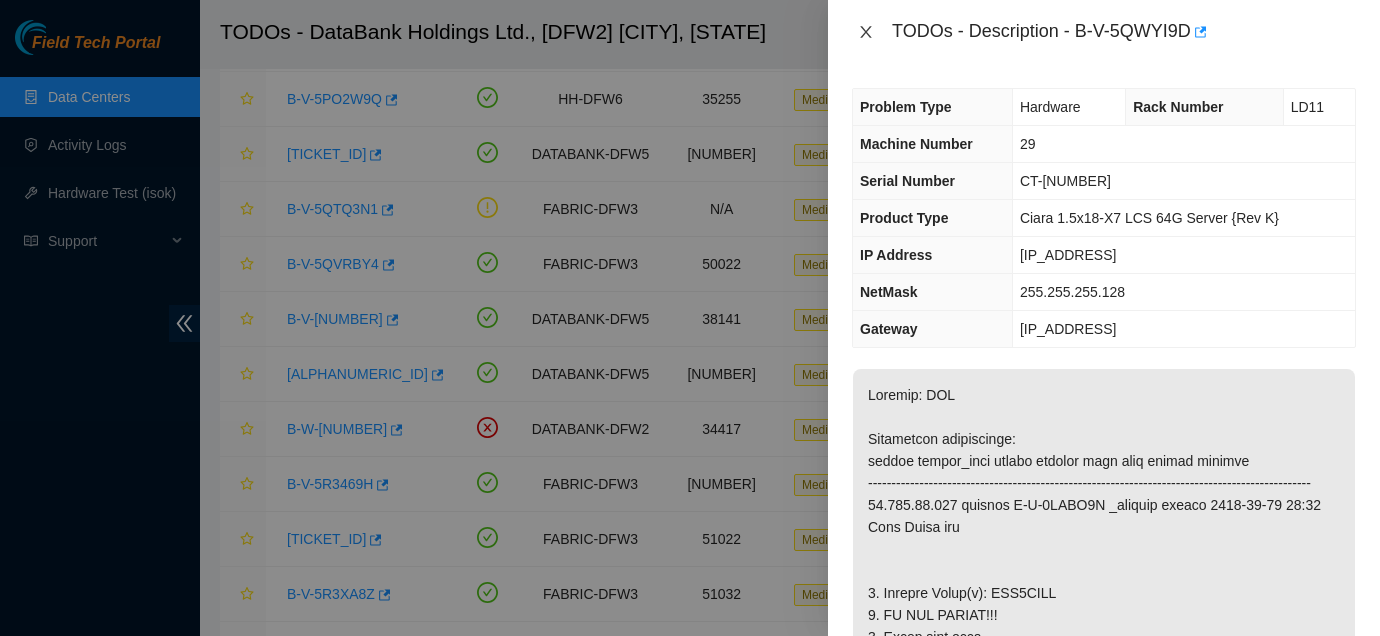 click 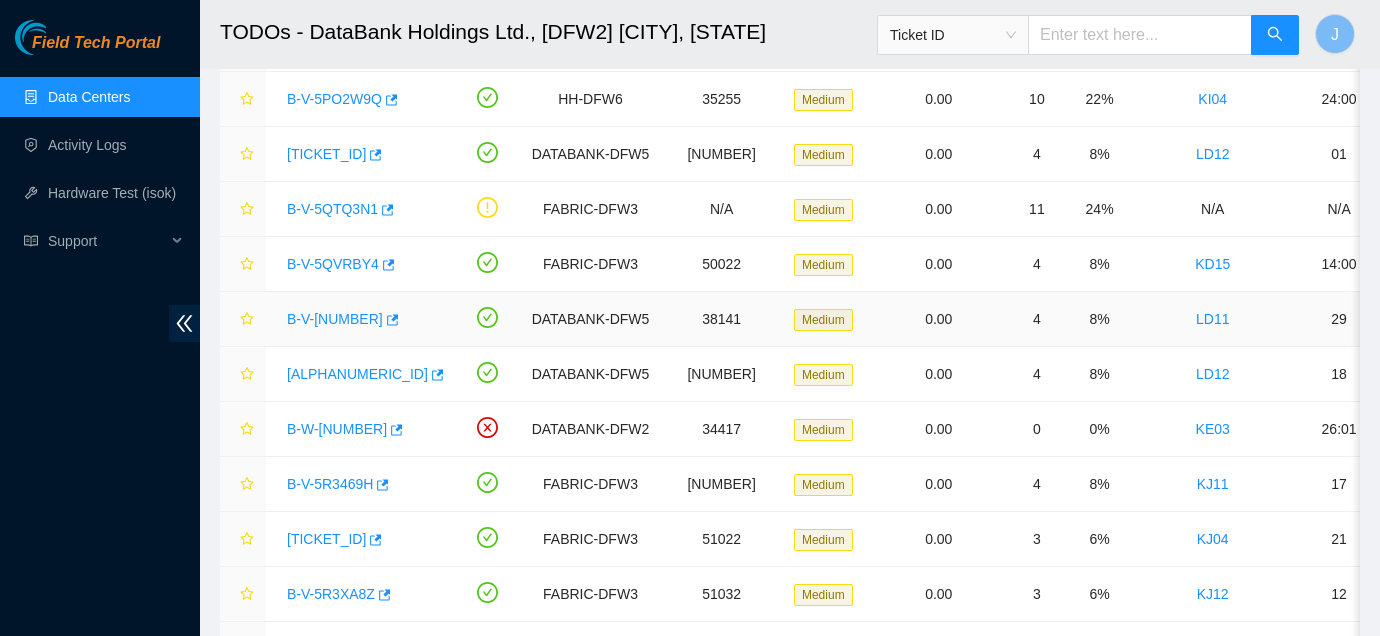 click on "B-V-[NUMBER]" at bounding box center (335, 319) 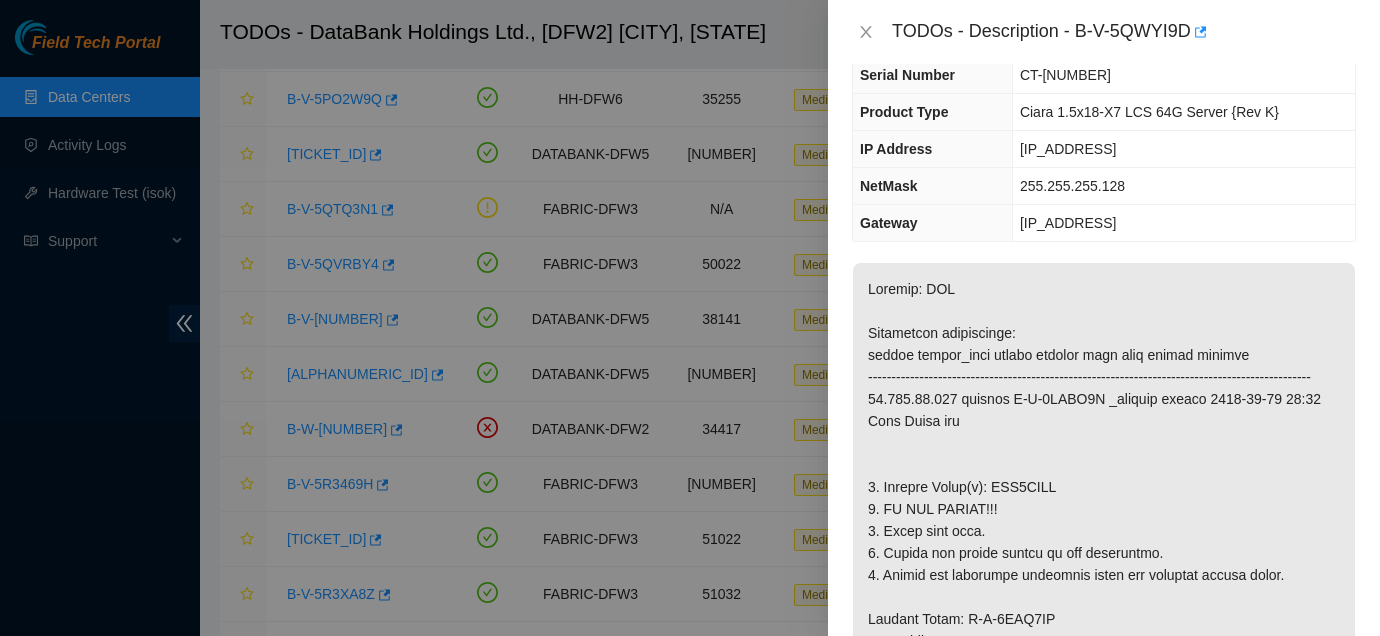 scroll, scrollTop: 97, scrollLeft: 0, axis: vertical 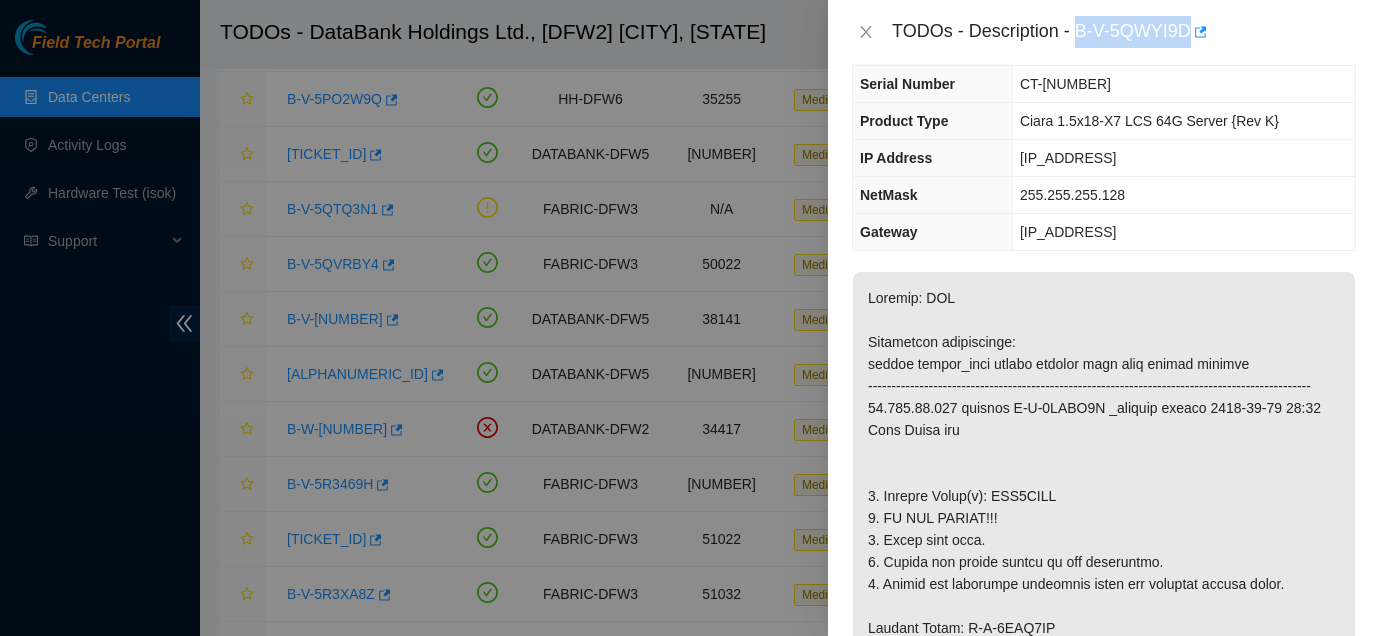 drag, startPoint x: 1081, startPoint y: 26, endPoint x: 1195, endPoint y: 30, distance: 114.07015 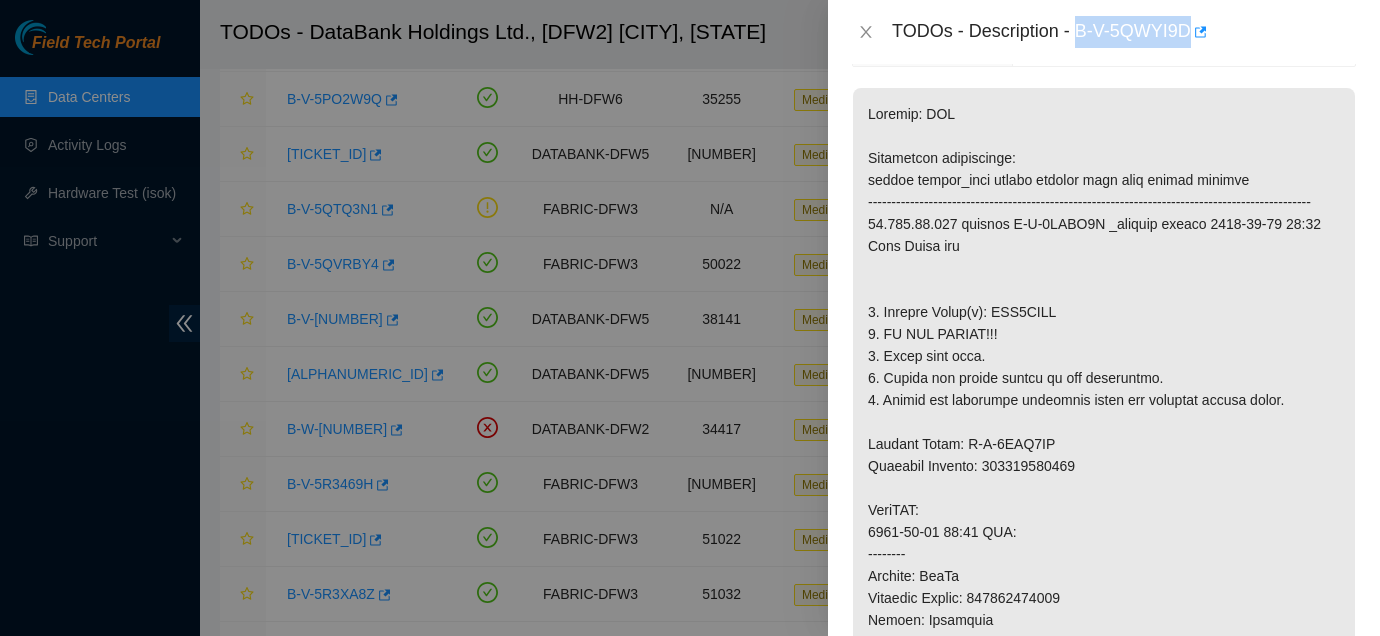 scroll, scrollTop: 308, scrollLeft: 0, axis: vertical 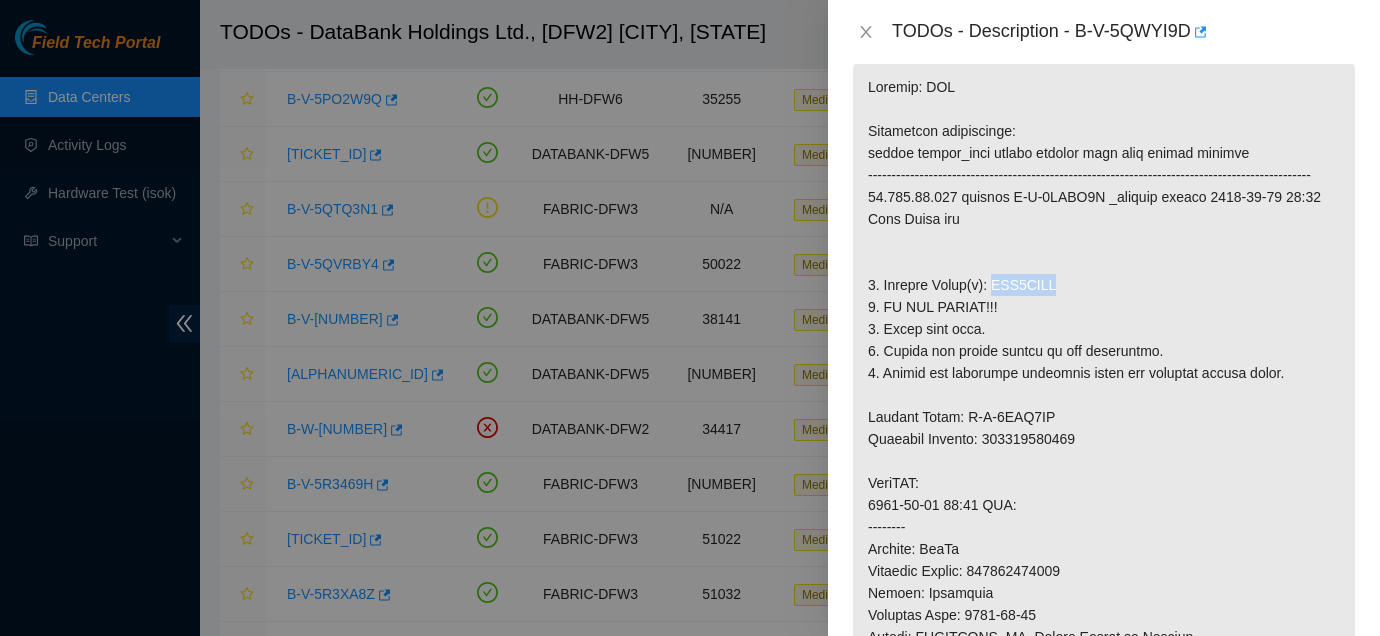 drag, startPoint x: 1002, startPoint y: 307, endPoint x: 1092, endPoint y: 303, distance: 90.088844 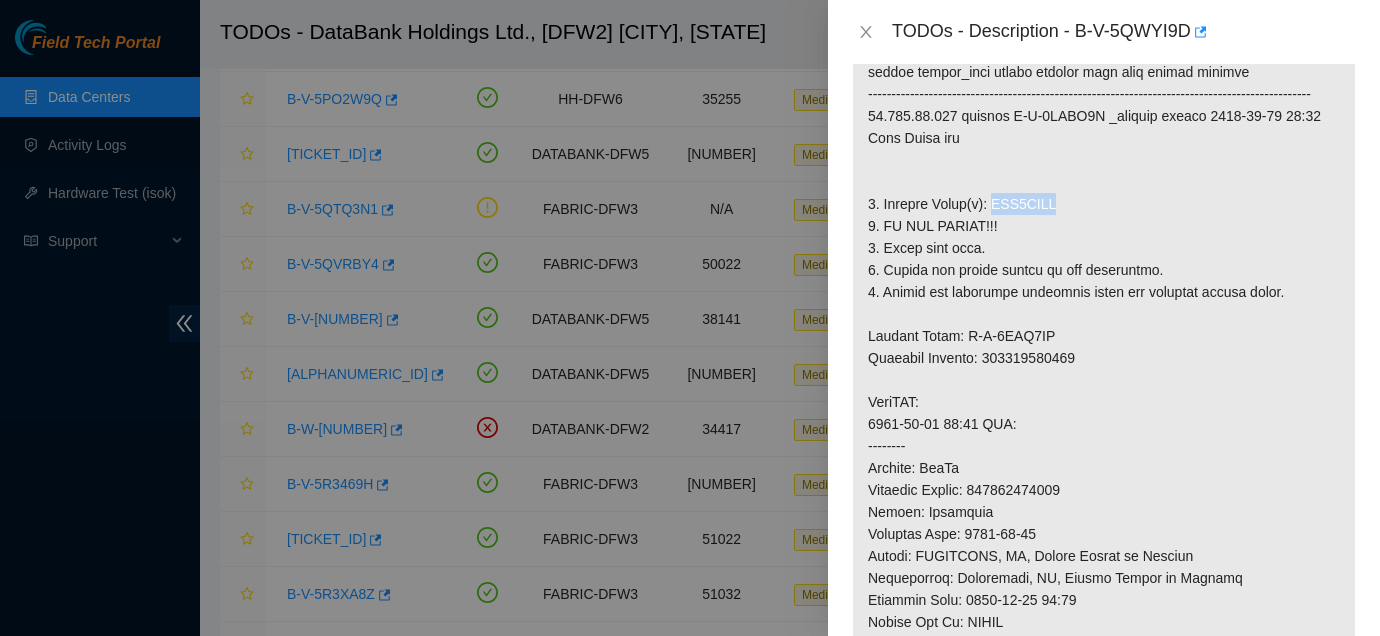 scroll, scrollTop: 400, scrollLeft: 0, axis: vertical 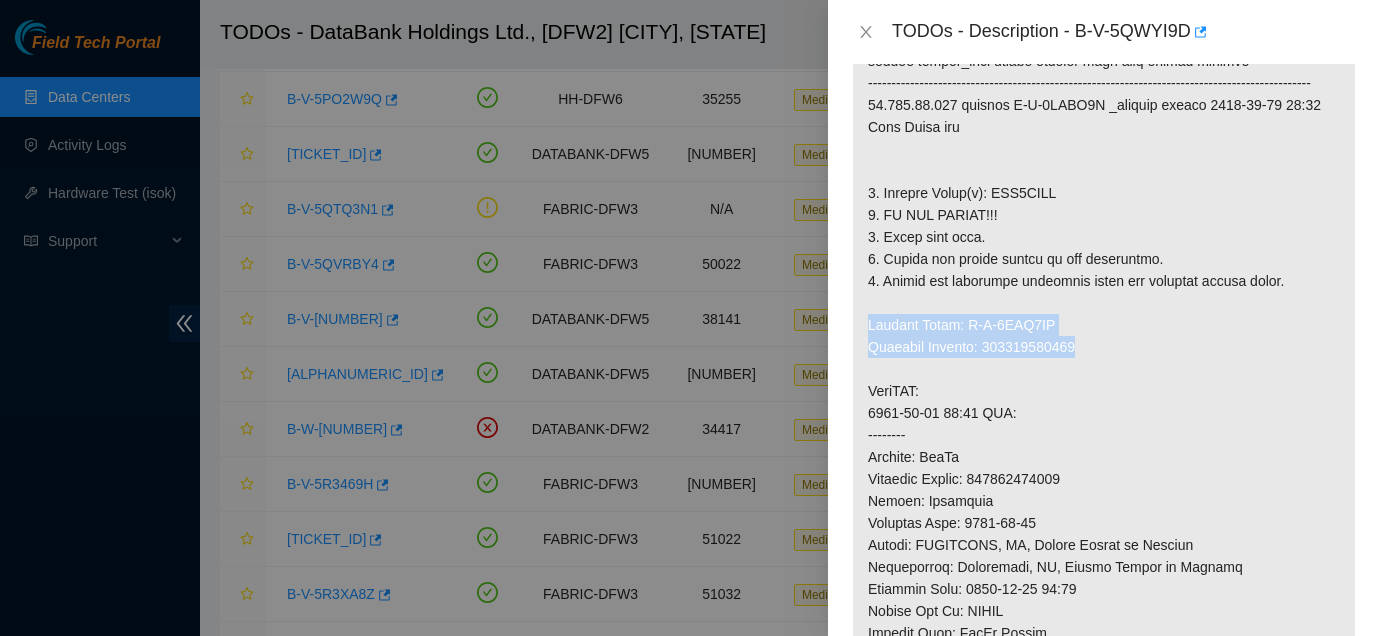 drag, startPoint x: 869, startPoint y: 344, endPoint x: 1130, endPoint y: 373, distance: 262.60617 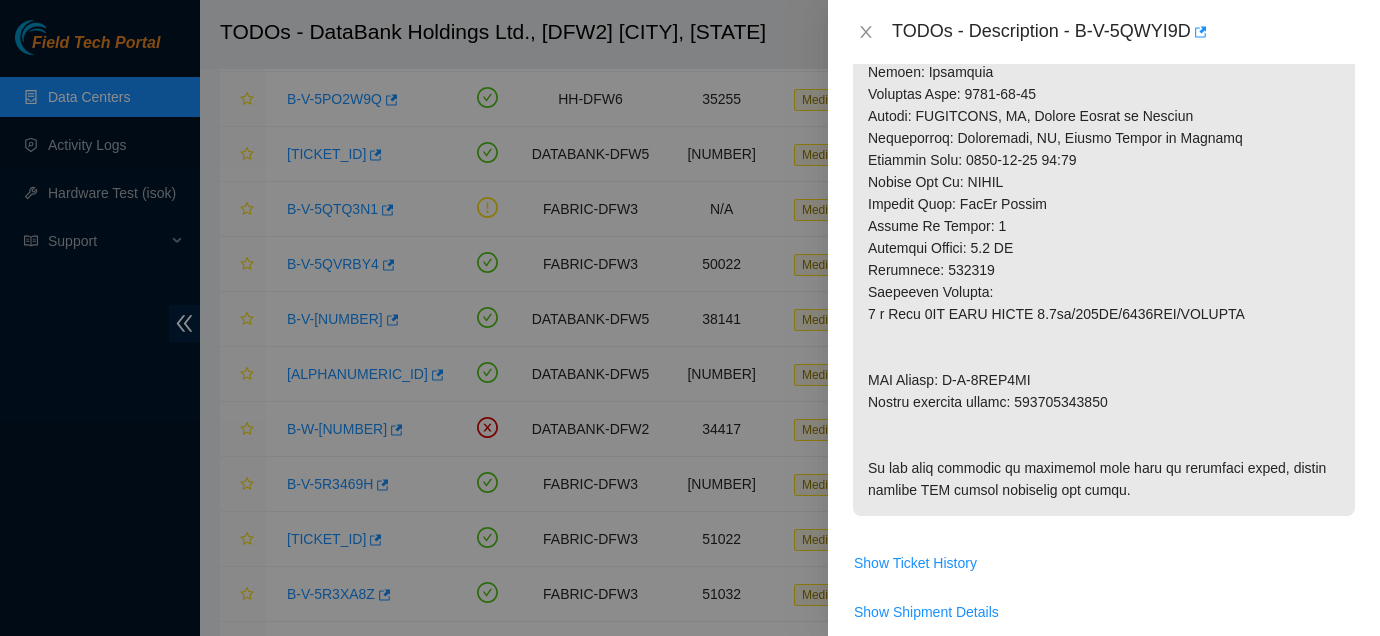 scroll, scrollTop: 852, scrollLeft: 0, axis: vertical 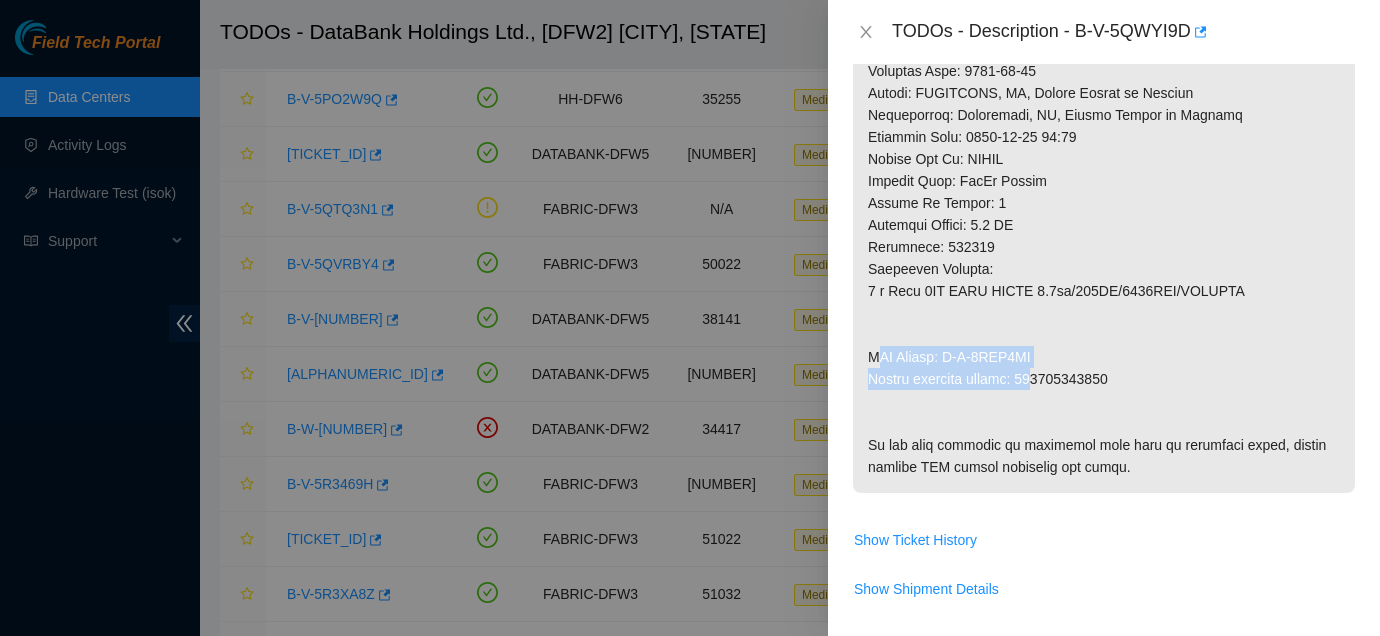 drag, startPoint x: 872, startPoint y: 378, endPoint x: 1048, endPoint y: 392, distance: 176.55594 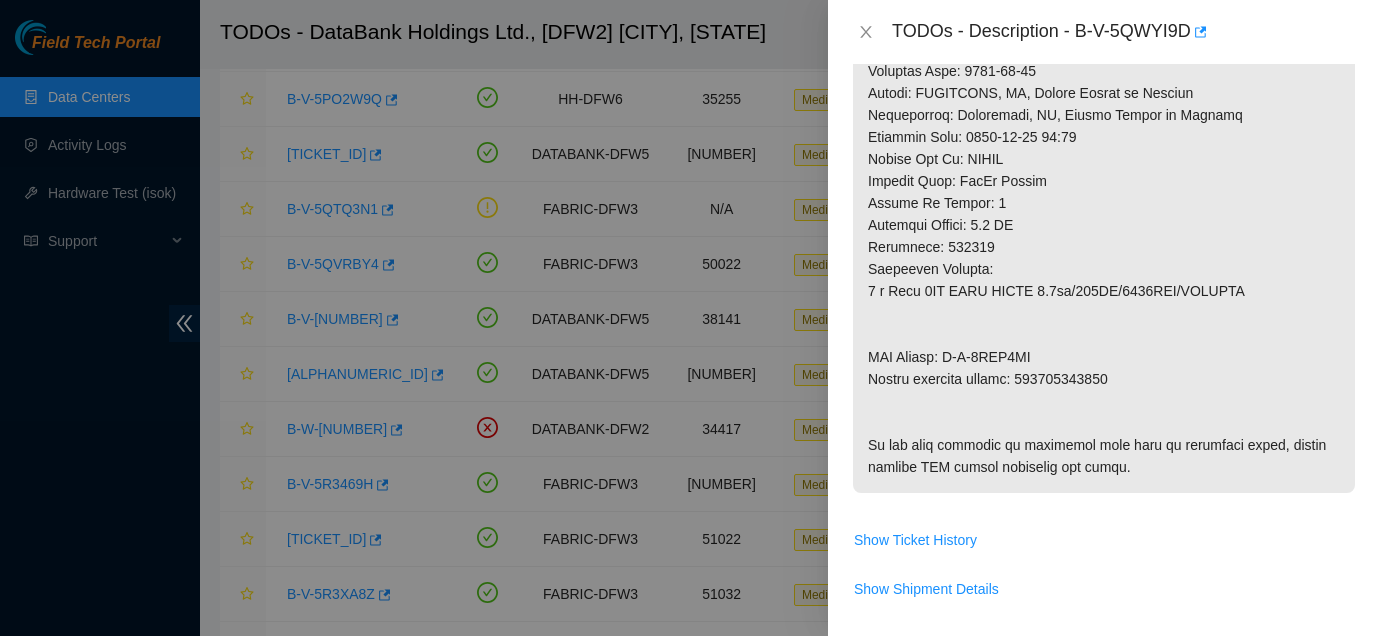 click at bounding box center [1104, 5] 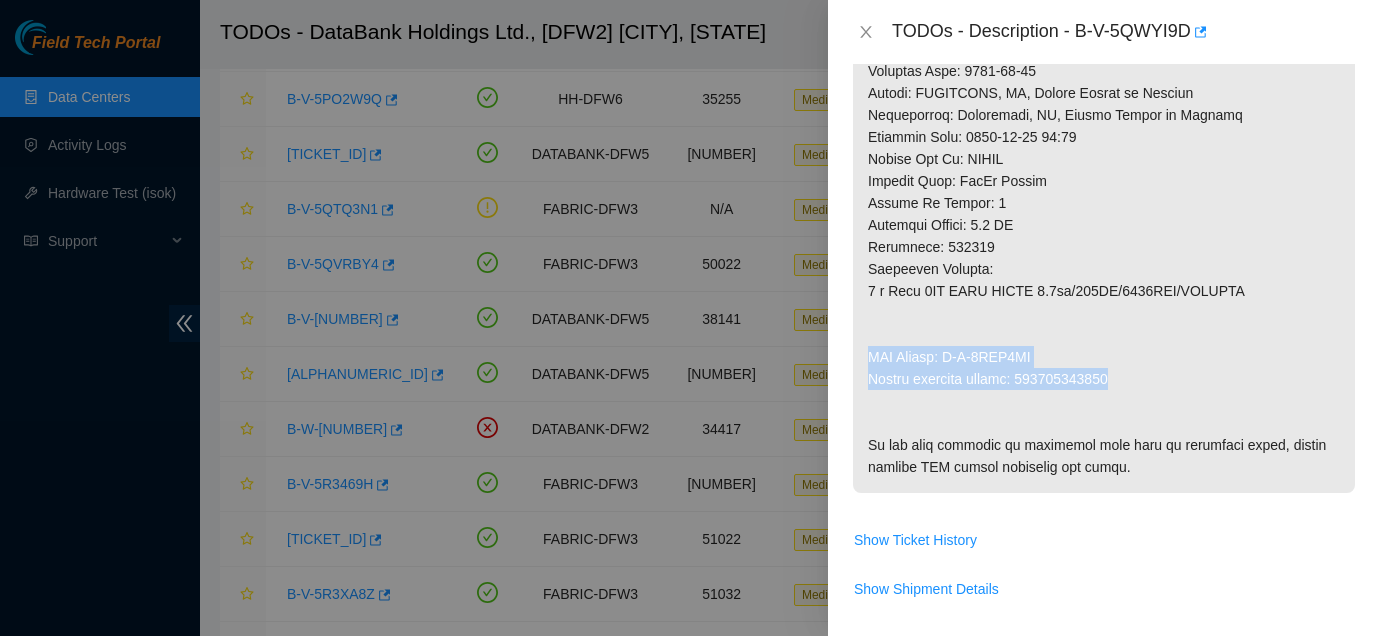 drag, startPoint x: 869, startPoint y: 376, endPoint x: 1155, endPoint y: 404, distance: 287.36737 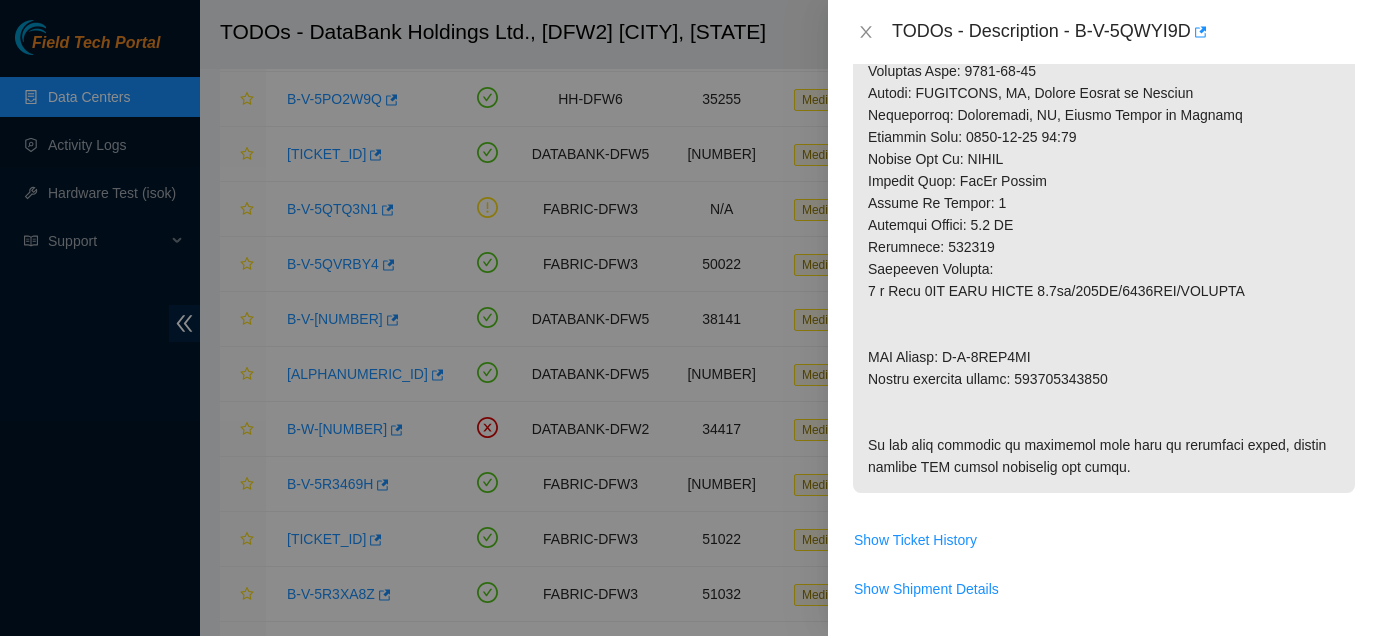 click at bounding box center [1104, 5] 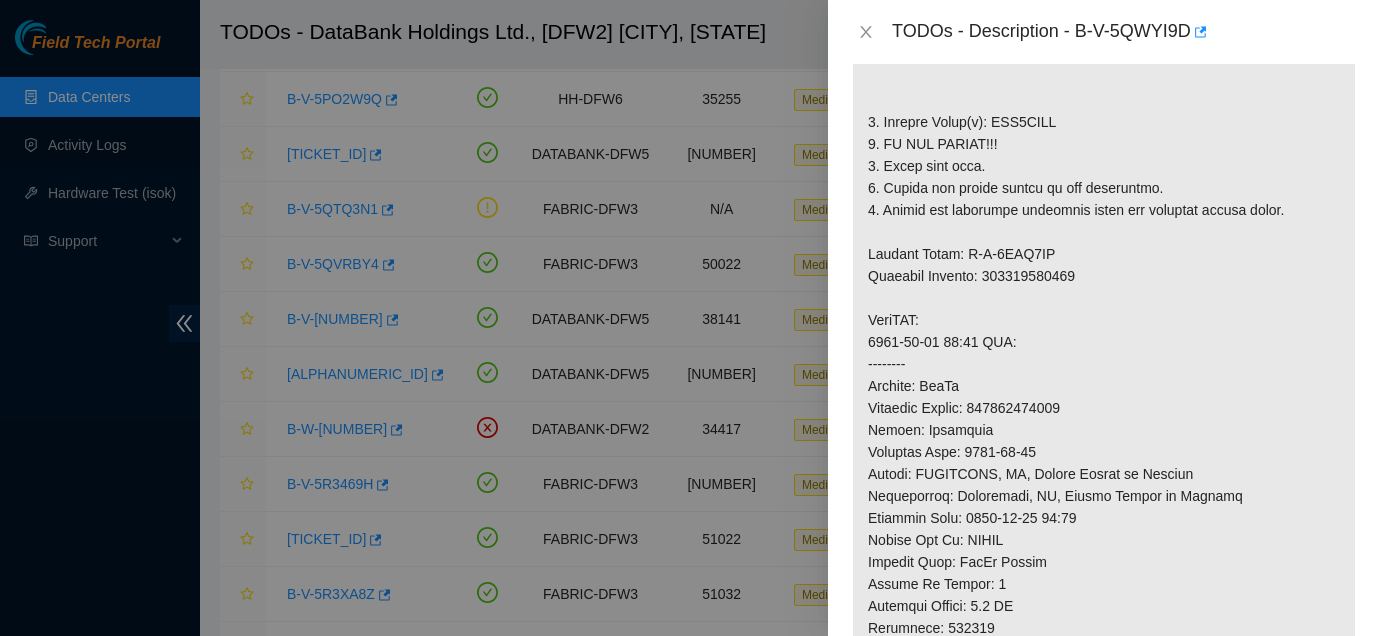 scroll, scrollTop: 491, scrollLeft: 0, axis: vertical 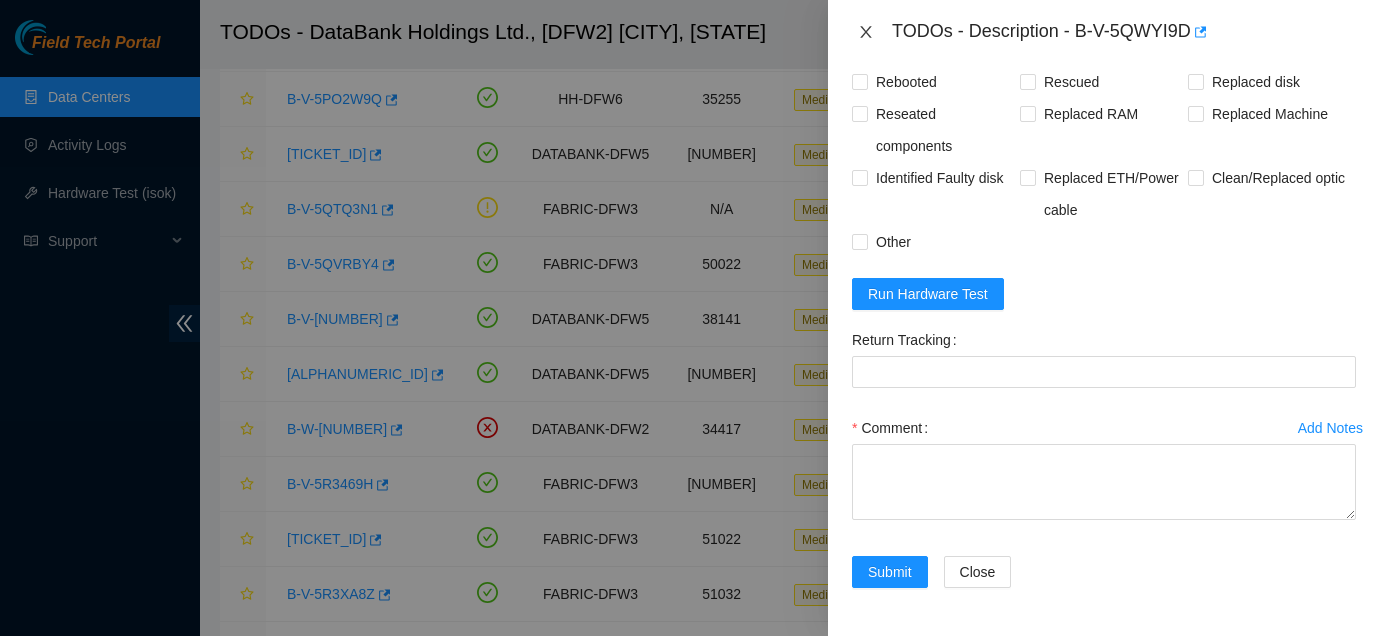 click 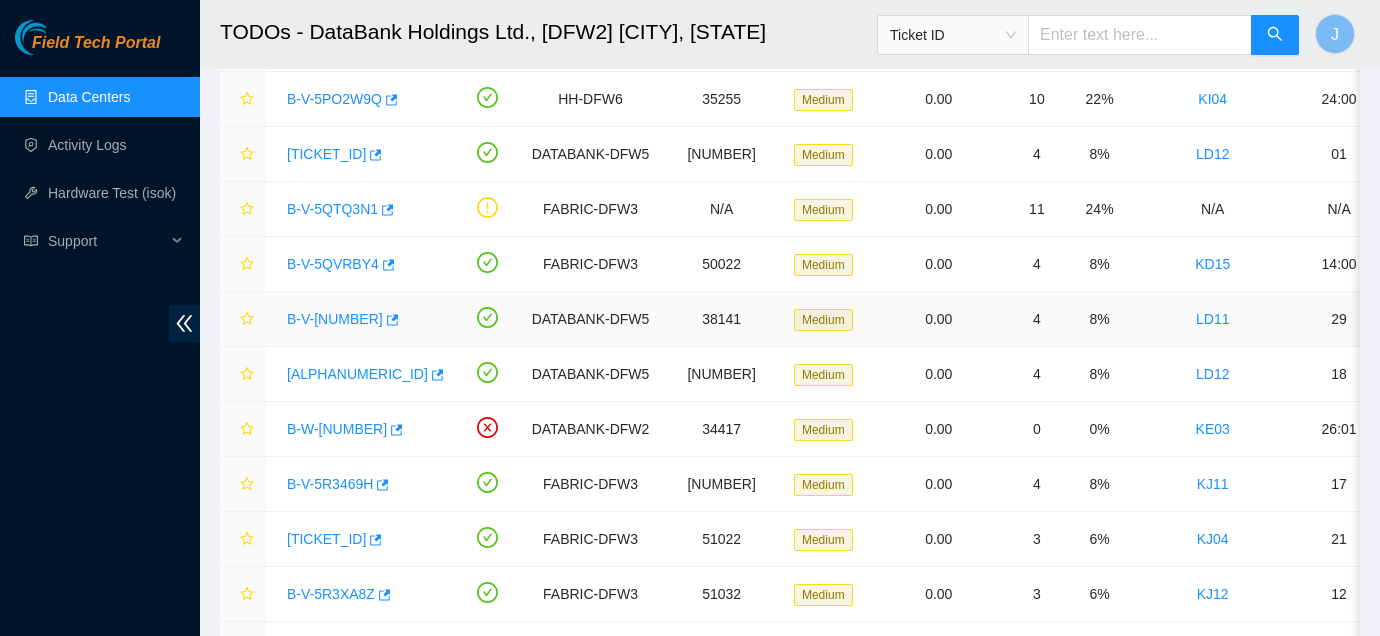 scroll, scrollTop: 610, scrollLeft: 0, axis: vertical 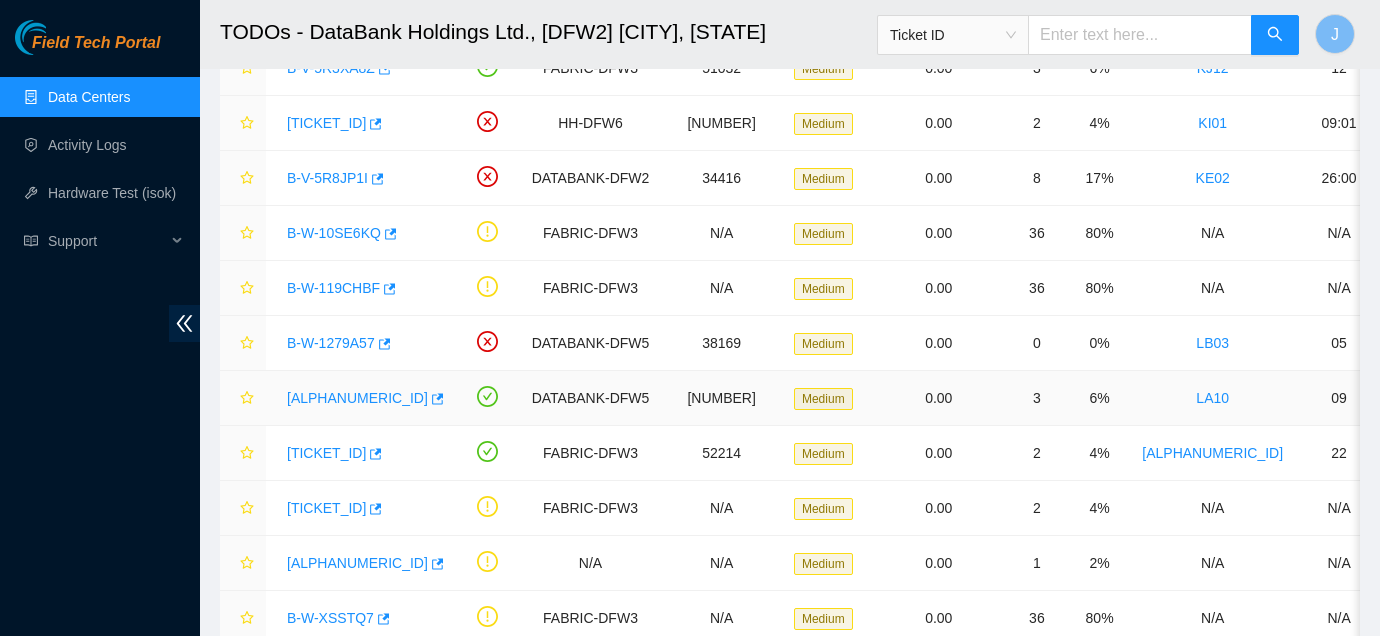 click on "[ALPHANUMERIC_ID]" at bounding box center [357, 398] 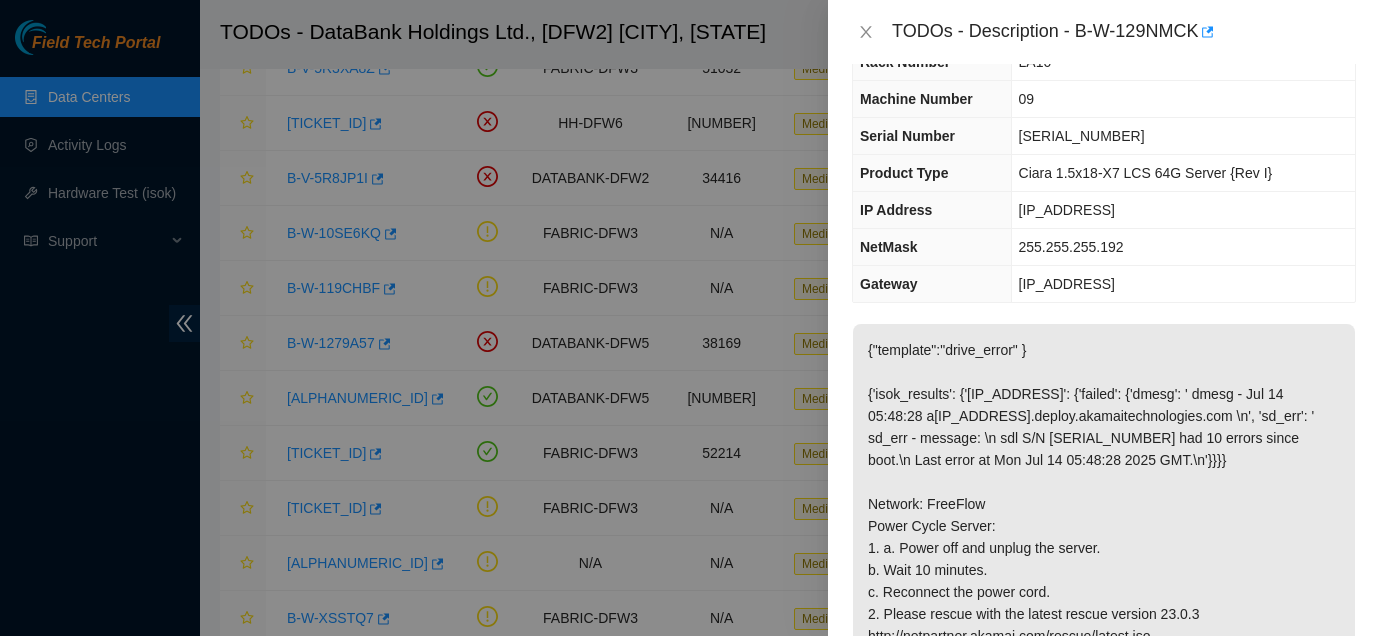 scroll, scrollTop: 0, scrollLeft: 0, axis: both 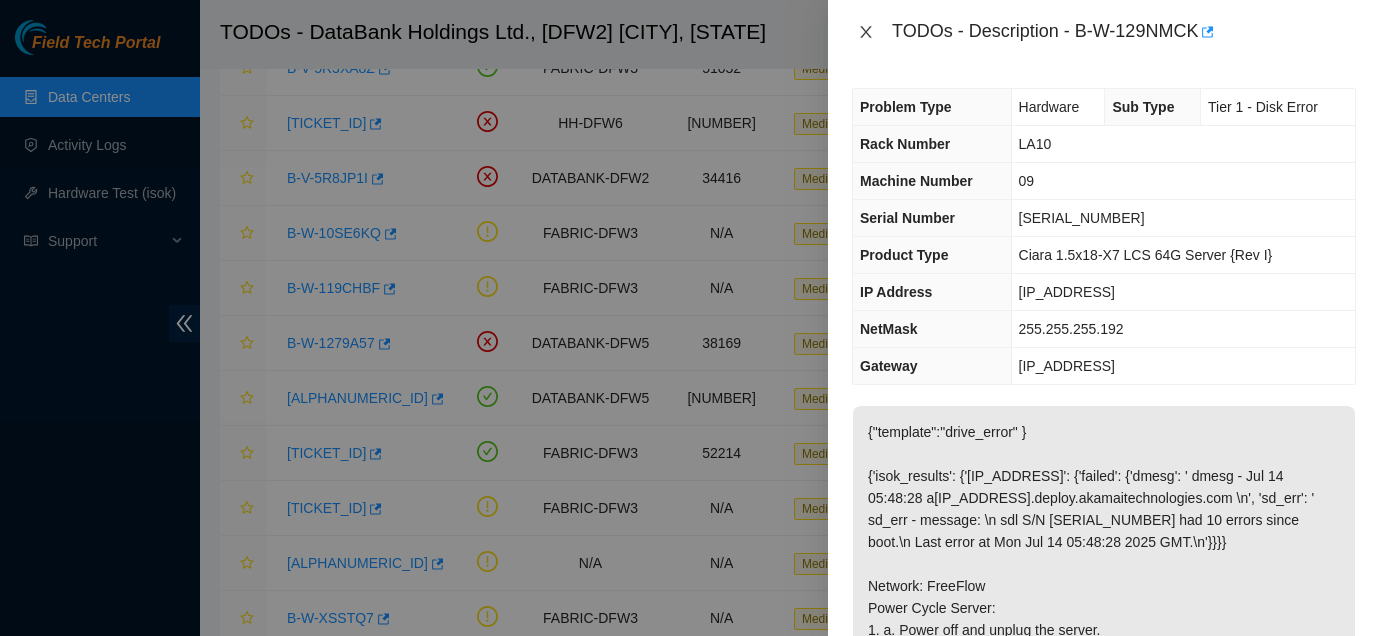 click 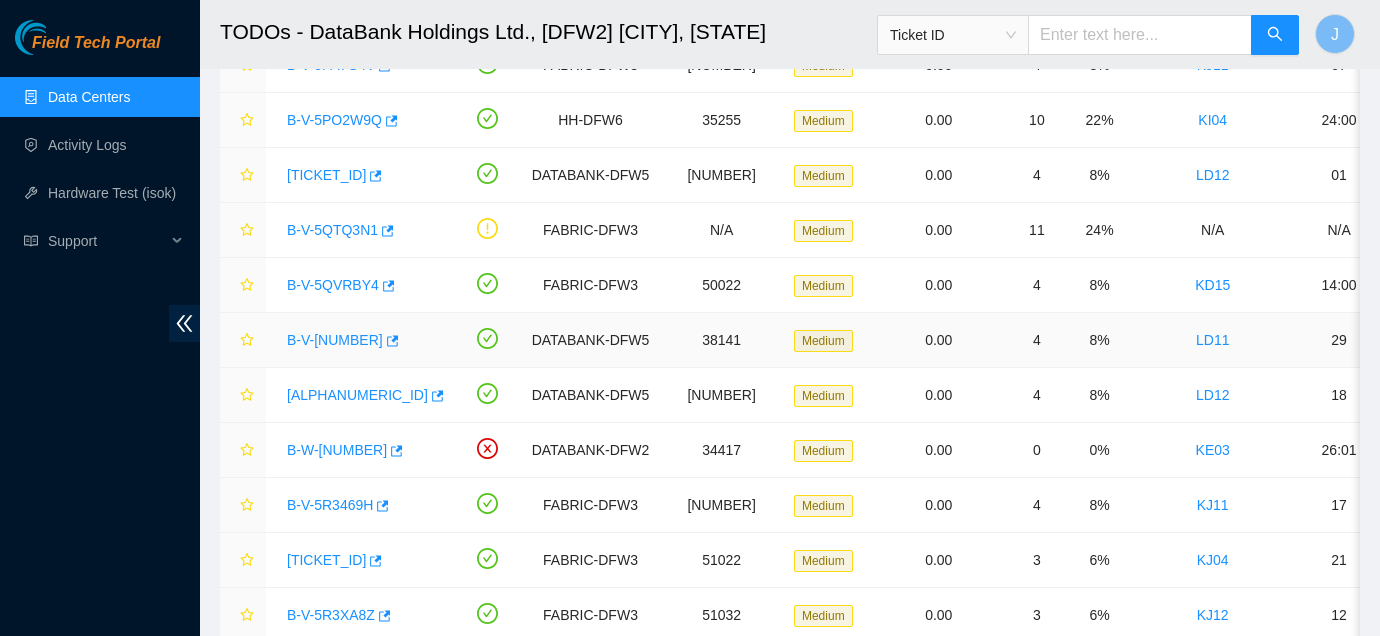 scroll, scrollTop: 506, scrollLeft: 0, axis: vertical 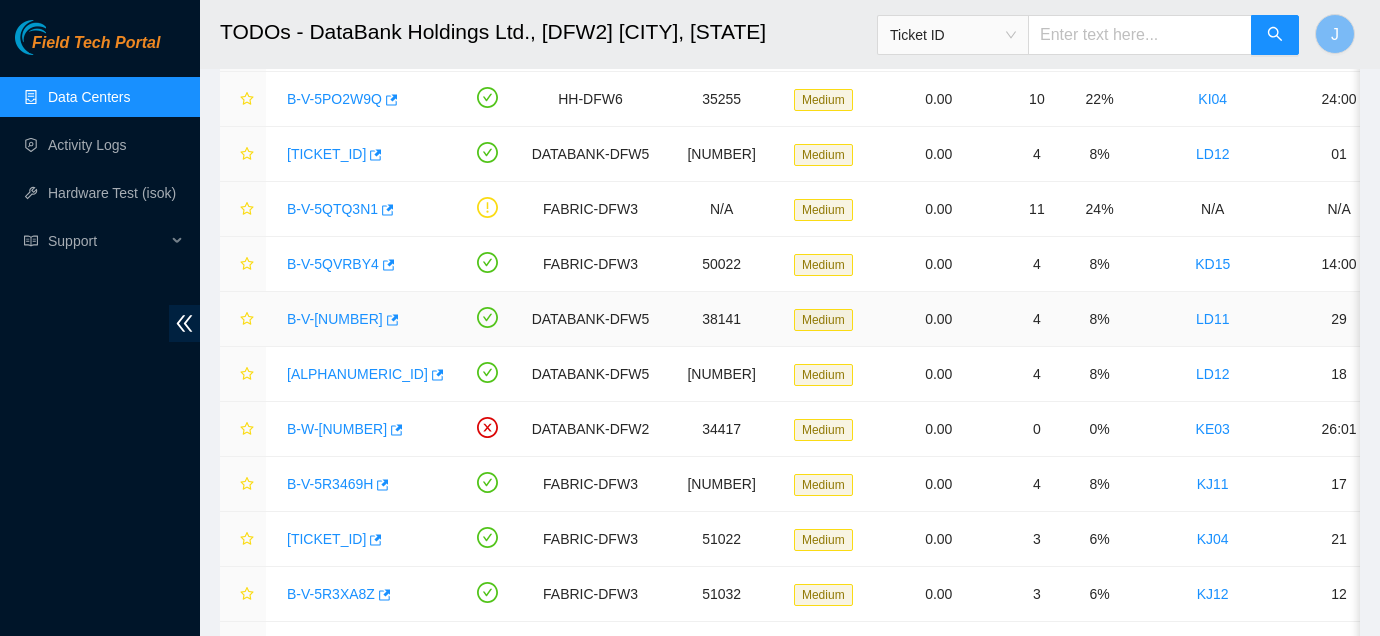 click on "B-V-[NUMBER]" at bounding box center (335, 319) 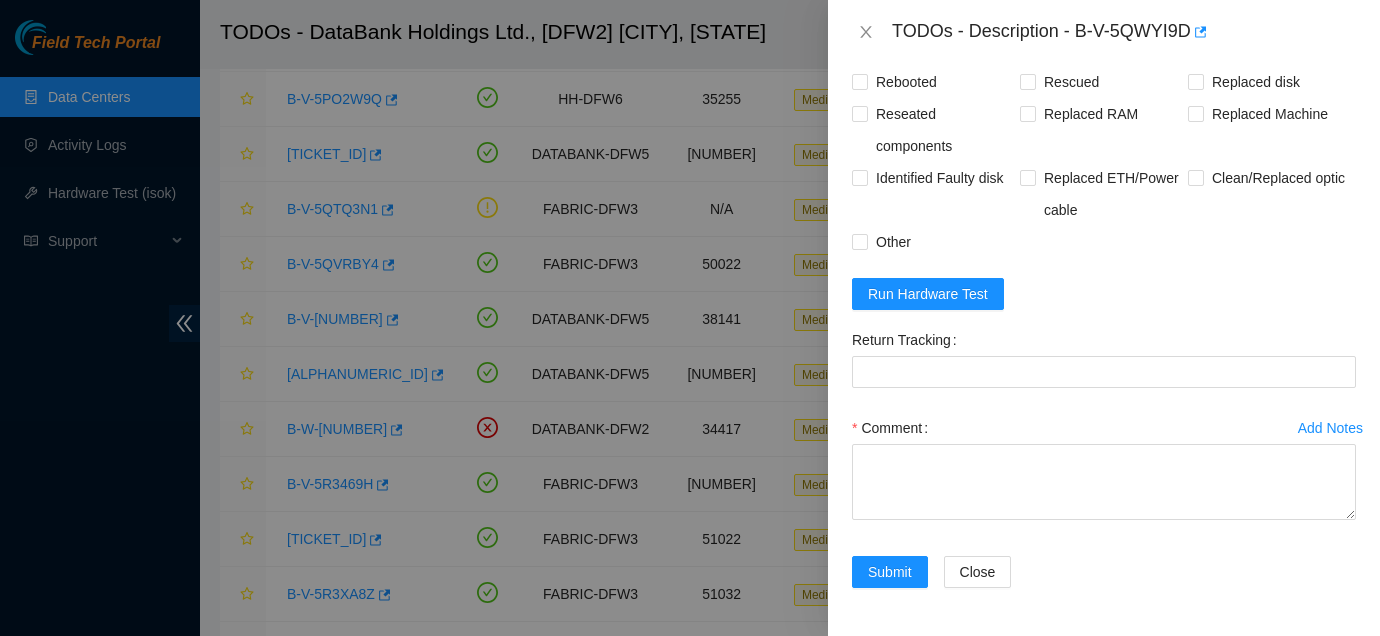 scroll, scrollTop: 1578, scrollLeft: 0, axis: vertical 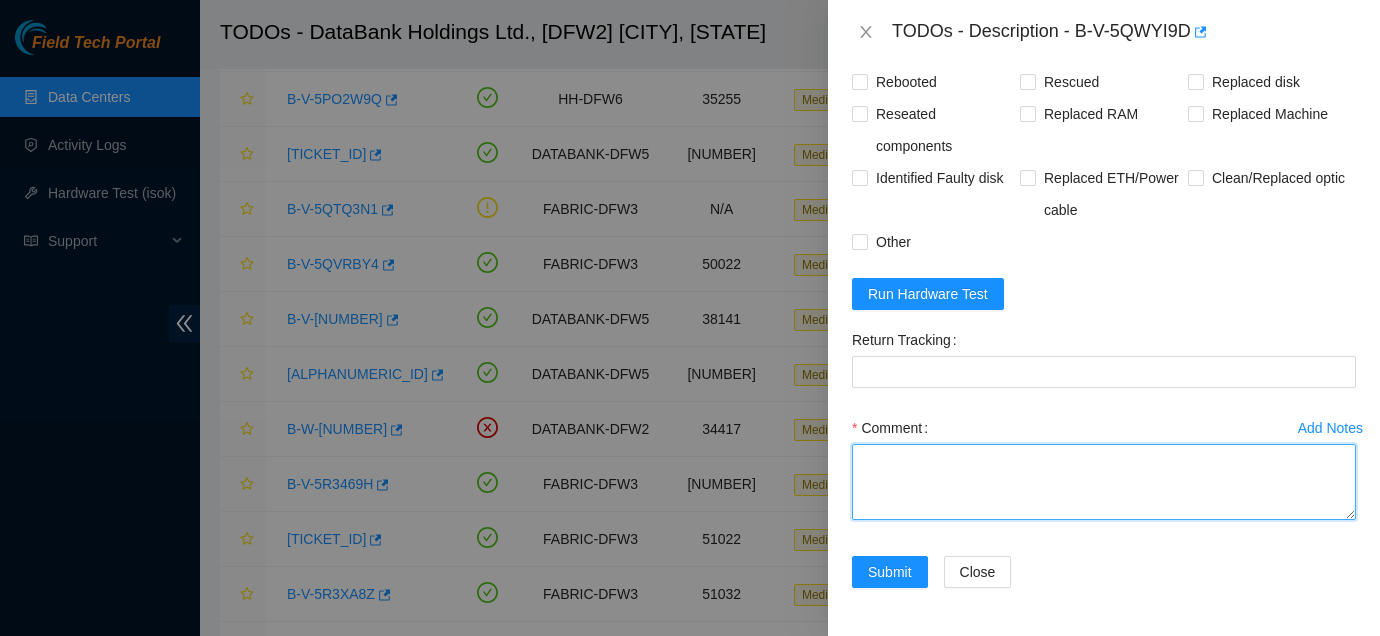 click on "Comment" at bounding box center (1104, 482) 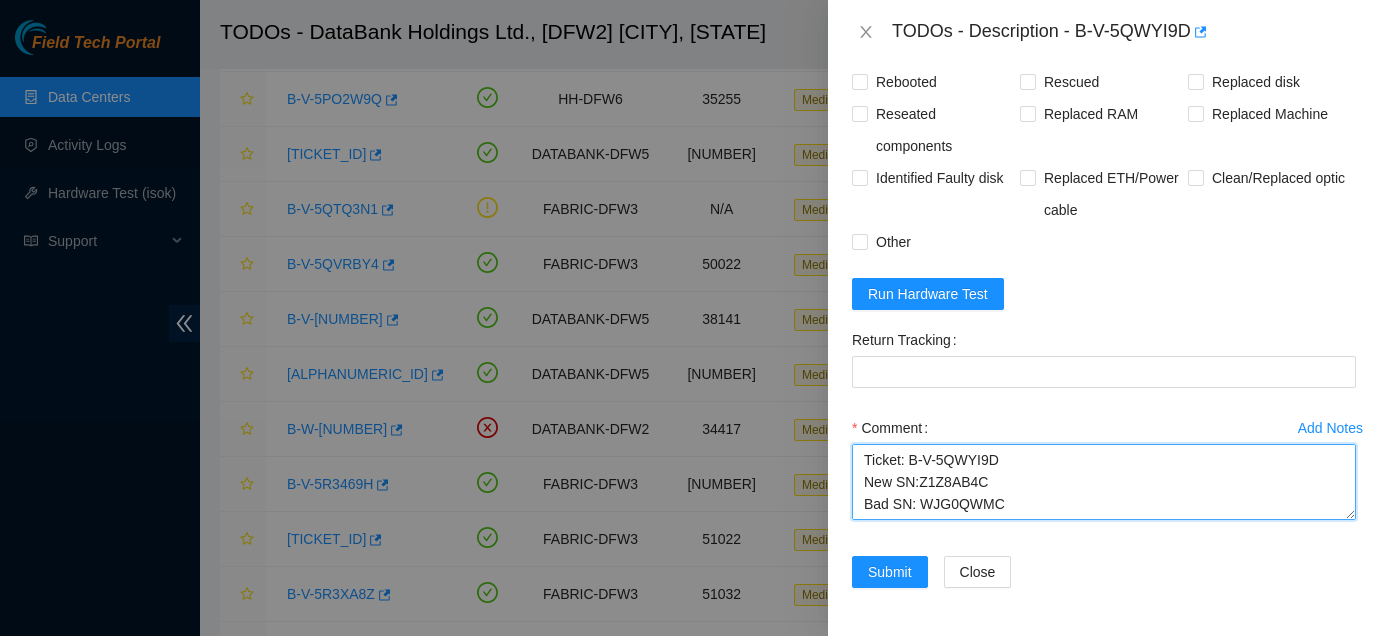 scroll, scrollTop: 81, scrollLeft: 0, axis: vertical 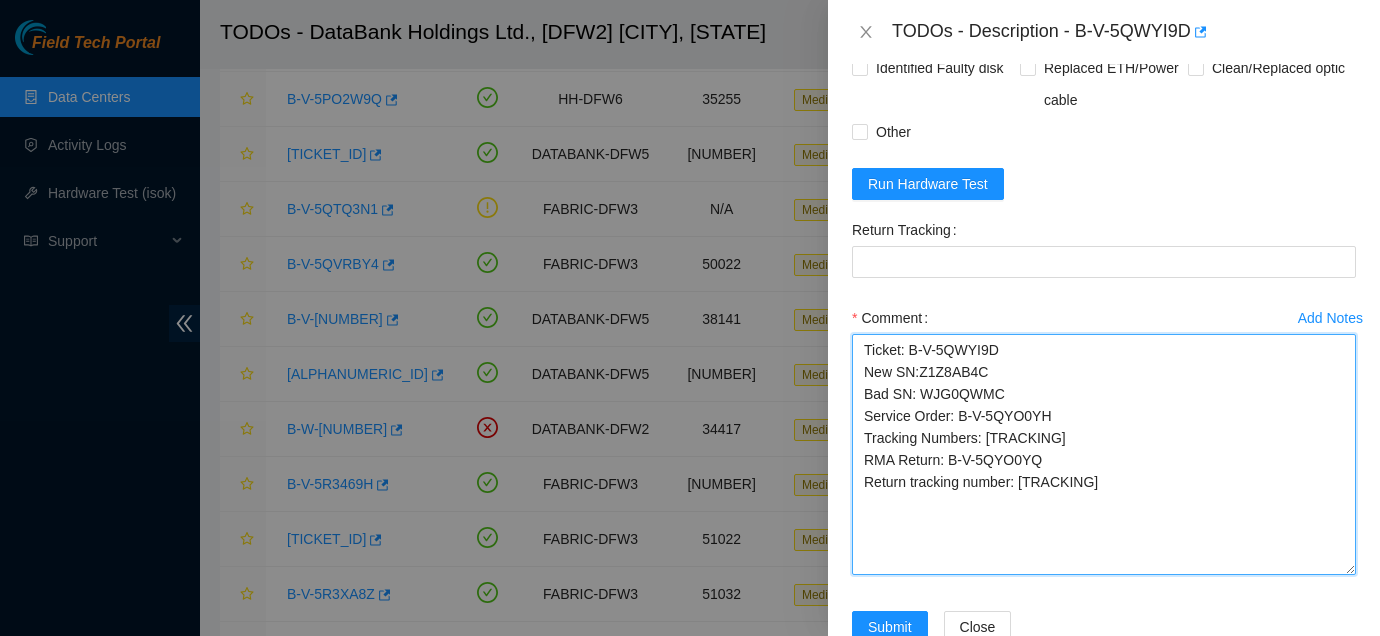 drag, startPoint x: 1351, startPoint y: 517, endPoint x: 1383, endPoint y: 724, distance: 209.45883 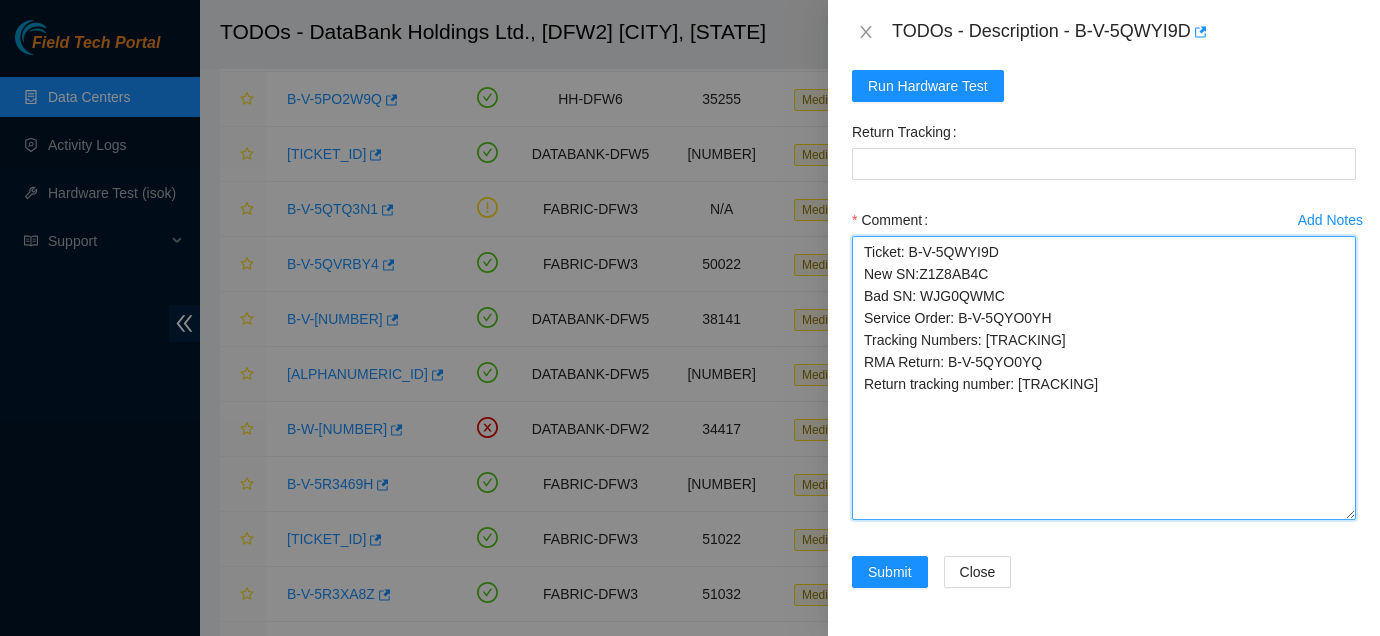 scroll, scrollTop: 1786, scrollLeft: 0, axis: vertical 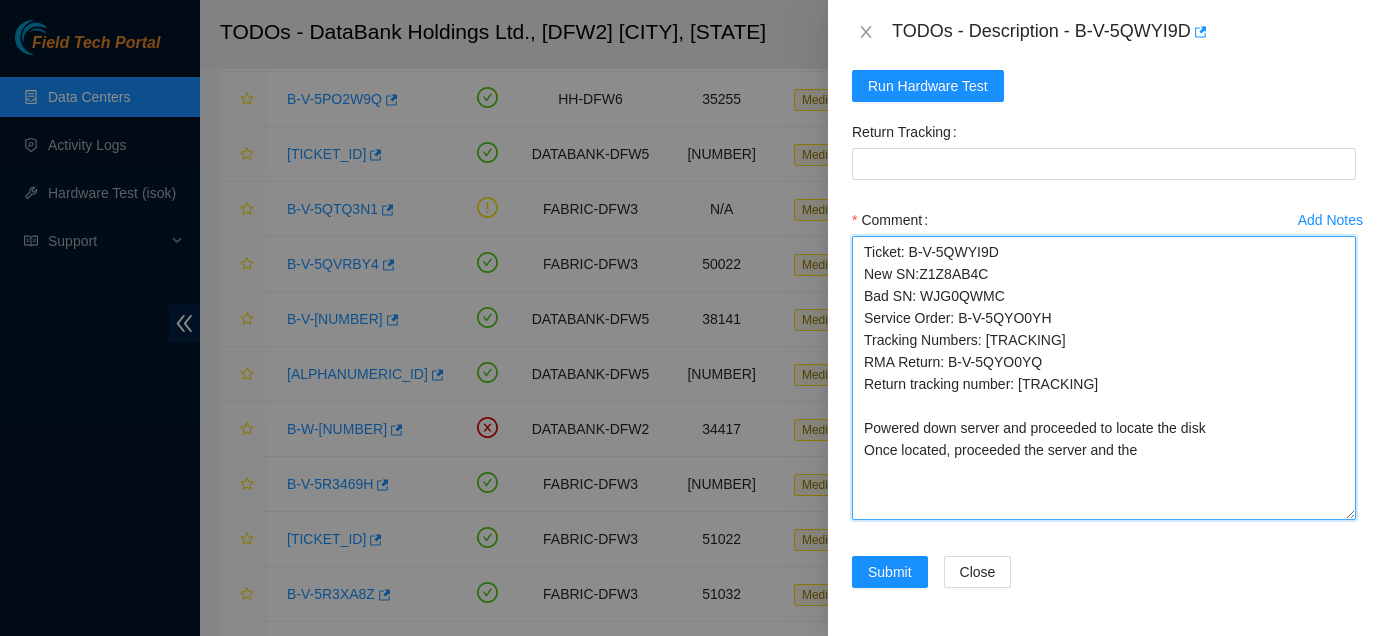 click on "Ticket: B-V-5QWYI9D
New SN:Z1Z8AB4C
Bad SN: WJG0QWMC
Service Order: B-V-5QYO0YH
Tracking Numbers: [TRACKING]
RMA Return: B-V-5QYO0YQ
Return tracking number: [TRACKING]
Powered down server and proceeded to locate the disk
Once located, proceeded the server and the" at bounding box center (1104, 378) 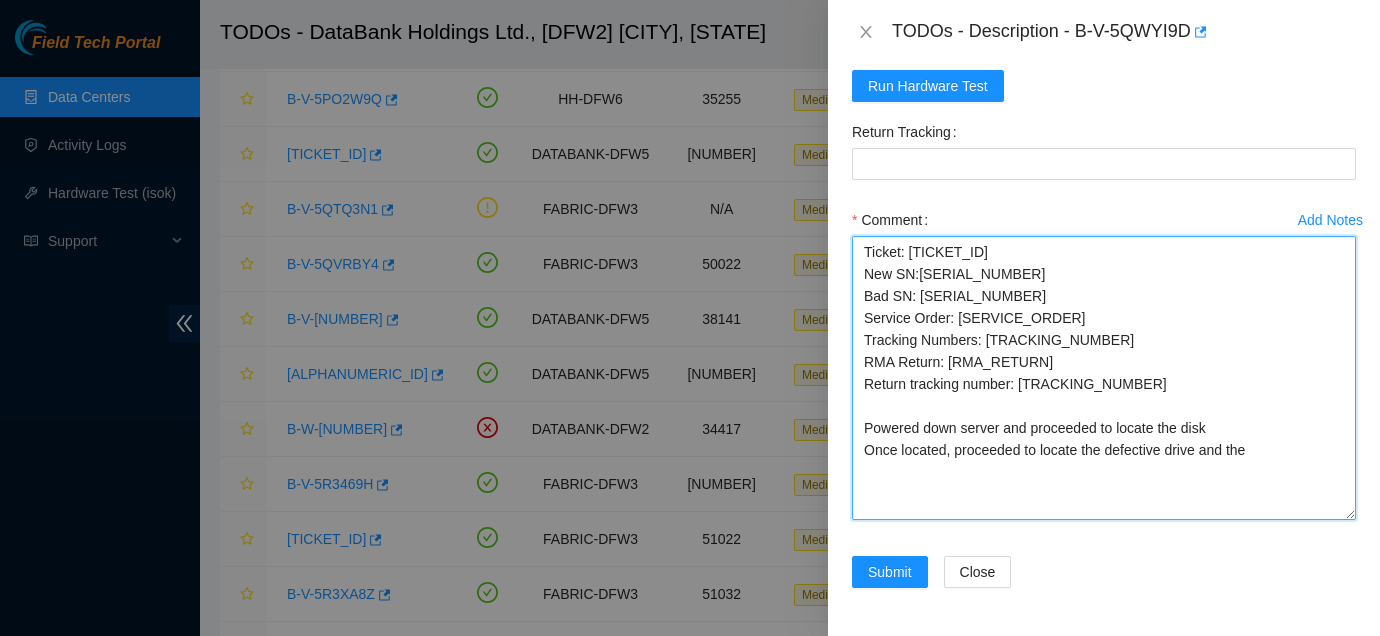click on "Ticket: [TICKET_ID]
New SN:[SERIAL_NUMBER]
Bad SN: [SERIAL_NUMBER]
Service Order: [SERVICE_ORDER]
Tracking Numbers: [TRACKING_NUMBER]
RMA Return: [RMA_RETURN]
Return tracking number: [TRACKING_NUMBER]
Powered down server and proceeded to locate the disk
Once located, proceeded to locate the defective drive and the" at bounding box center [1104, 378] 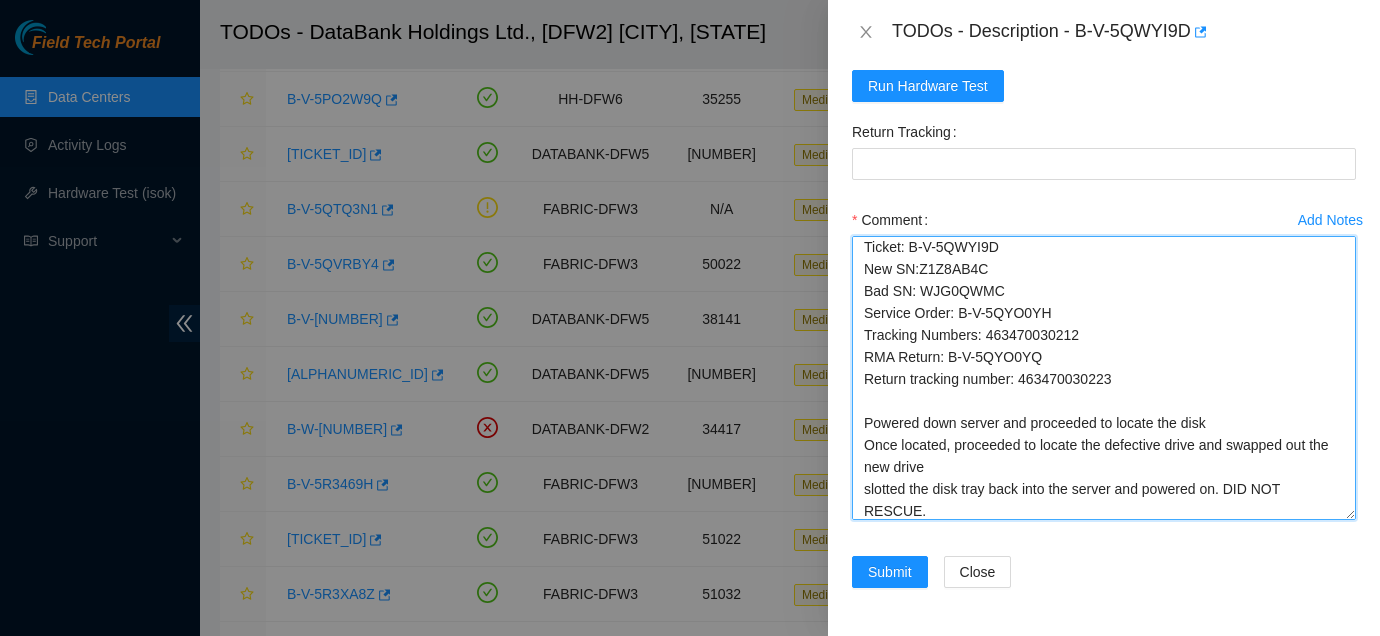 scroll, scrollTop: 27, scrollLeft: 0, axis: vertical 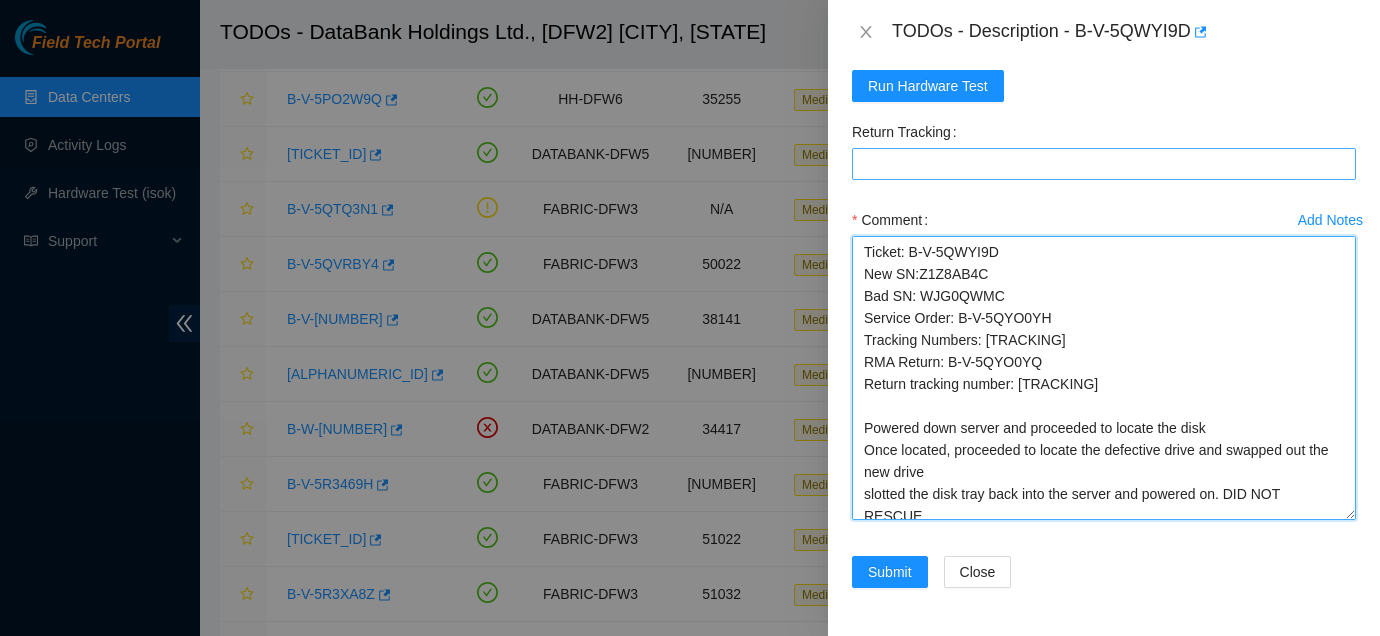 drag, startPoint x: 1042, startPoint y: 505, endPoint x: 938, endPoint y: 176, distance: 345.0464 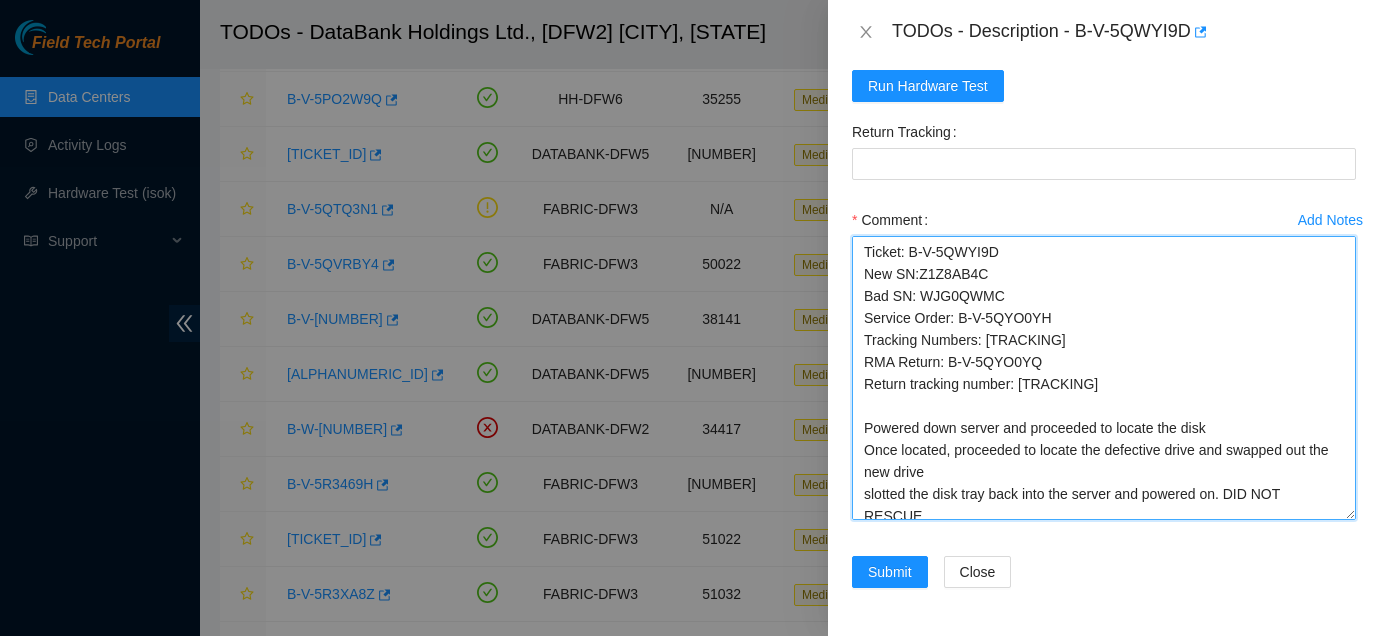 click on "Ticket: B-V-5QWYI9D
New SN:Z1Z8AB4C
Bad SN: WJG0QWMC
Service Order: B-V-5QYO0YH
Tracking Numbers: [TRACKING]
RMA Return: B-V-5QYO0YQ
Return tracking number: [TRACKING]
Powered down server and proceeded to locate the disk
Once located, proceeded to locate the defective drive and swapped out the new drive
slotted the disk tray back into the server and powered on. DID NOT RESCUE.
ISOK:" at bounding box center (1104, 378) 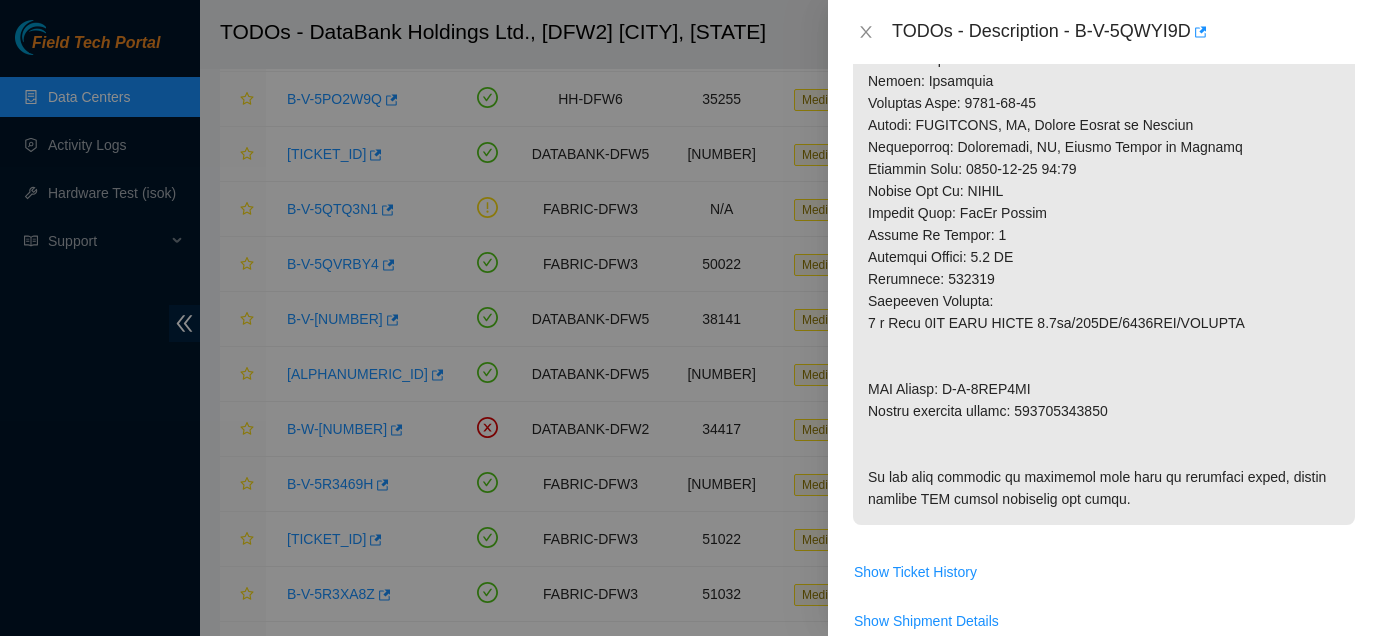 scroll, scrollTop: 1786, scrollLeft: 0, axis: vertical 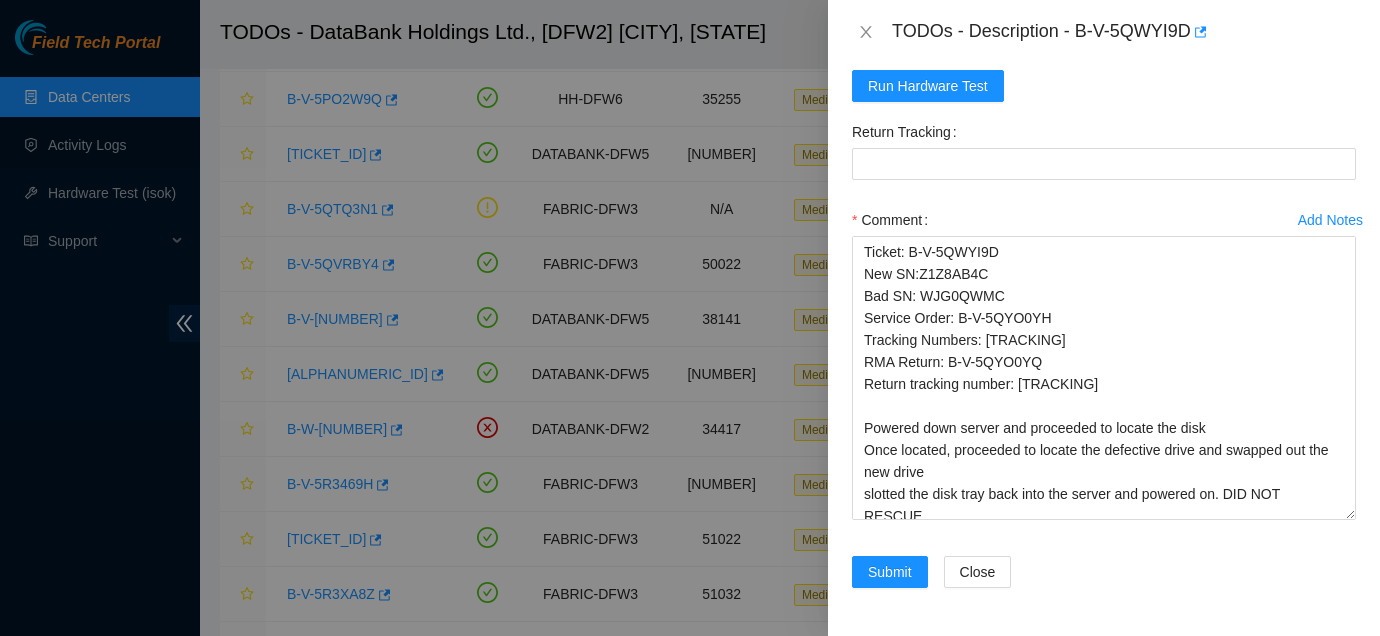 click on "Return Tracking" at bounding box center (908, 132) 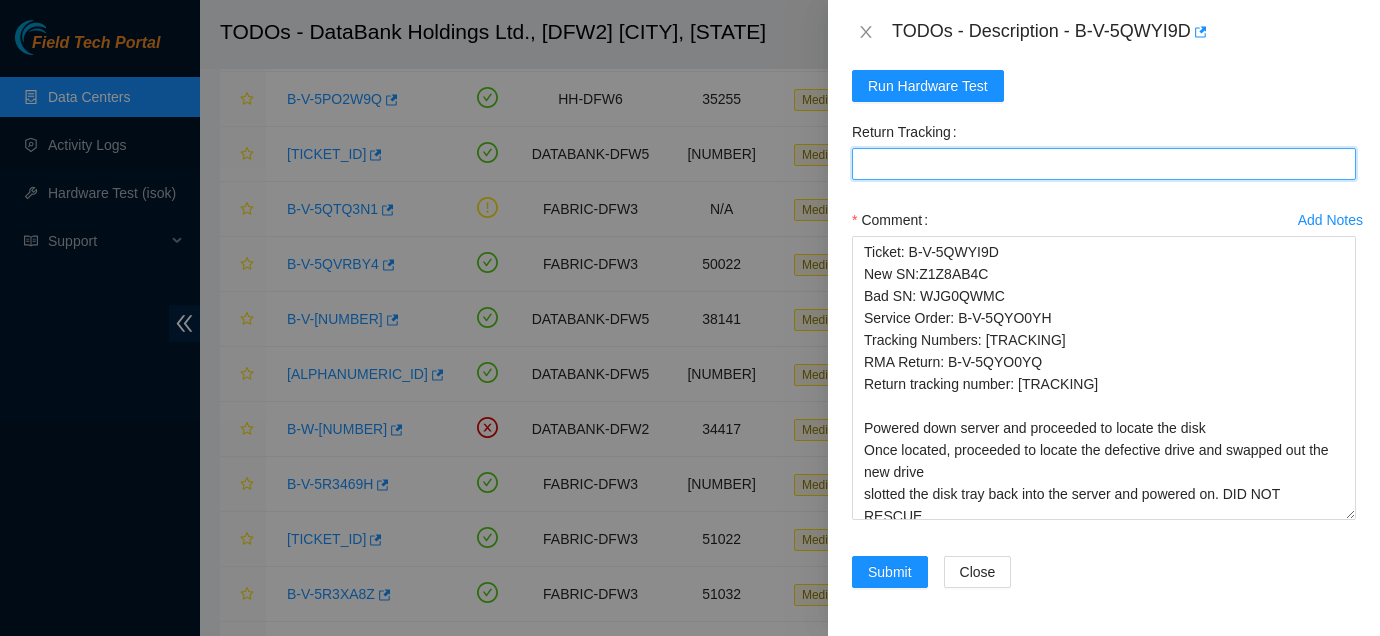 click on "Return Tracking" at bounding box center [1104, 164] 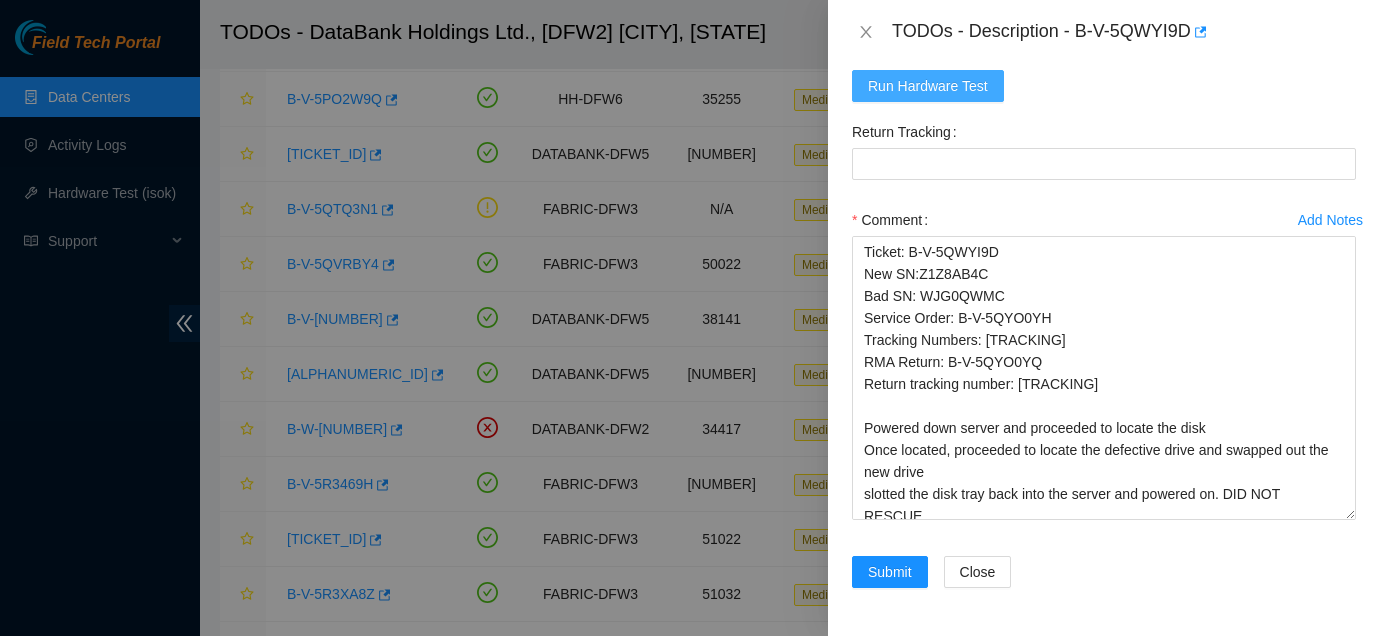 click on "Run Hardware Test" at bounding box center (928, 86) 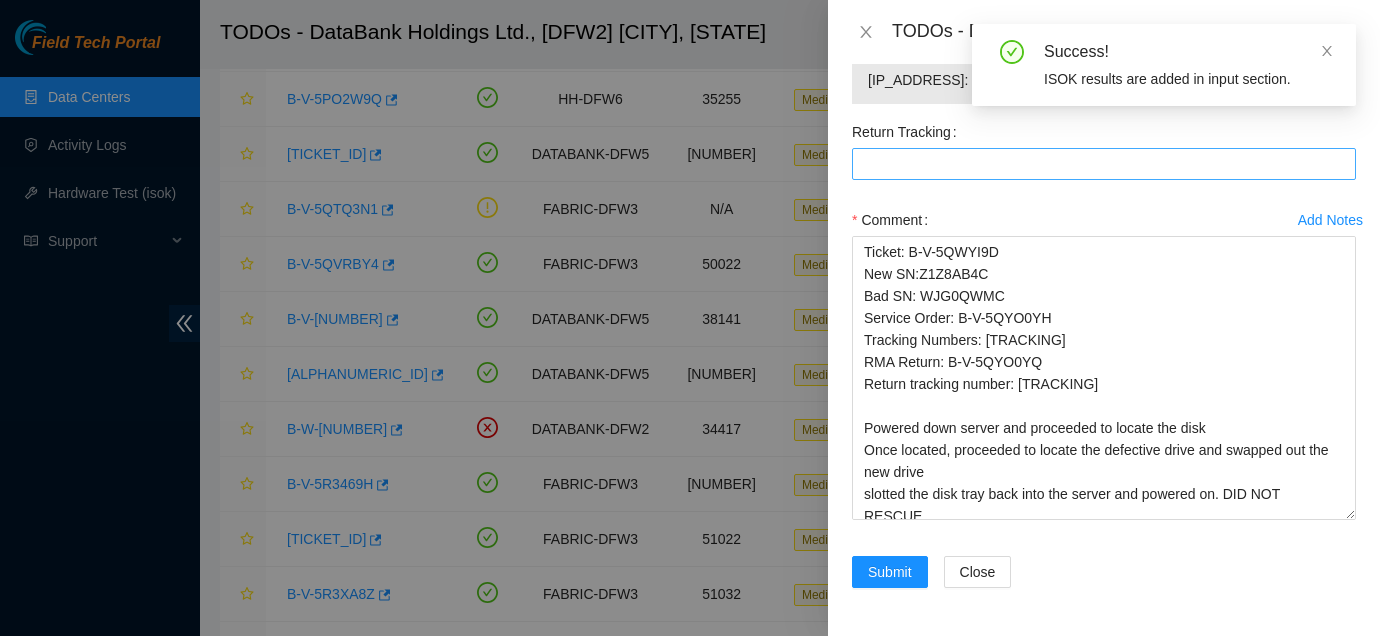 scroll, scrollTop: 1871, scrollLeft: 0, axis: vertical 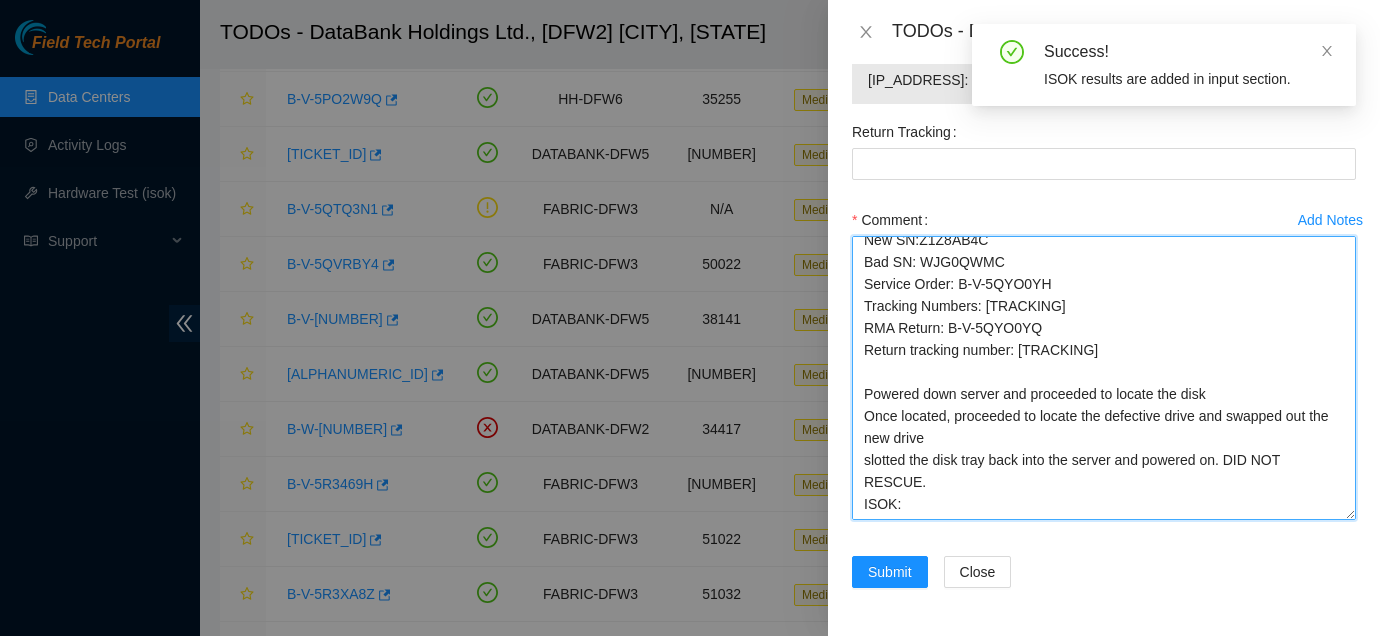 click on "Ticket: B-V-5QWYI9D
New SN:Z1Z8AB4C
Bad SN: WJG0QWMC
Service Order: B-V-5QYO0YH
Tracking Numbers: [TRACKING]
RMA Return: B-V-5QYO0YQ
Return tracking number: [TRACKING]
Powered down server and proceeded to locate the disk
Once located, proceeded to locate the defective drive and swapped out the new drive
slotted the disk tray back into the server and powered on. DID NOT RESCUE.
ISOK:" at bounding box center [1104, 378] 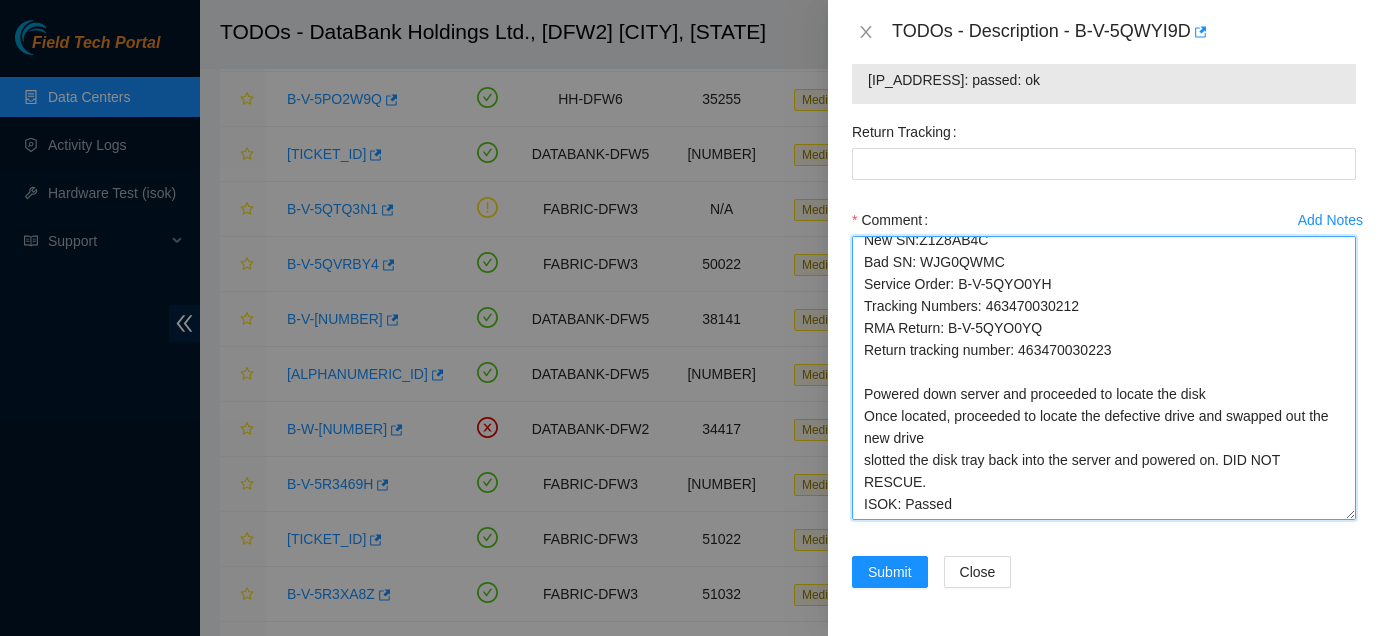 drag, startPoint x: 1026, startPoint y: 346, endPoint x: 1254, endPoint y: 346, distance: 228 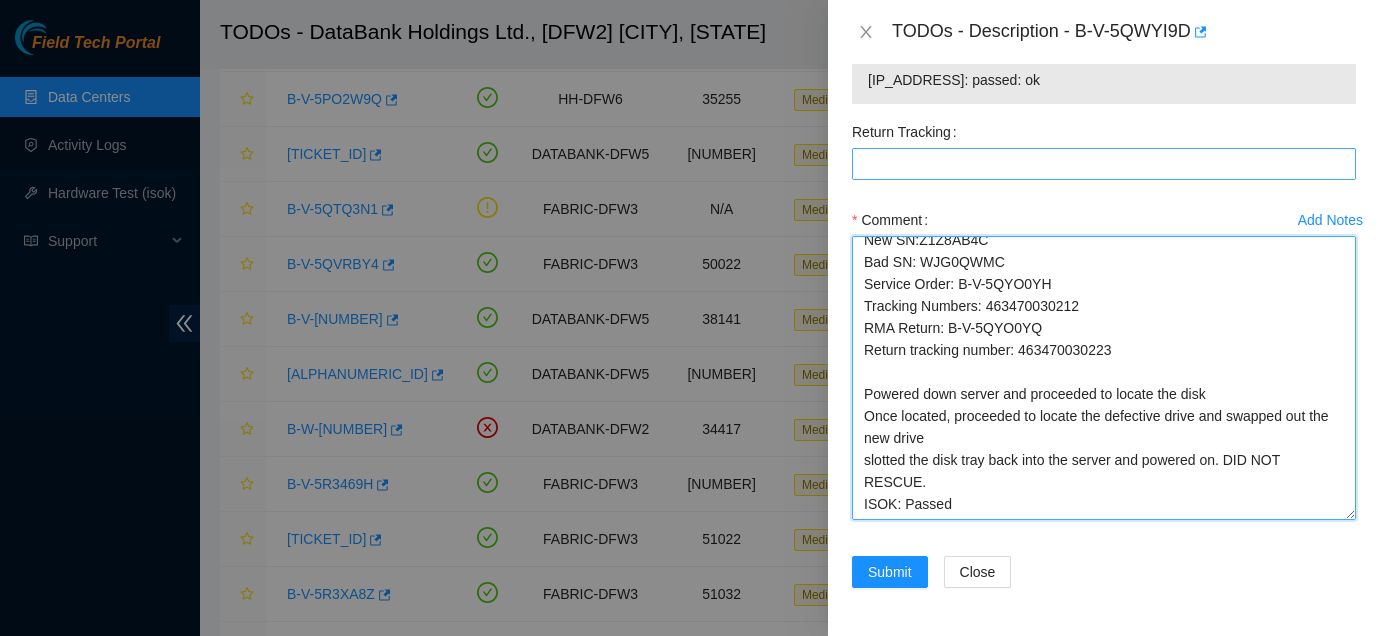 type on "Ticket: B-V-5QWYI9D
New SN:Z1Z8AB4C
Bad SN: WJG0QWMC
Service Order: B-V-5QYO0YH
Tracking Numbers: 463470030212
RMA Return: B-V-5QYO0YQ
Return tracking number: 463470030223
Powered down server and proceeded to locate the disk
Once located, proceeded to locate the defective drive and swapped out the new drive
slotted the disk tray back into the server and powered on. DID NOT RESCUE.
ISOK: Passed" 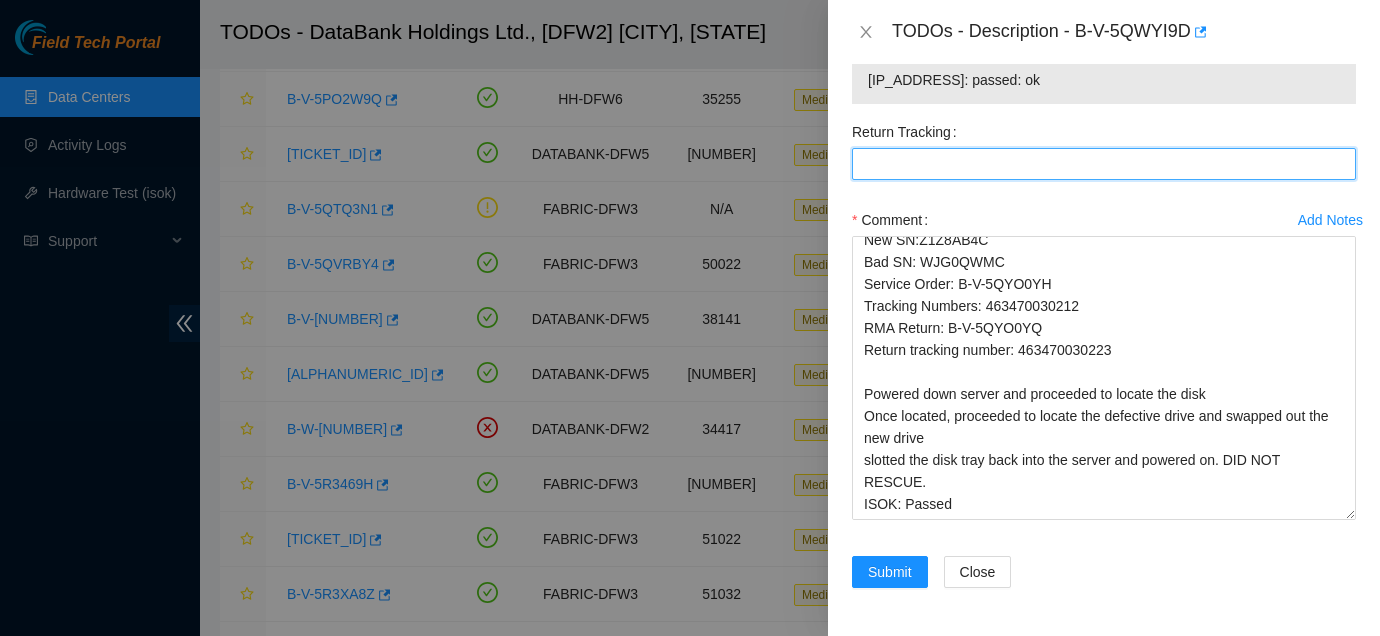 click on "Return Tracking" at bounding box center (1104, 164) 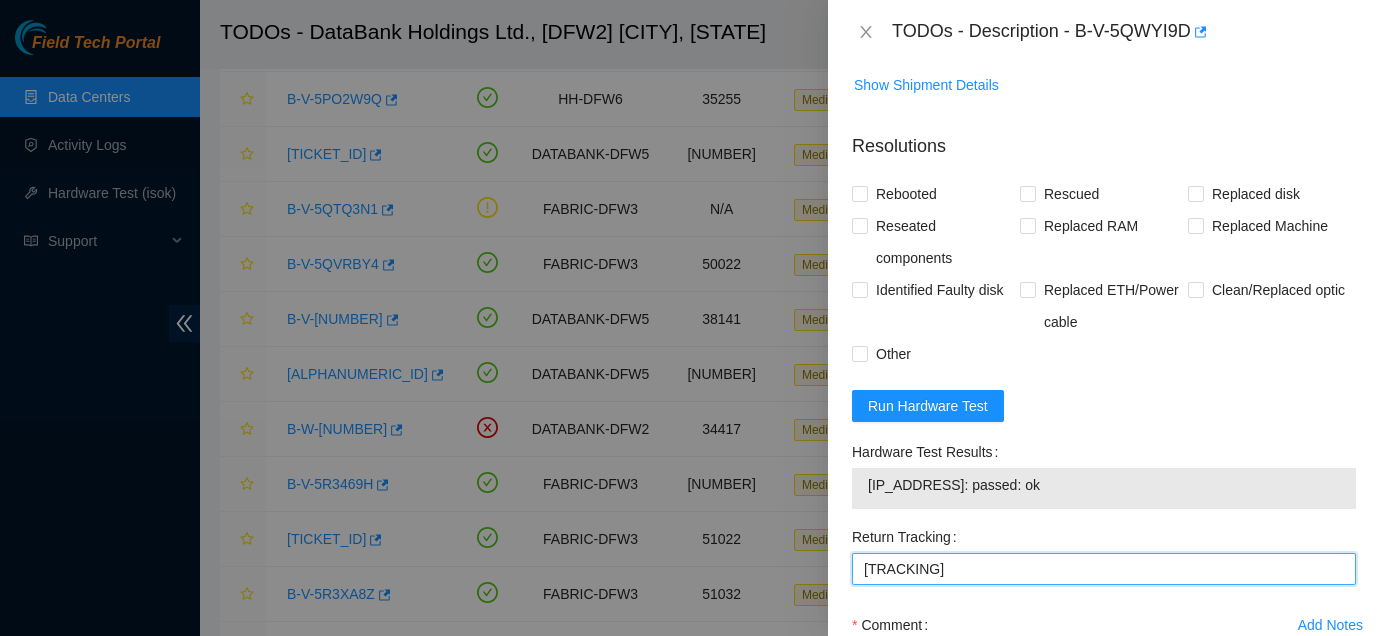 scroll, scrollTop: 1343, scrollLeft: 0, axis: vertical 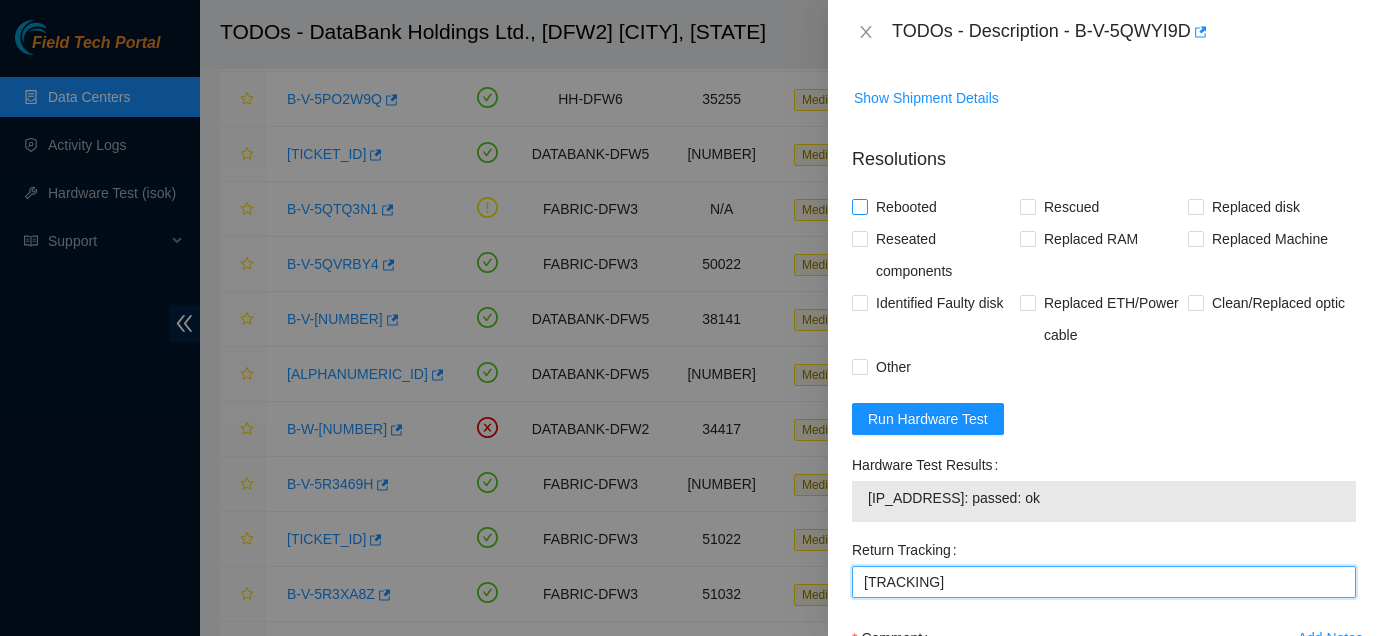 type on "[TRACKING]" 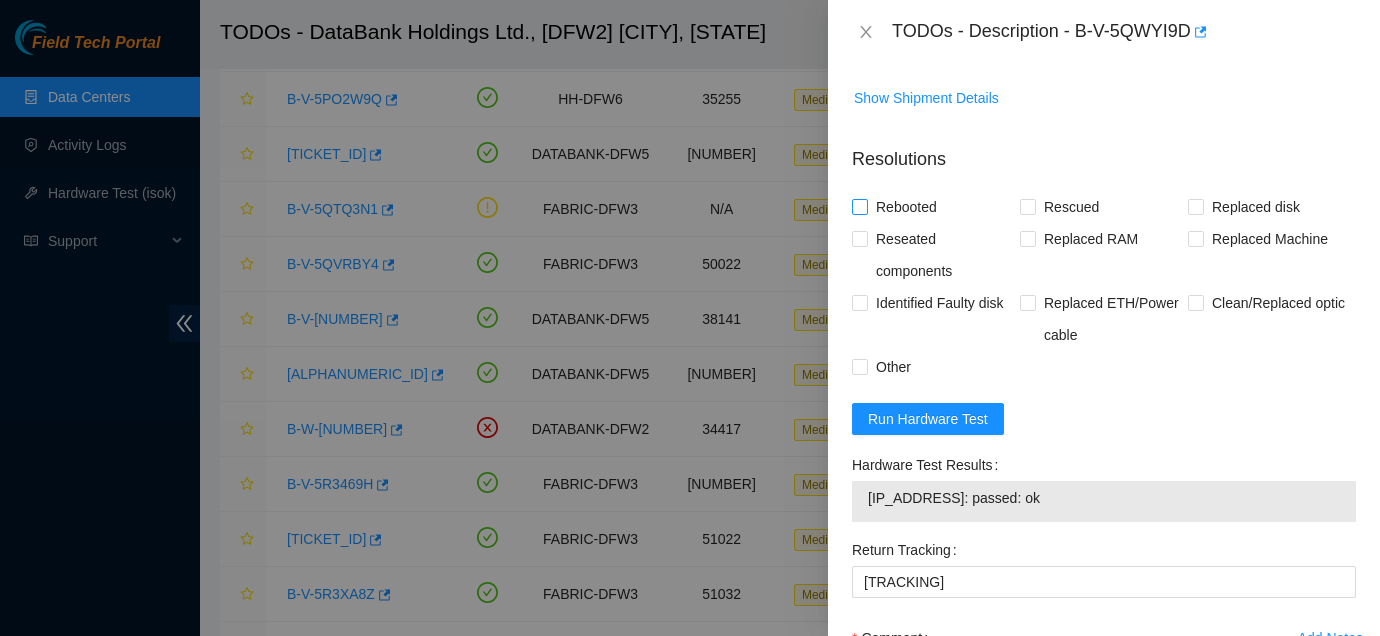 click on "Rebooted" at bounding box center [906, 207] 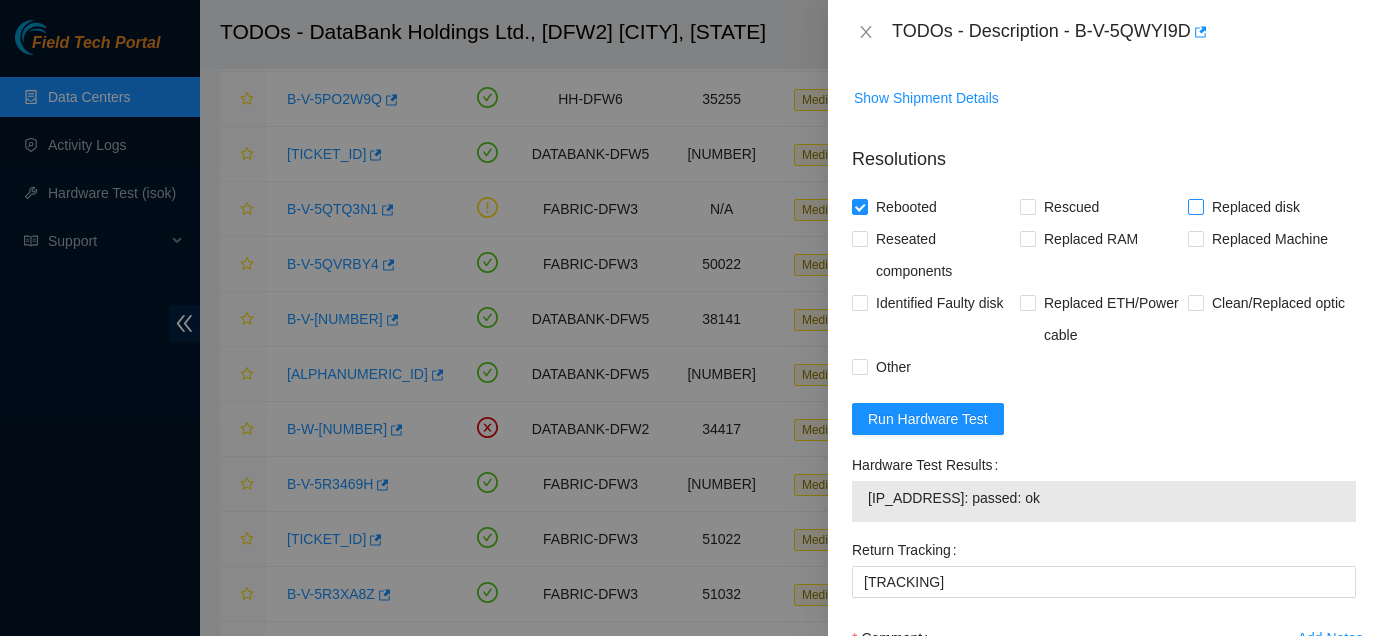 click on "Replaced disk" at bounding box center (1256, 207) 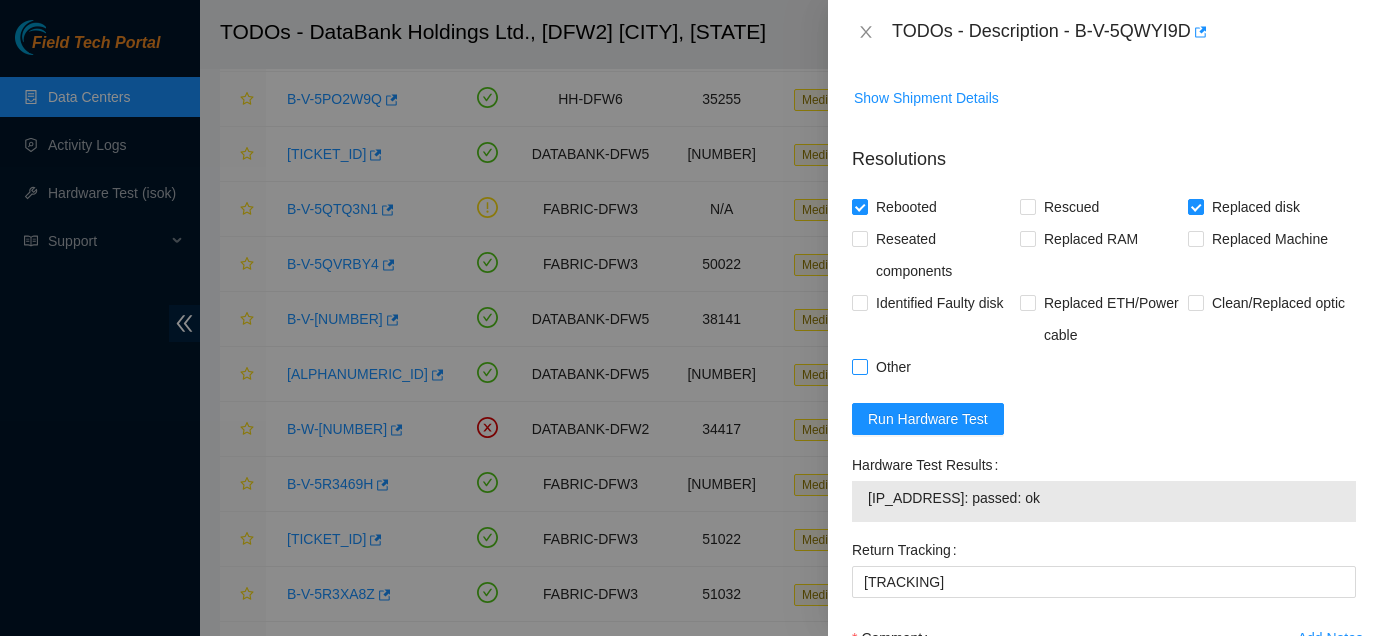 click on "Other" at bounding box center (893, 367) 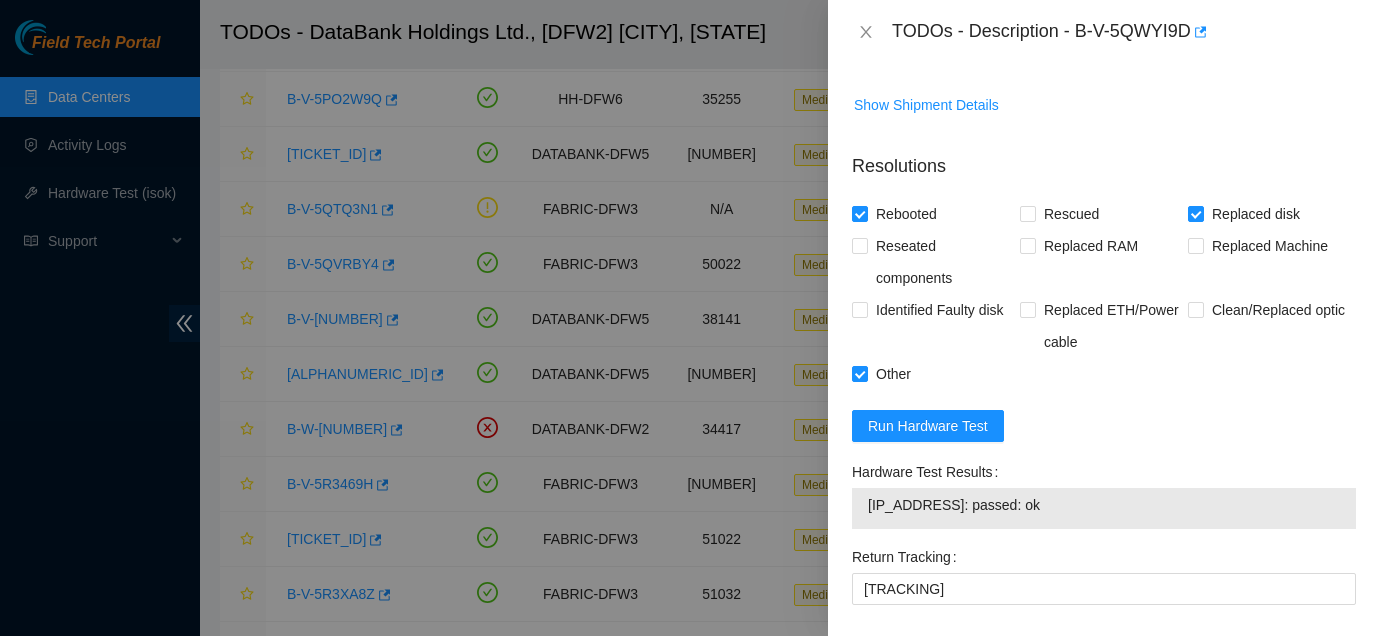 scroll, scrollTop: 1871, scrollLeft: 0, axis: vertical 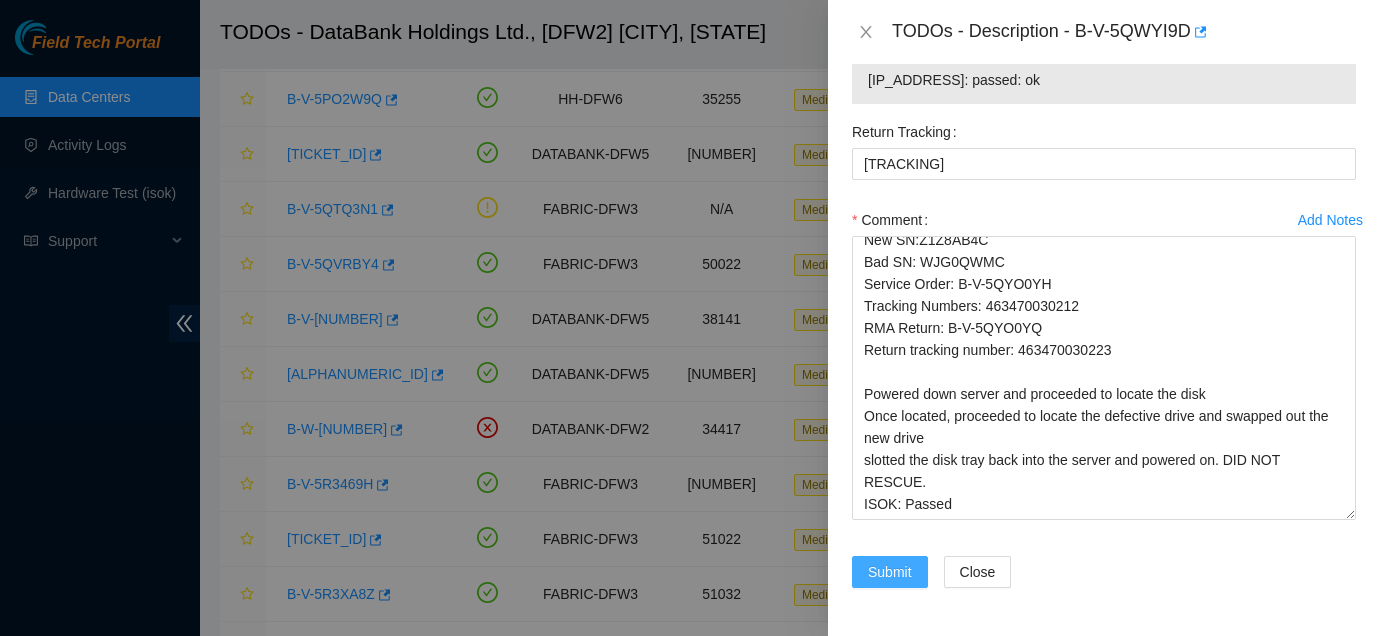 click on "Submit" at bounding box center (890, 572) 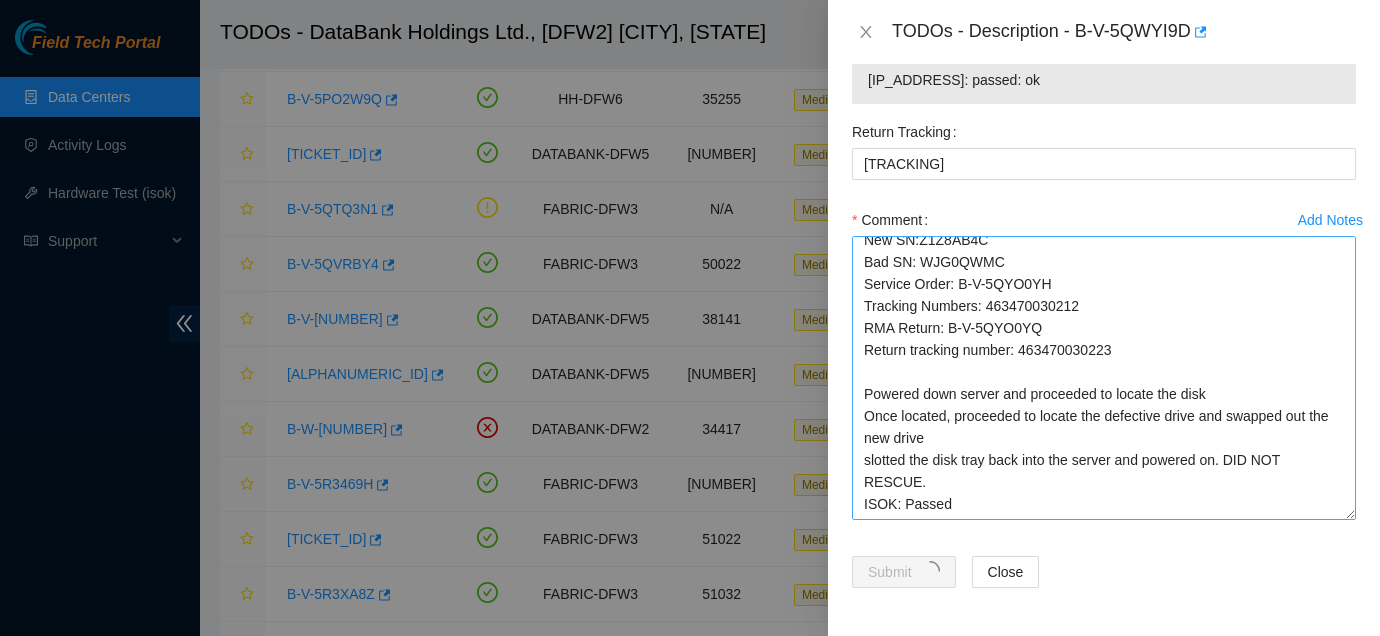 scroll, scrollTop: 0, scrollLeft: 0, axis: both 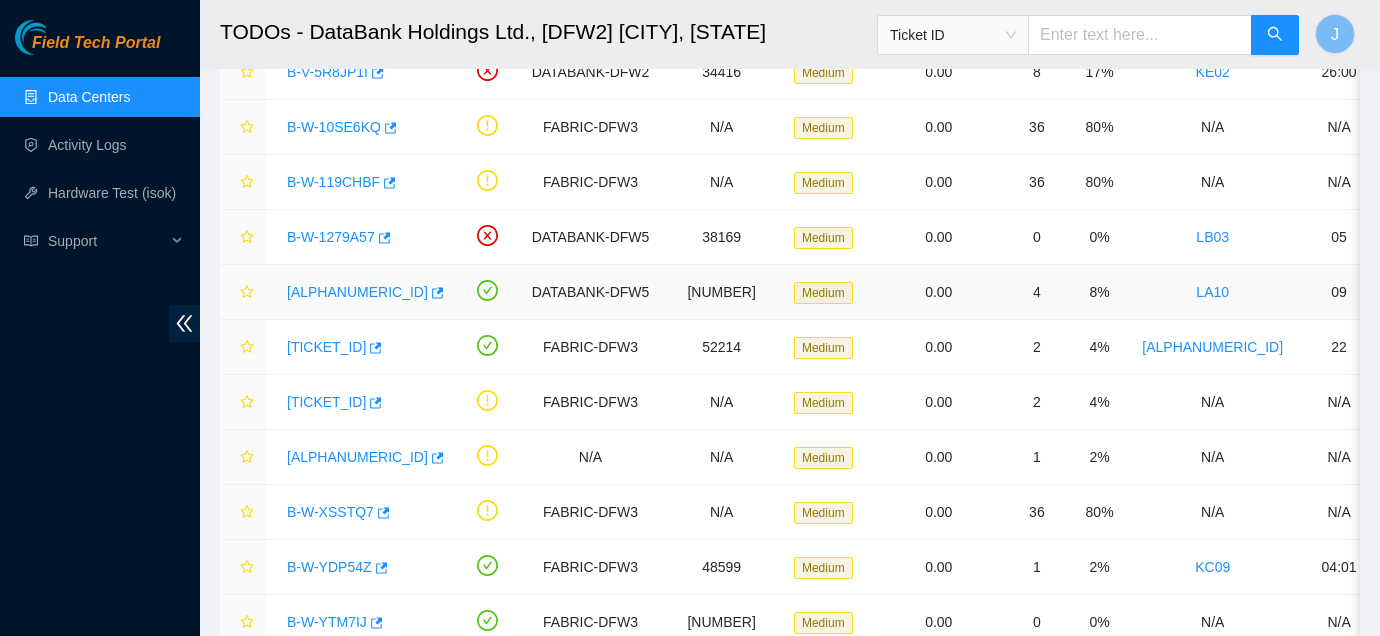 click on "[ALPHANUMERIC_ID]" at bounding box center [357, 292] 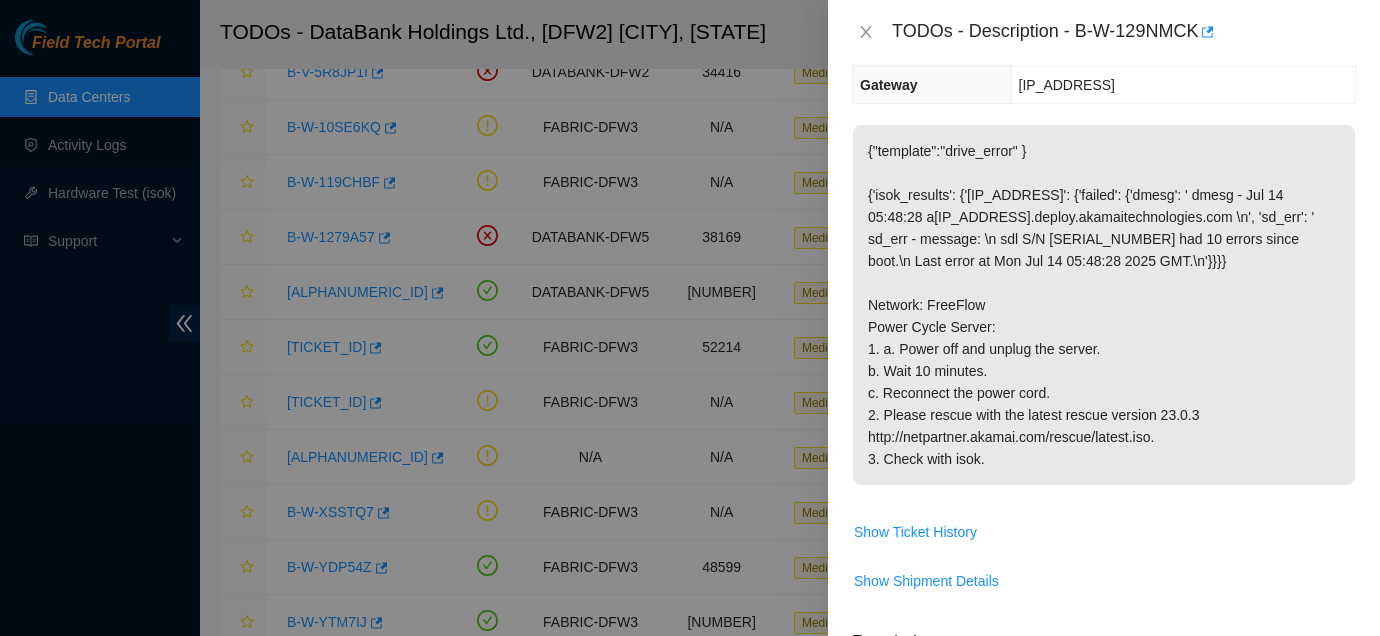 scroll, scrollTop: 0, scrollLeft: 0, axis: both 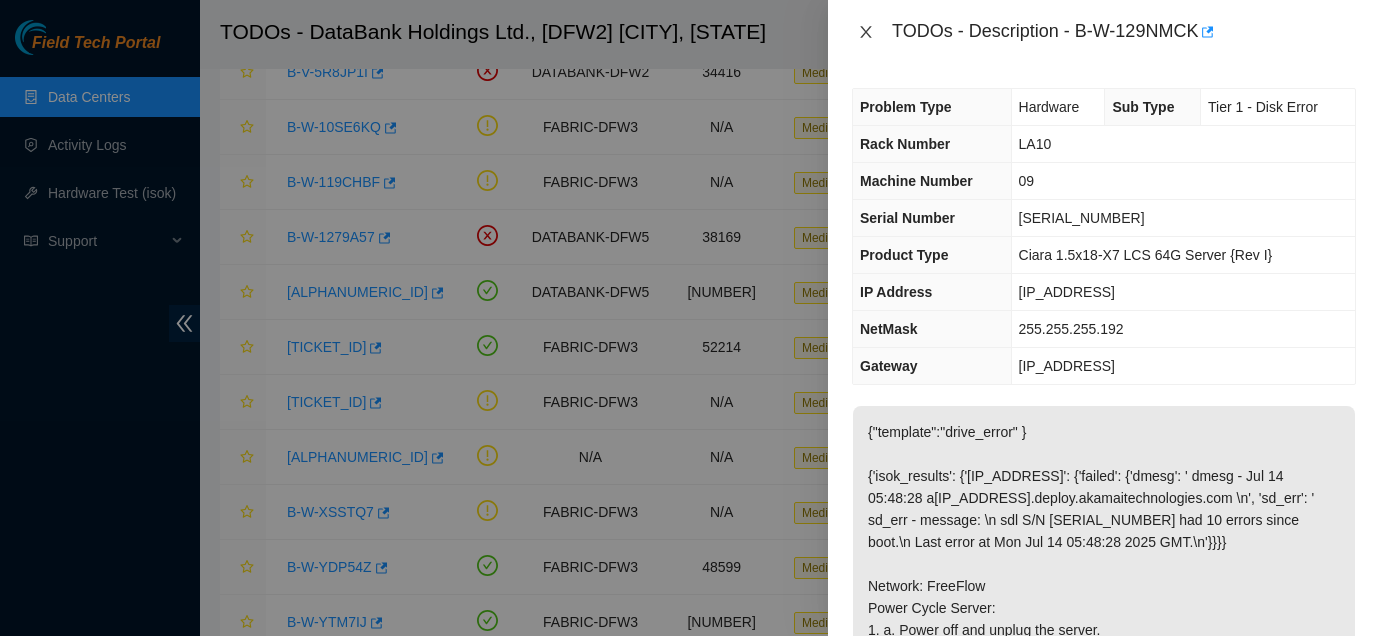 click at bounding box center [866, 32] 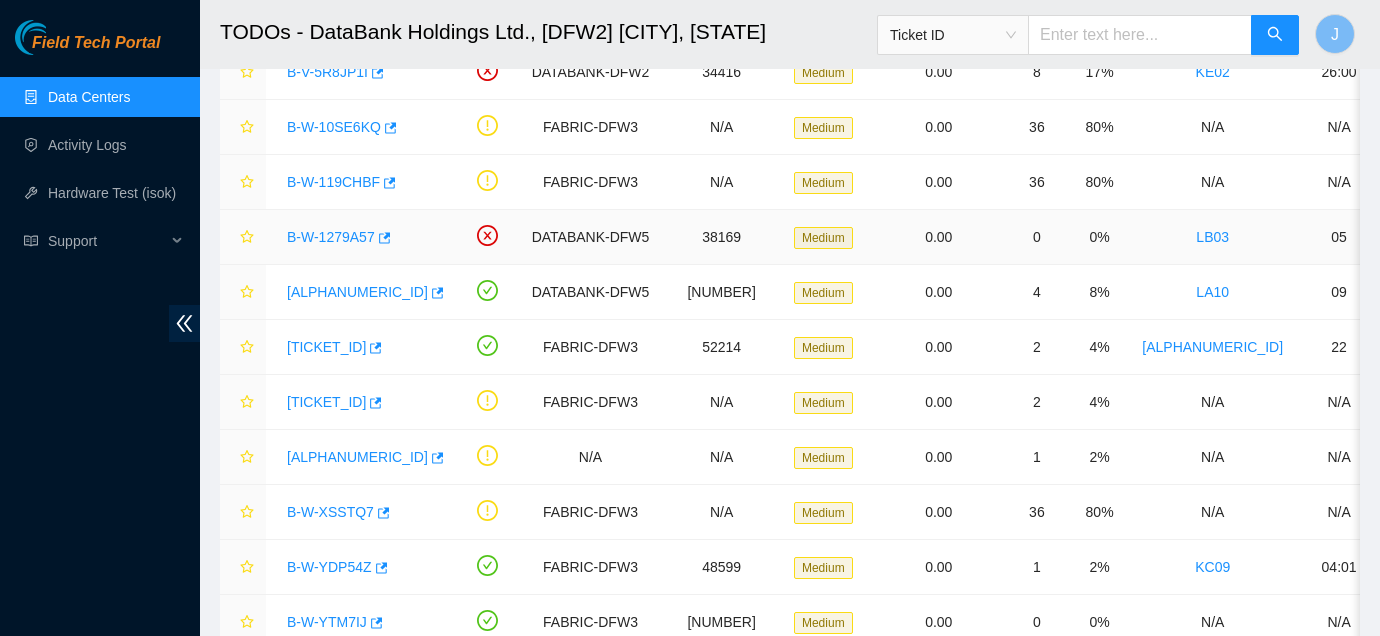 click on "B-W-1279A57" at bounding box center (331, 237) 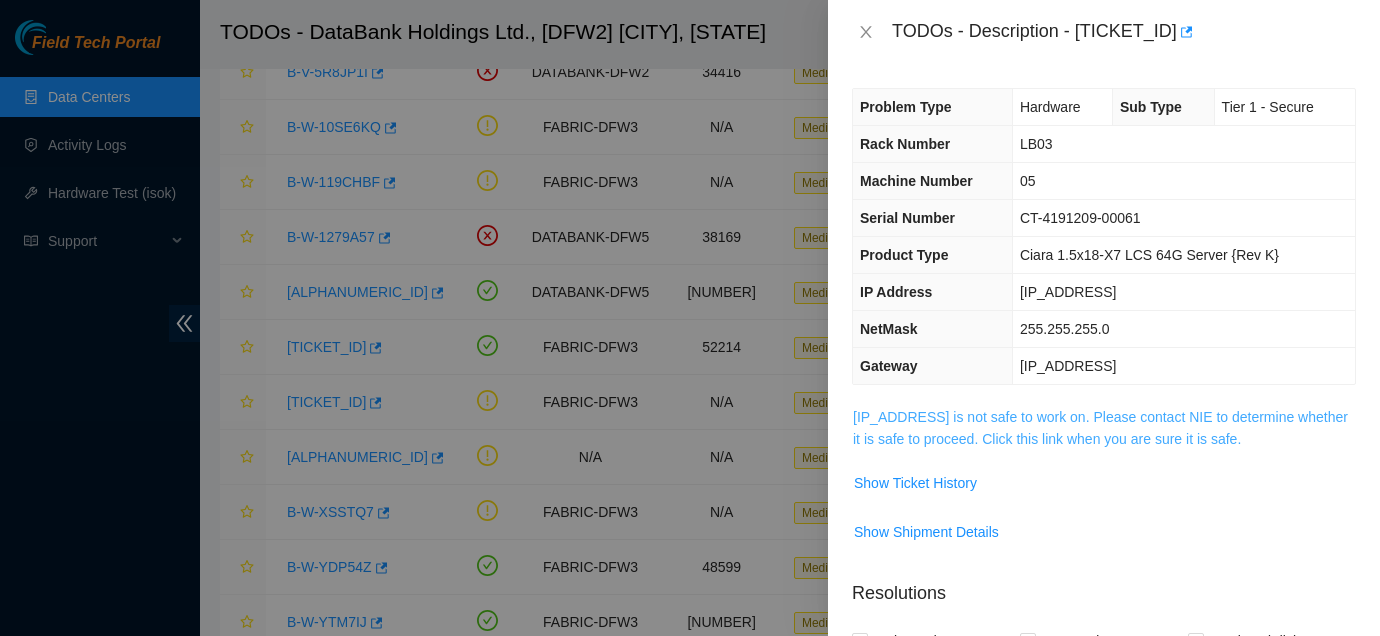click on "[IP_ADDRESS] is not safe to work on. Please contact NIE to determine whether it is safe to proceed. Click this link when you are sure it is safe." at bounding box center [1100, 428] 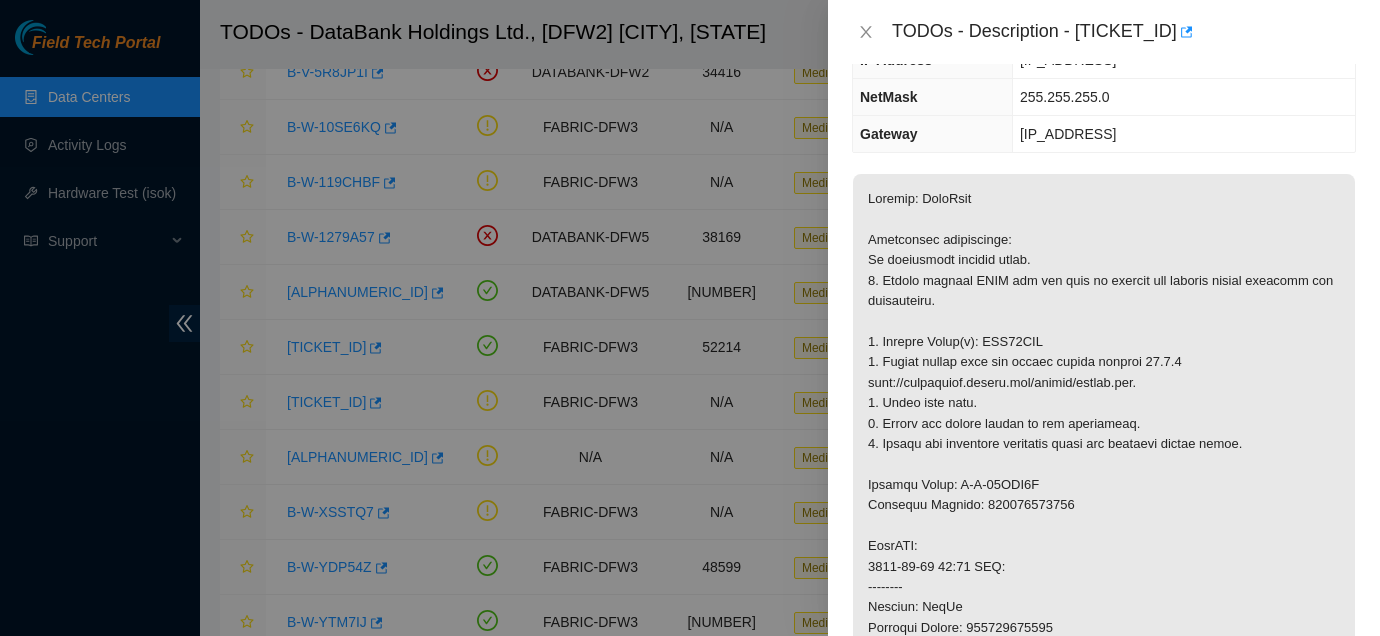 scroll, scrollTop: 229, scrollLeft: 0, axis: vertical 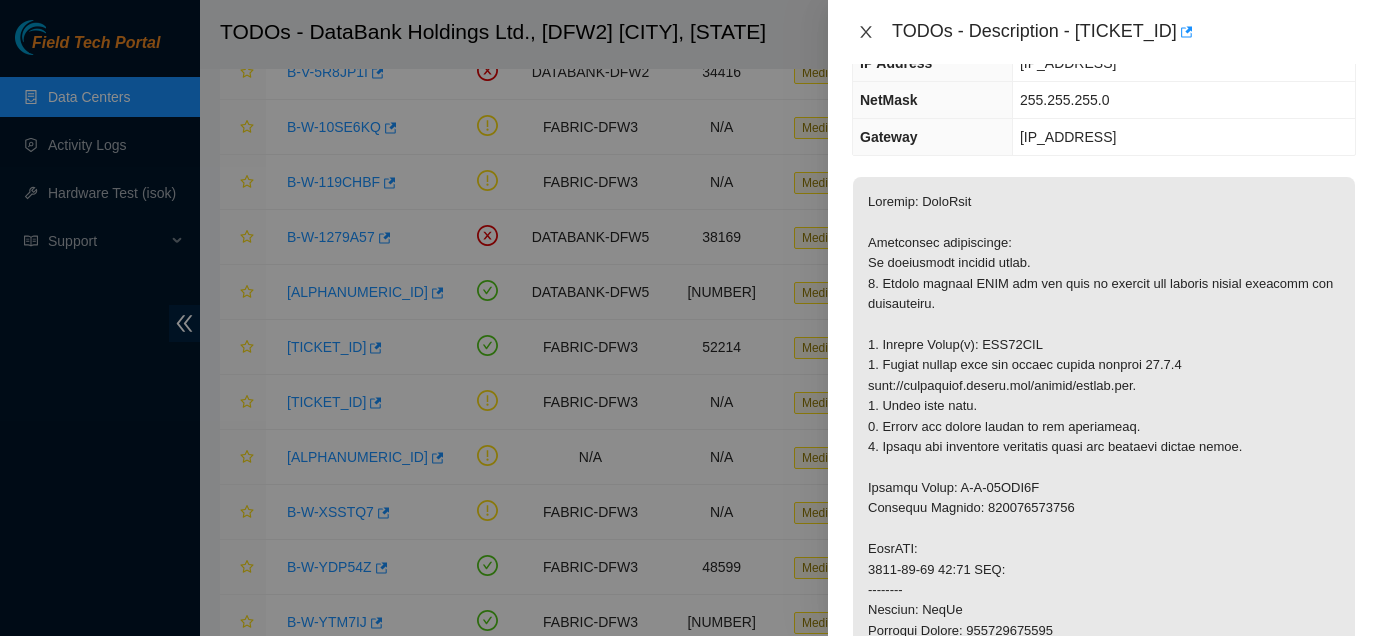 click 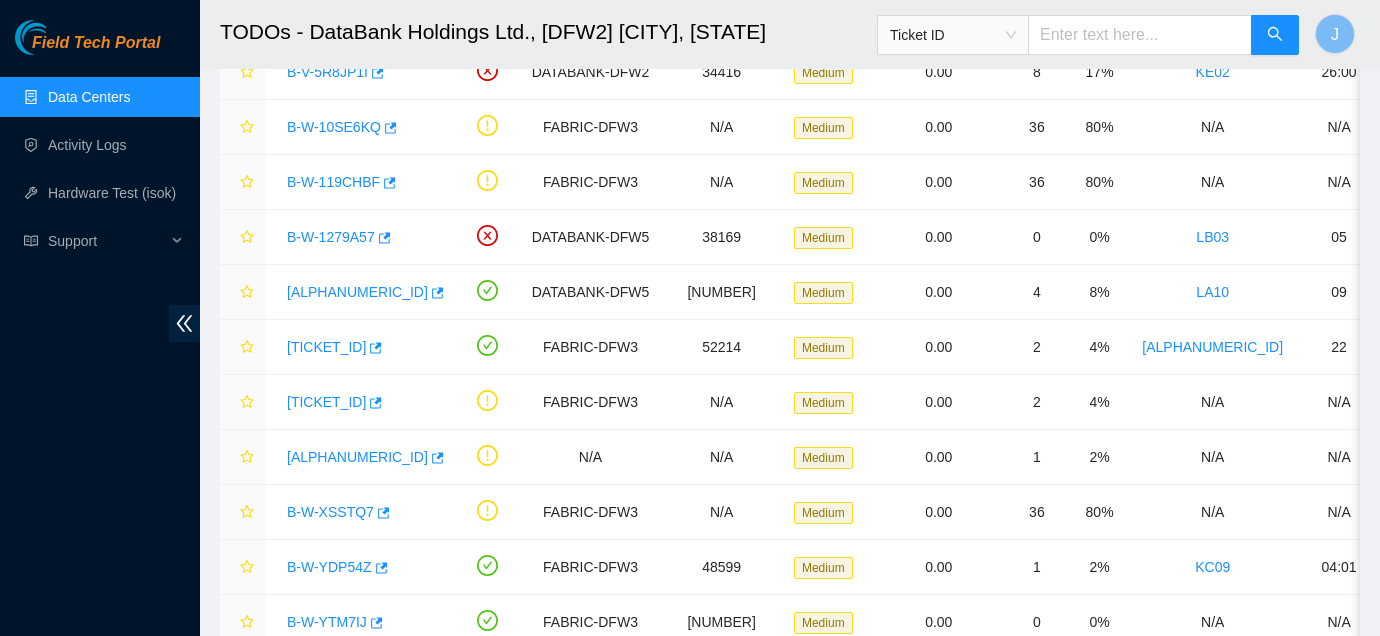 scroll, scrollTop: 295, scrollLeft: 0, axis: vertical 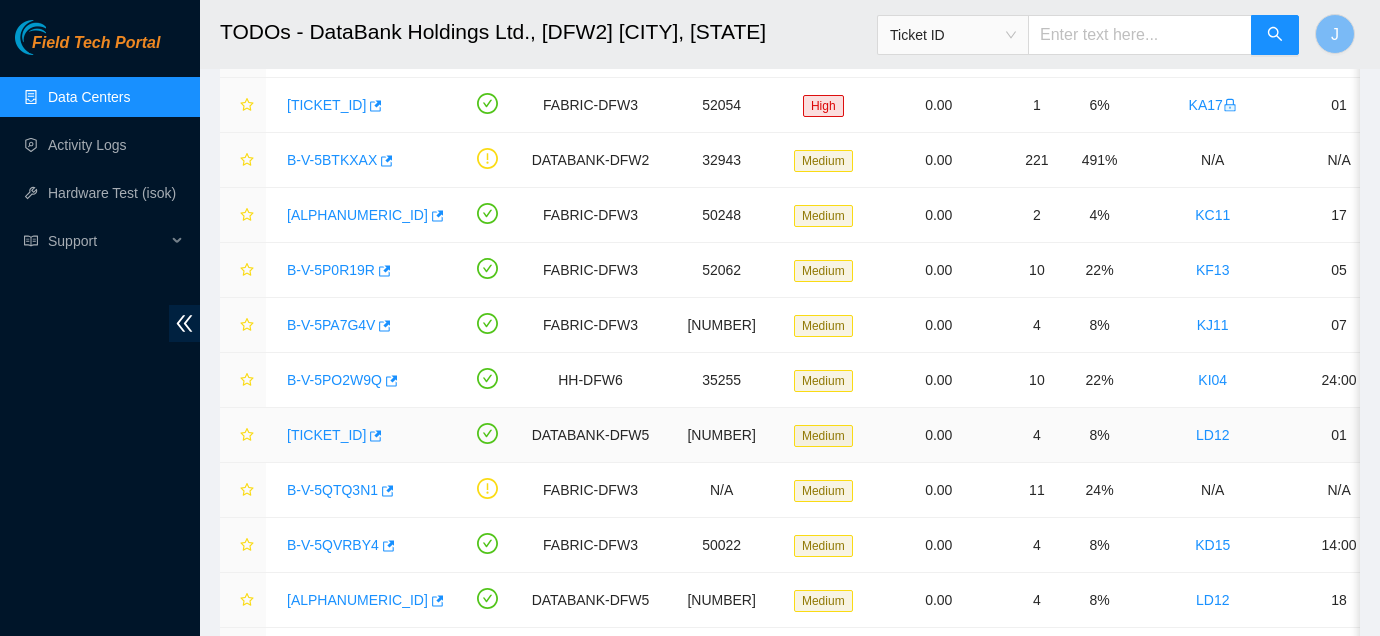 click on "[TICKET_ID]" at bounding box center (326, 435) 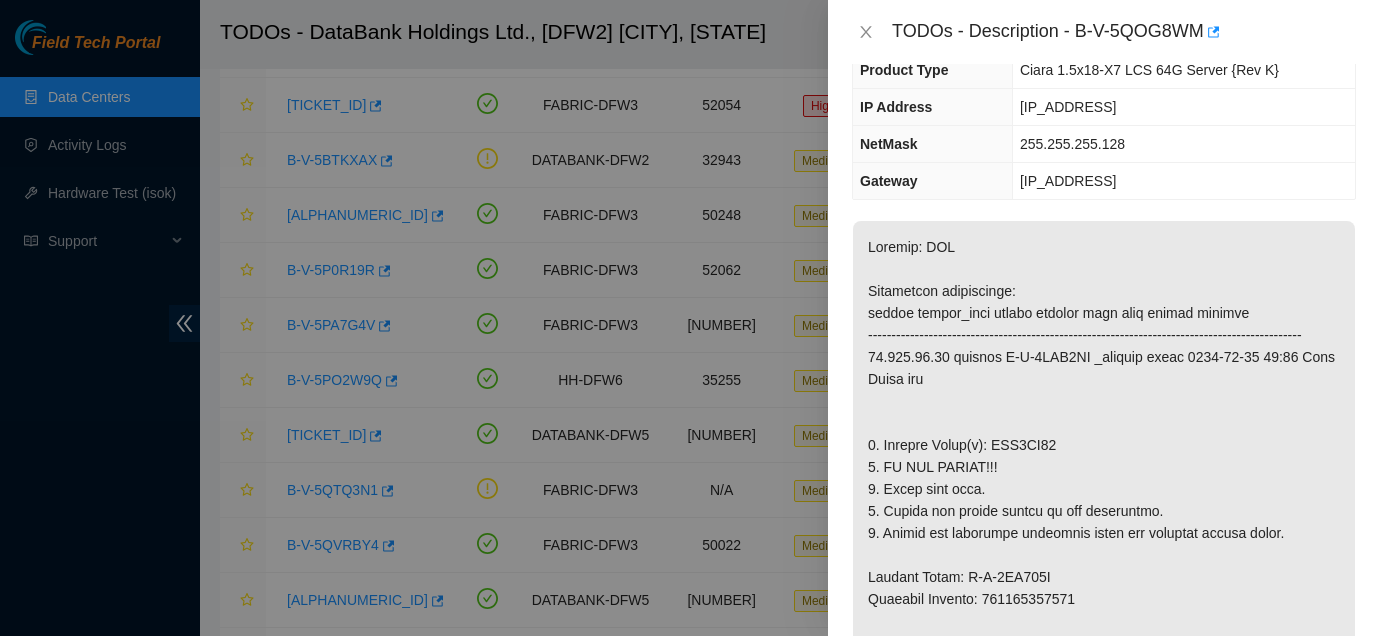 scroll, scrollTop: 153, scrollLeft: 0, axis: vertical 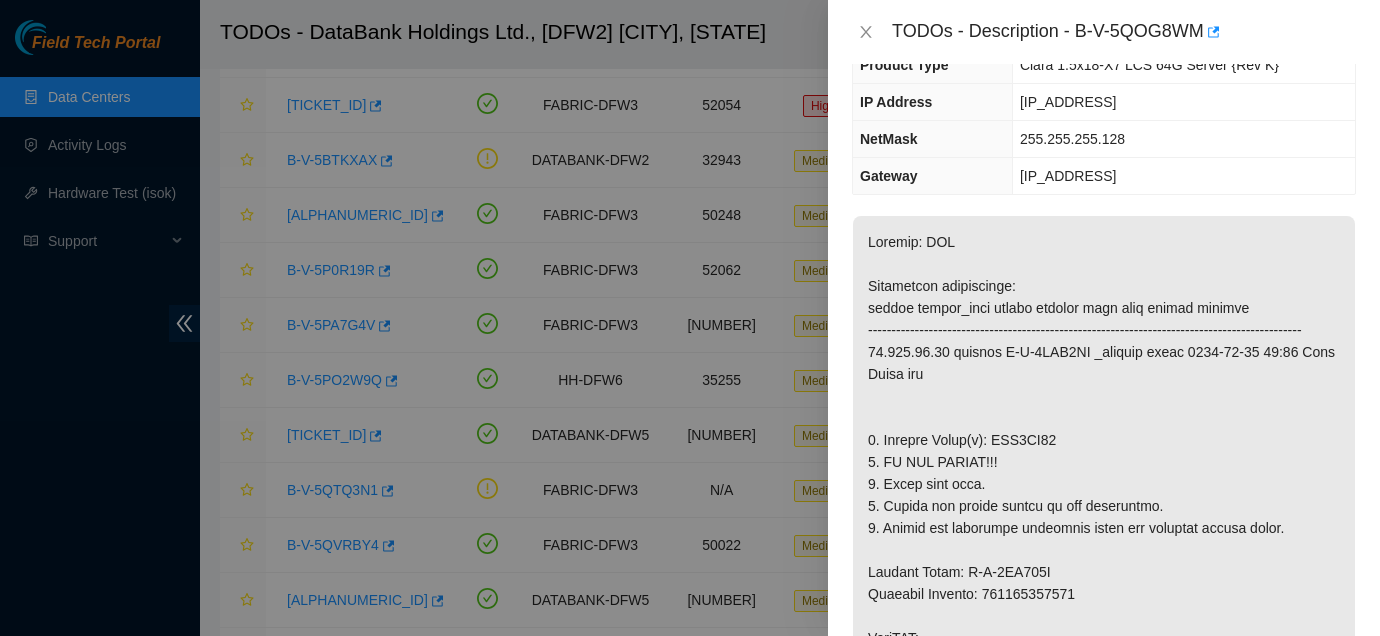 click on "TODOs - Description - B-V-5QOG8WM" at bounding box center (1104, 32) 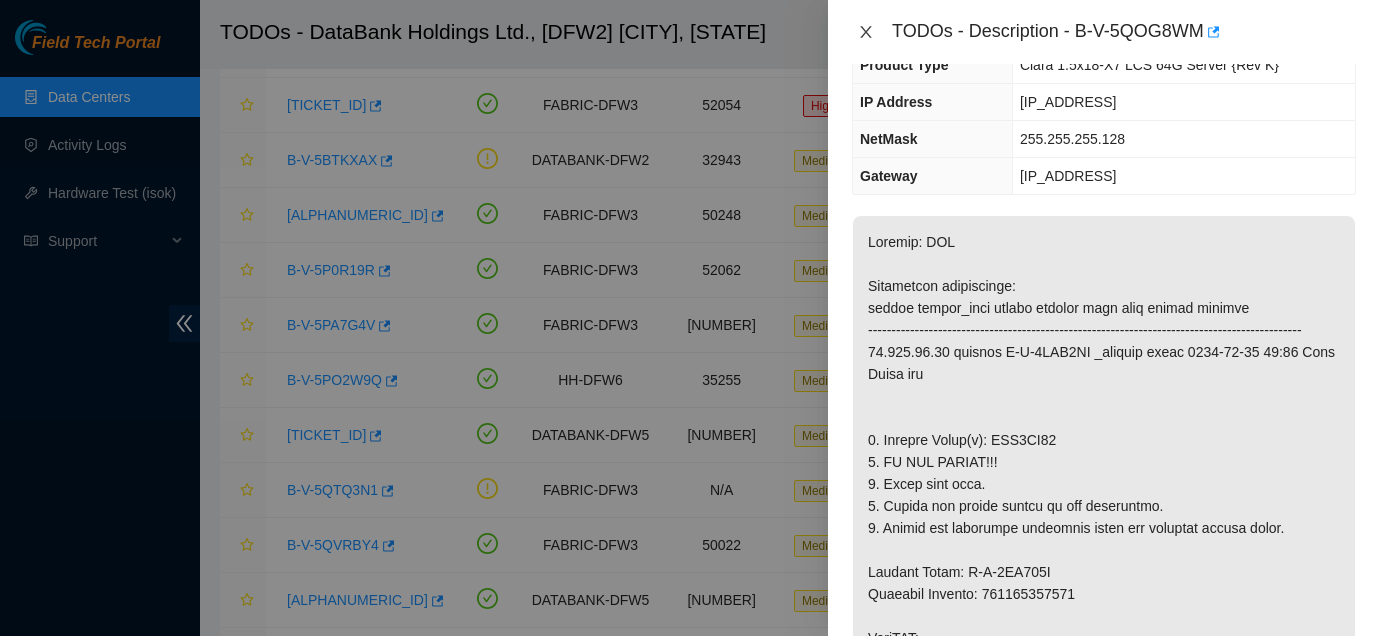 click 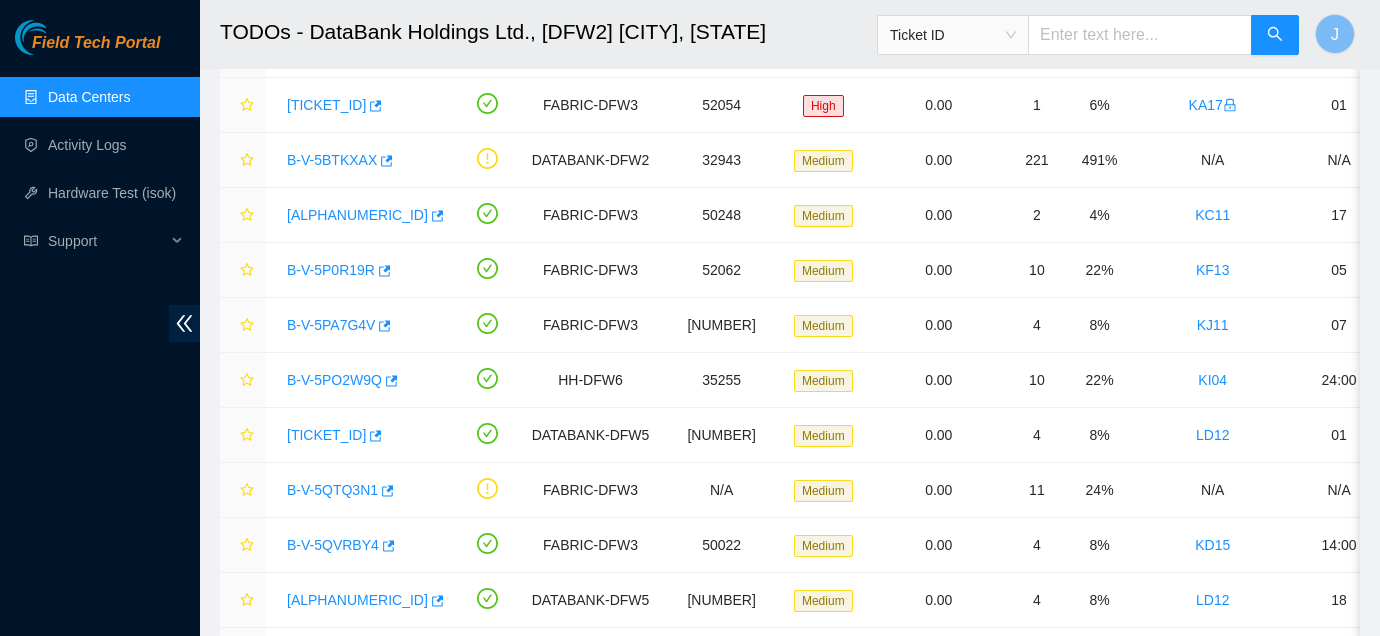 scroll, scrollTop: 219, scrollLeft: 0, axis: vertical 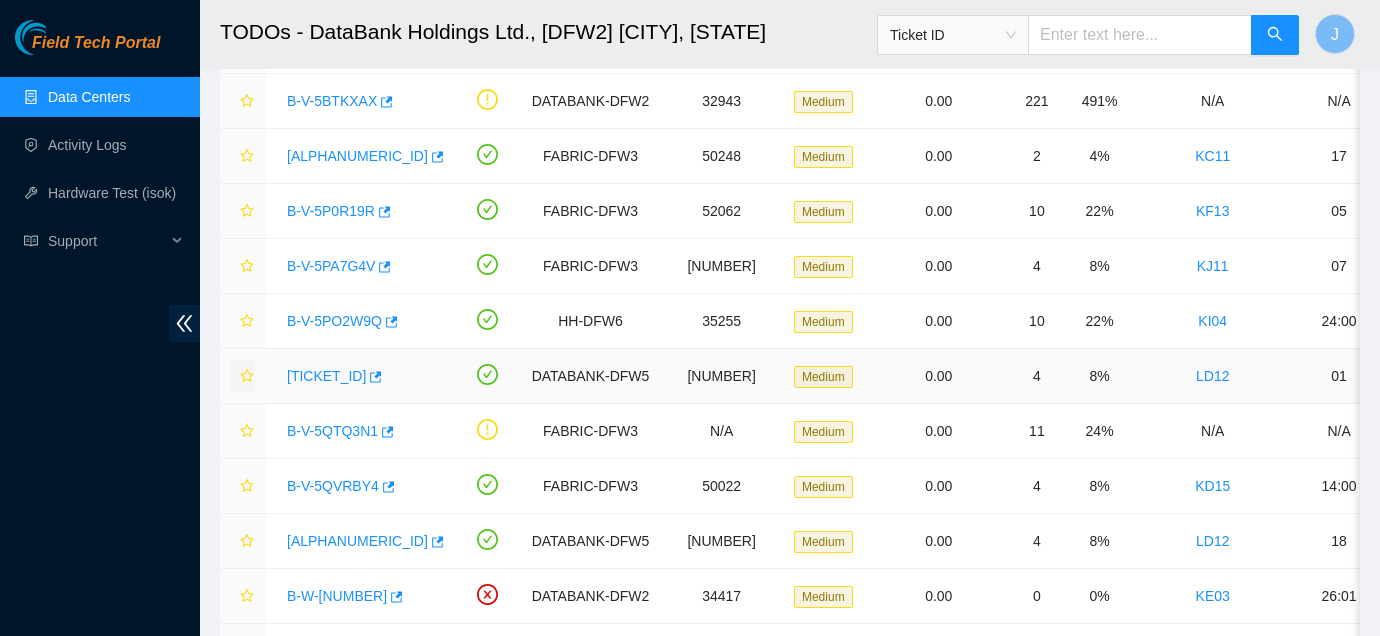 click 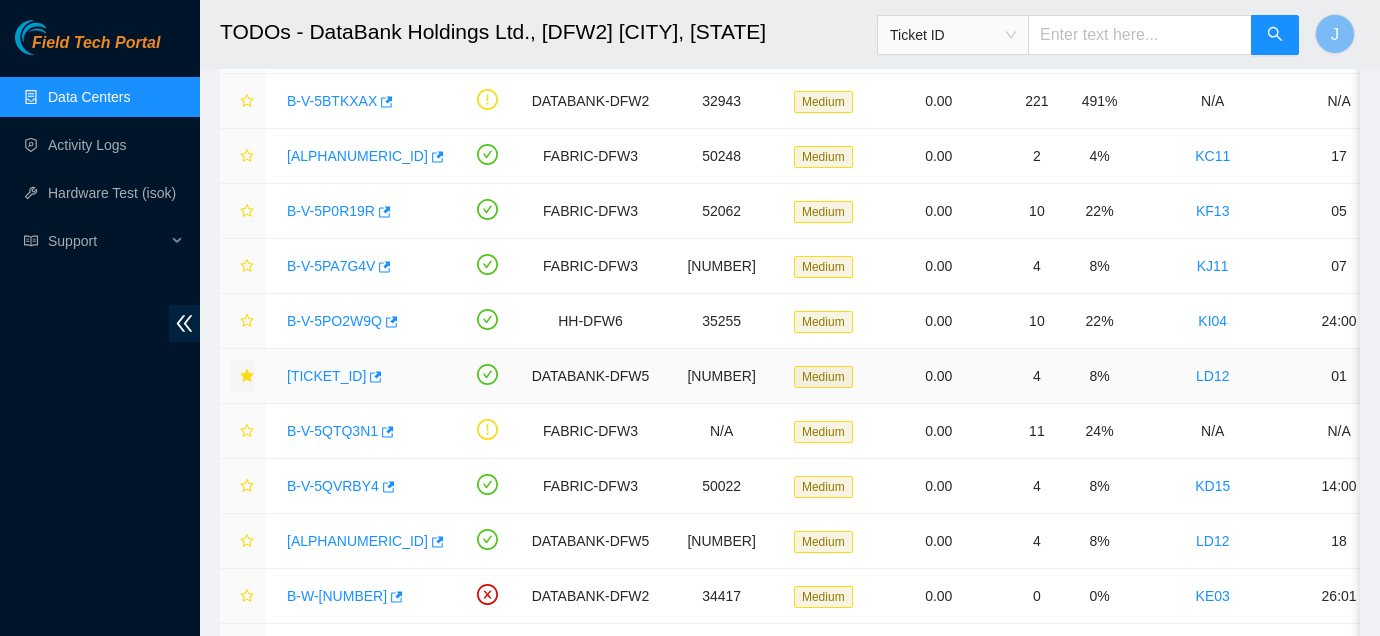 click on "Field Tech Portal Data Centers Activity Logs Hardware Test (isok) Support" at bounding box center [100, 328] 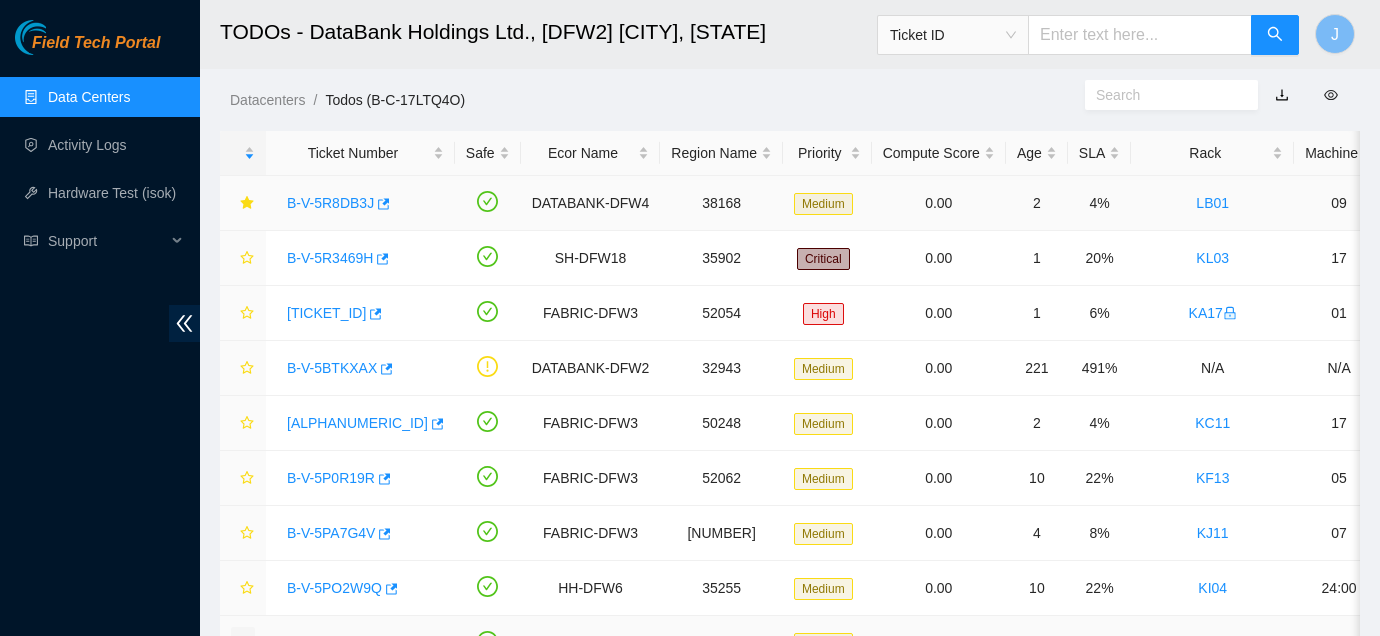 scroll, scrollTop: 53, scrollLeft: 0, axis: vertical 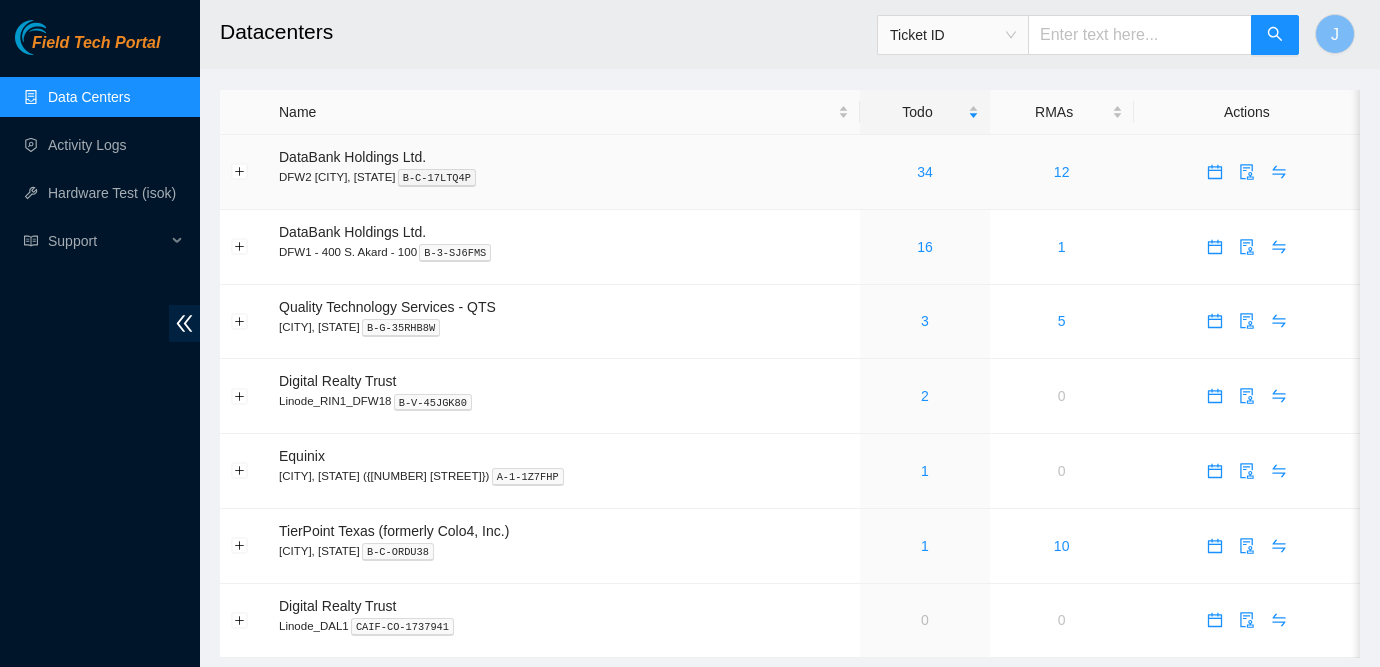 click on "34" at bounding box center [937, 172] 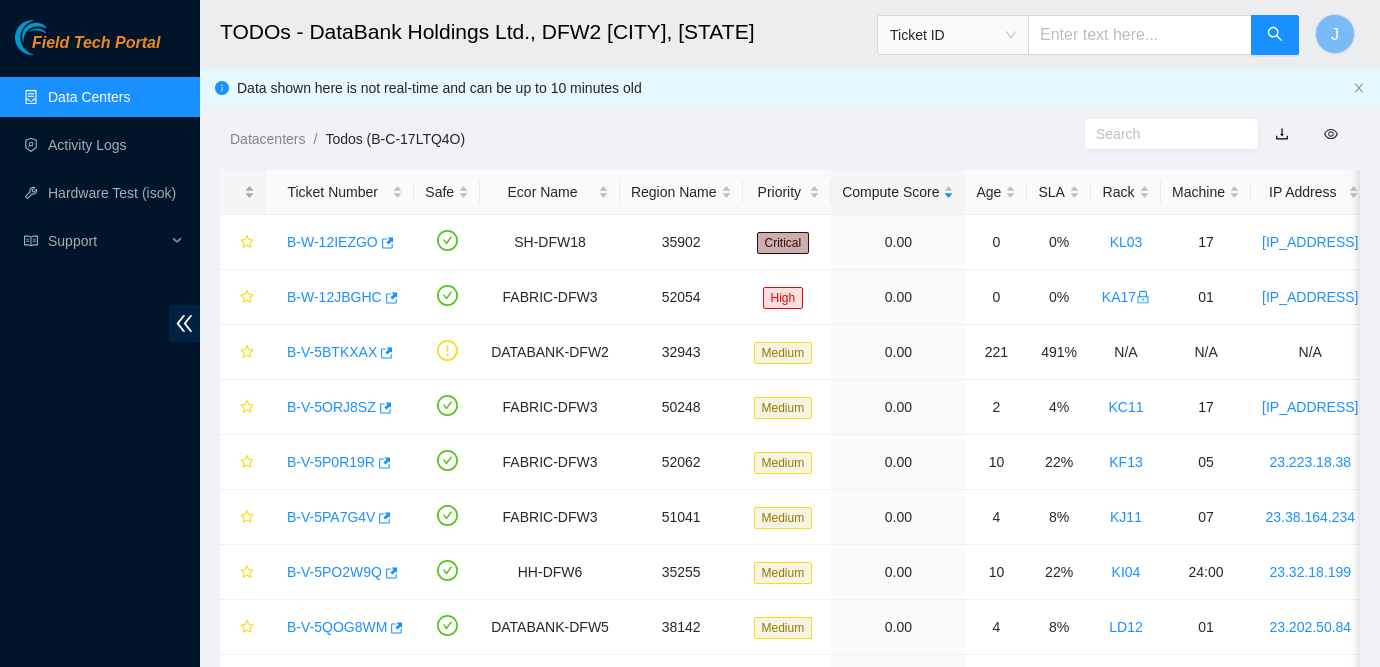 click at bounding box center (243, 192) 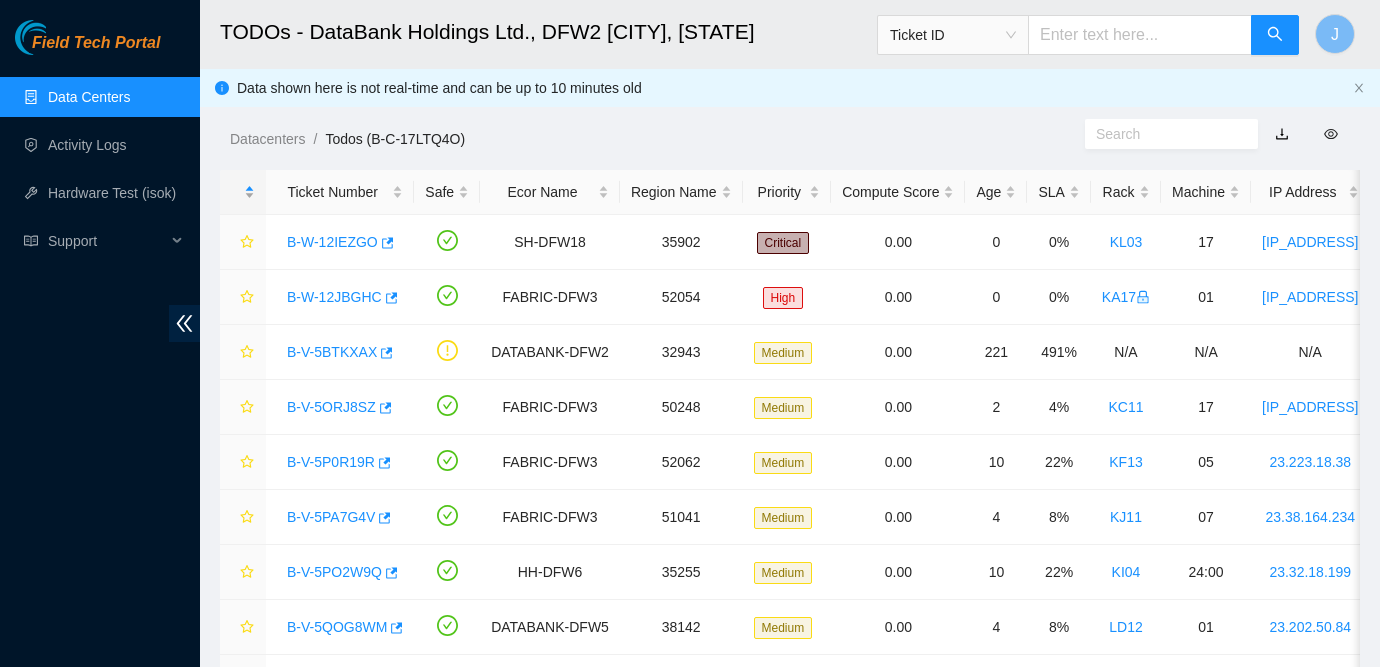 click at bounding box center (243, 192) 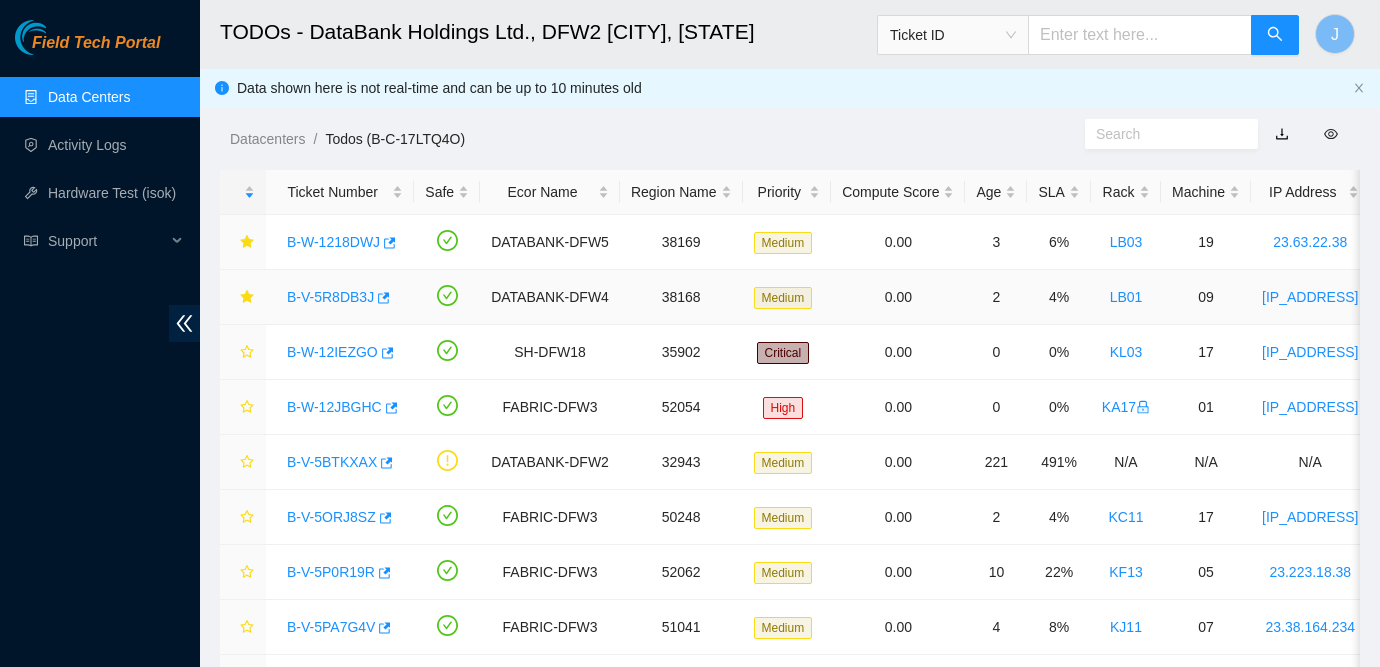 click on "[SERIAL_NUMBER]" at bounding box center [350, 297] 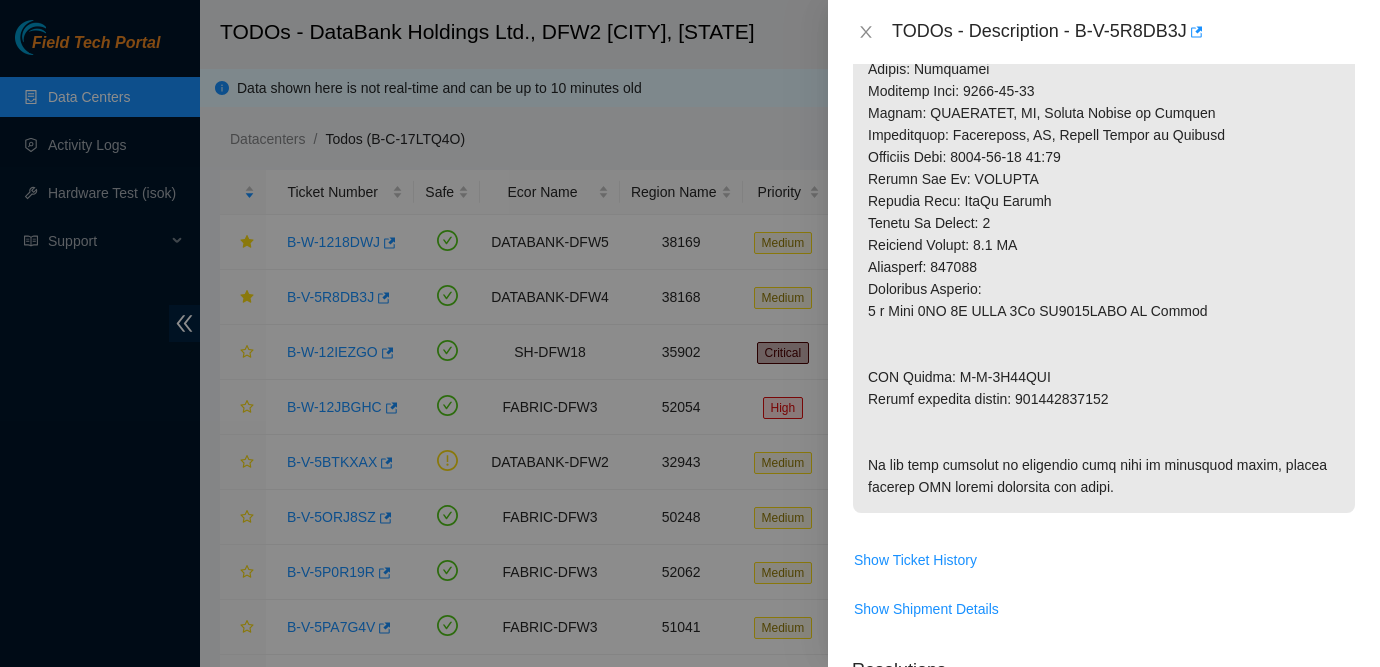 scroll, scrollTop: 0, scrollLeft: 0, axis: both 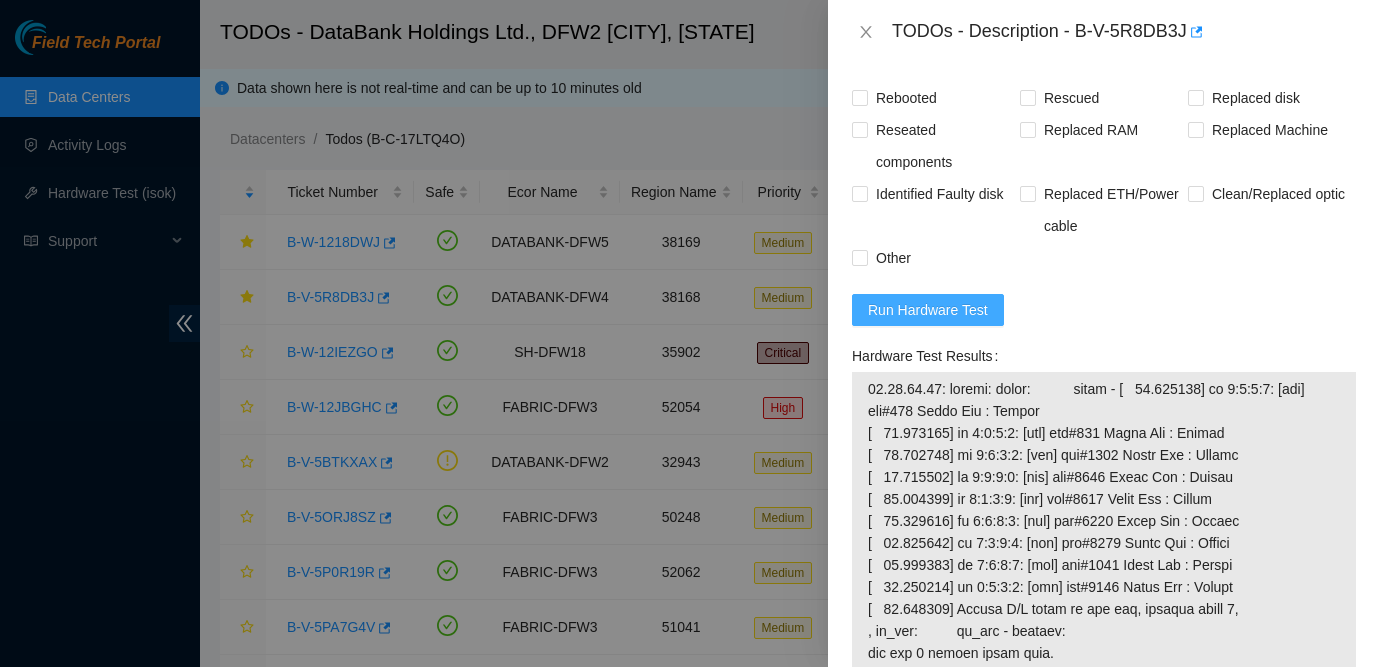 click on "Run Hardware Test" at bounding box center (928, 310) 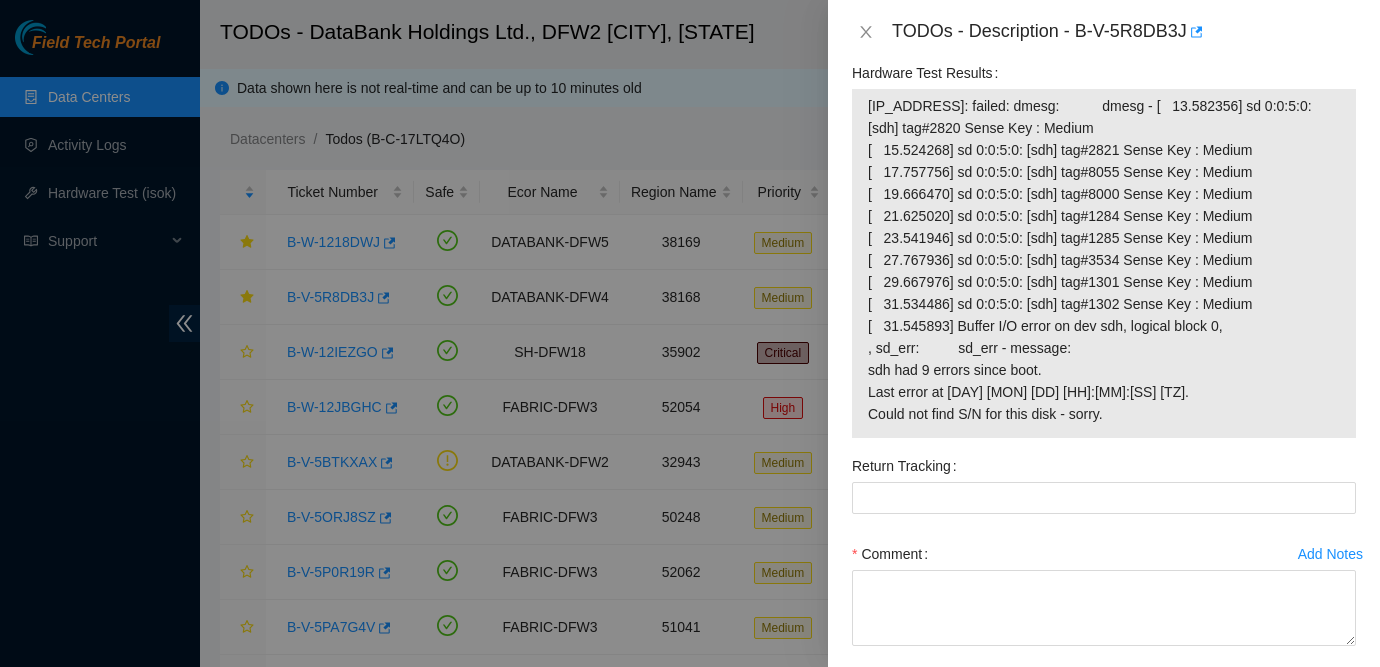 scroll, scrollTop: 1743, scrollLeft: 0, axis: vertical 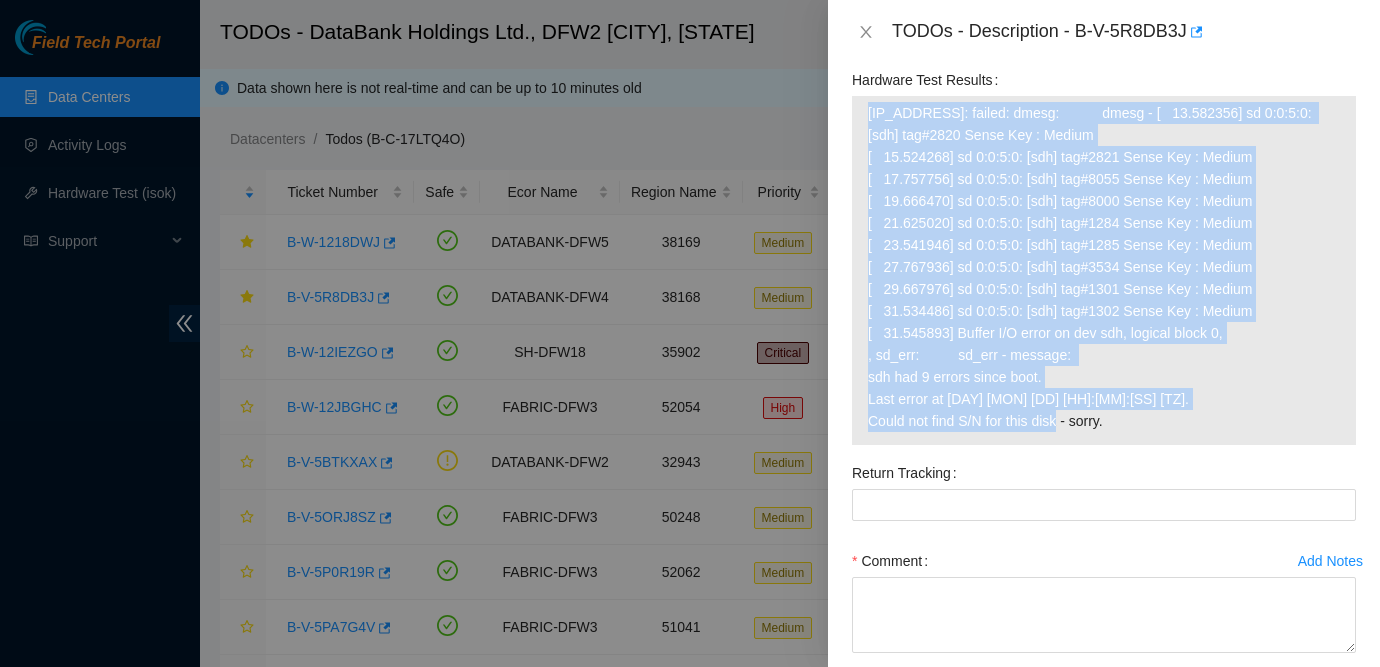 drag, startPoint x: 868, startPoint y: 201, endPoint x: 1135, endPoint y: 507, distance: 406.1096 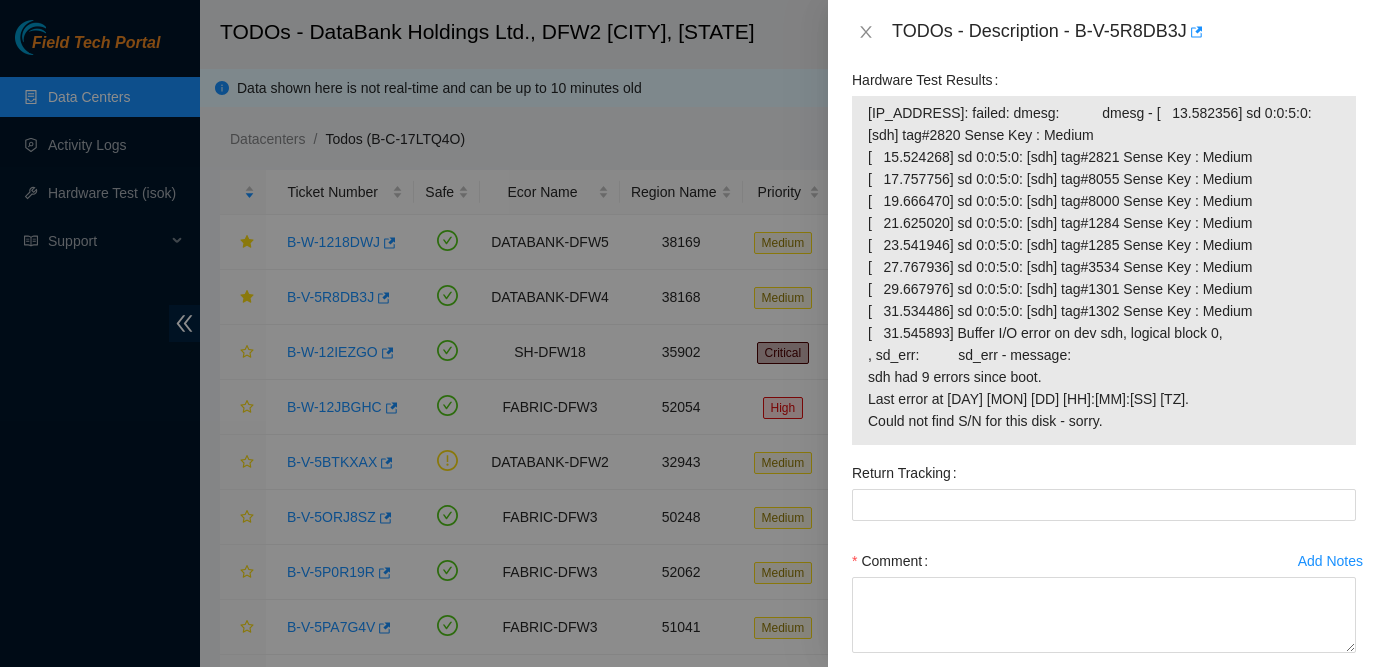 click on "[IP_ADDRESS]: failed: dmesg:           dmesg - [   13.582356] sd 0:0:5:0: [sdh] tag#2820 Sense Key : Medium
[   15.524268] sd 0:0:5:0: [sdh] tag#2821 Sense Key : Medium
[   17.757756] sd 0:0:5:0: [sdh] tag#8055 Sense Key : Medium
[   19.666470] sd 0:0:5:0: [sdh] tag#8000 Sense Key : Medium
[   21.625020] sd 0:0:5:0: [sdh] tag#1284 Sense Key : Medium
[   23.541946] sd 0:0:5:0: [sdh] tag#1285 Sense Key : Medium
[   27.767936] sd 0:0:5:0: [sdh] tag#3534 Sense Key : Medium
[   29.667976] sd 0:0:5:0: [sdh] tag#1301 Sense Key : Medium
[   31.534486] sd 0:0:5:0: [sdh] tag#1302 Sense Key : Medium
[   31.545893] Buffer I/O error on dev sdh, logical block 0,
, sd_err:          sd_err - message:
sdh had 9 errors since boot.
Last error at [DATE] [TIME] [TIMEZONE].
Could not find S/N for this disk - sorry." at bounding box center (1104, 267) 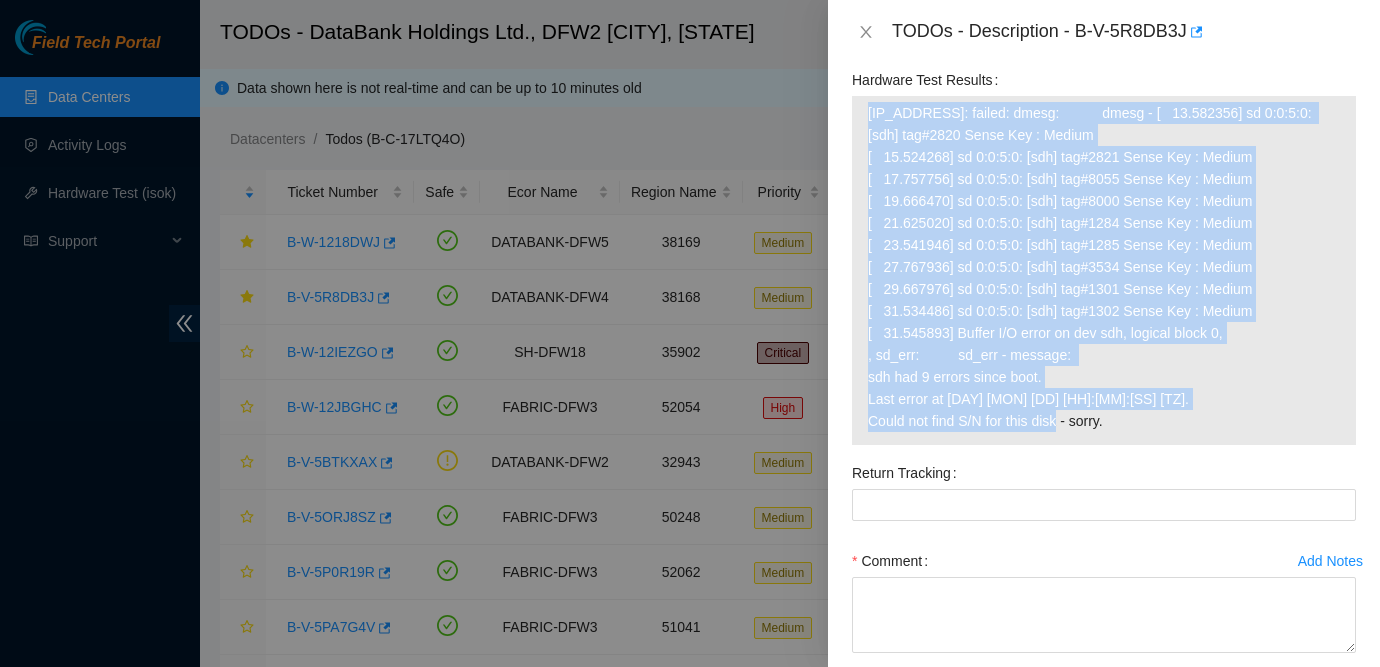 drag, startPoint x: 1123, startPoint y: 510, endPoint x: 865, endPoint y: 210, distance: 395.6817 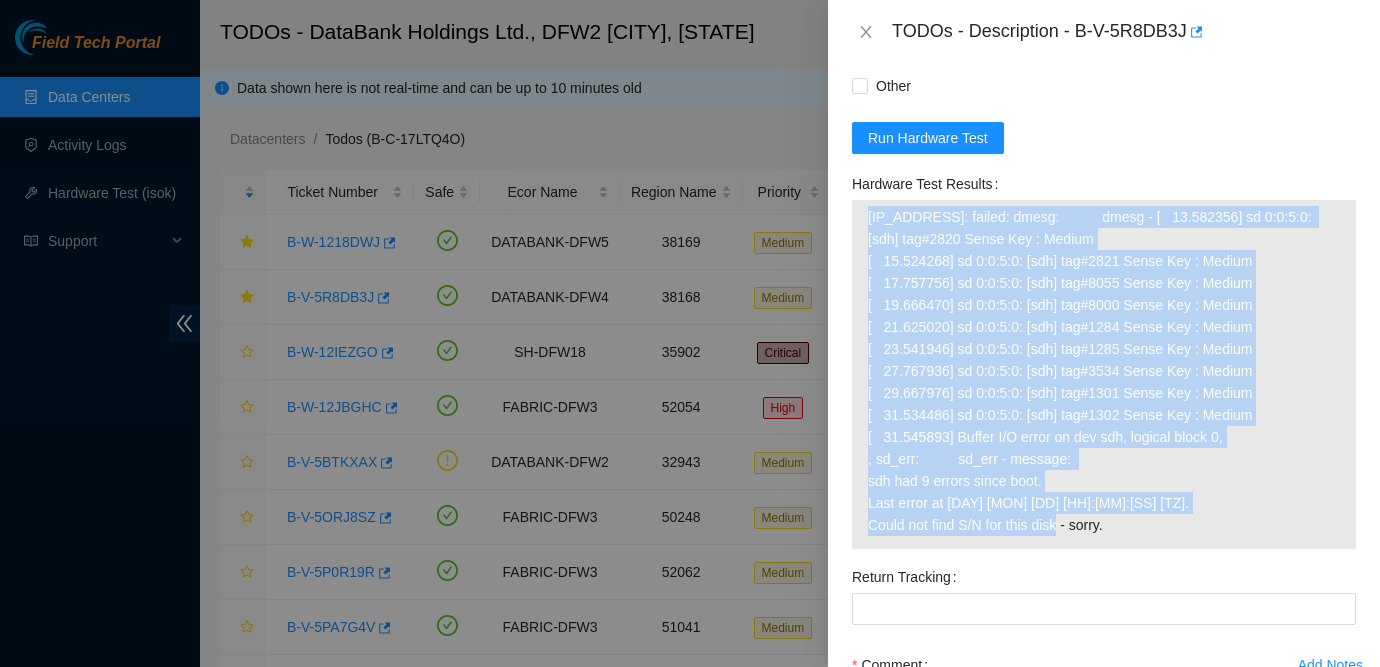 scroll, scrollTop: 1634, scrollLeft: 0, axis: vertical 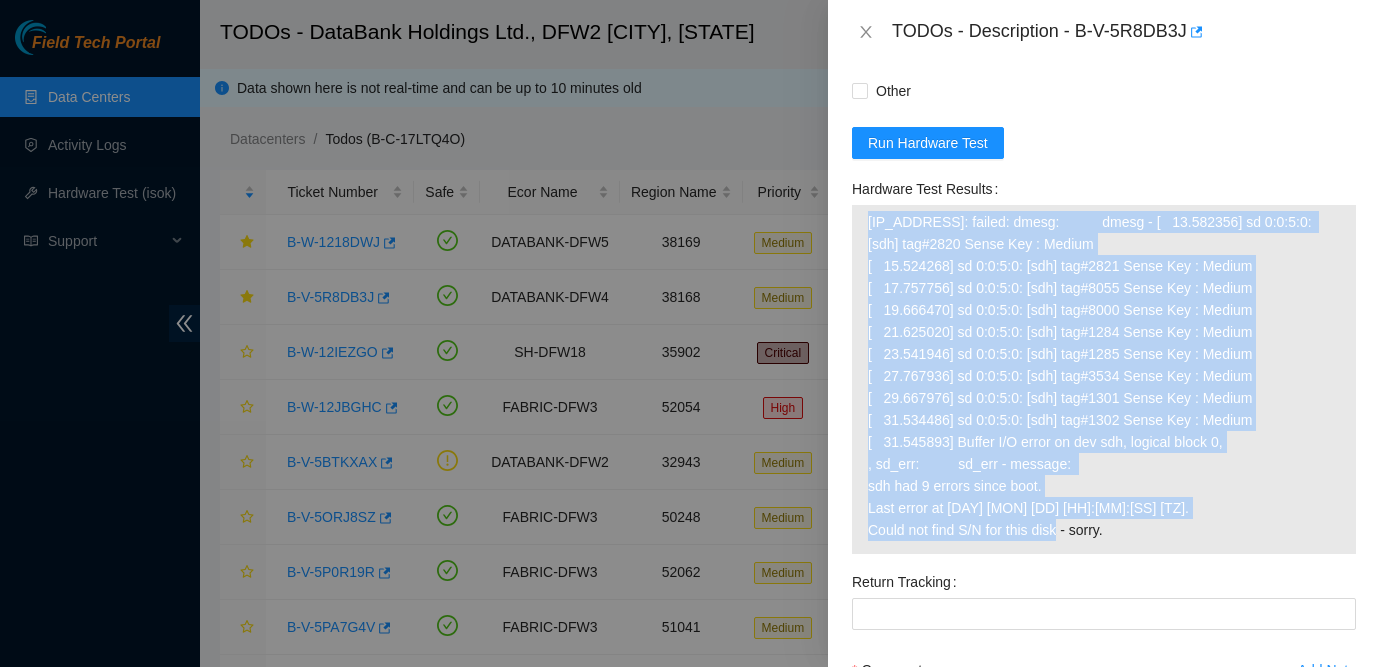 copy on "[IP_ADDRESS]: failed: dmesg:           dmesg - [   13.582356] sd 0:0:5:0: [sdh] tag#2820 Sense Key : Medium
[   15.524268] sd 0:0:5:0: [sdh] tag#2821 Sense Key : Medium
[   17.757756] sd 0:0:5:0: [sdh] tag#8055 Sense Key : Medium
[   19.666470] sd 0:0:5:0: [sdh] tag#8000 Sense Key : Medium
[   21.625020] sd 0:0:5:0: [sdh] tag#1284 Sense Key : Medium
[   23.541946] sd 0:0:5:0: [sdh] tag#1285 Sense Key : Medium
[   27.767936] sd 0:0:5:0: [sdh] tag#3534 Sense Key : Medium
[   29.667976] sd 0:0:5:0: [sdh] tag#1301 Sense Key : Medium
[   31.534486] sd 0:0:5:0: [sdh] tag#1302 Sense Key : Medium
[   31.545893] Buffer I/O error on dev sdh, logical block 0,
, sd_err:          sd_err - message:
sdh had 9 errors since boot.
Last error at [DATE] [TIME] [TIMEZONE].
Could not find S/N for this disk - sorry." 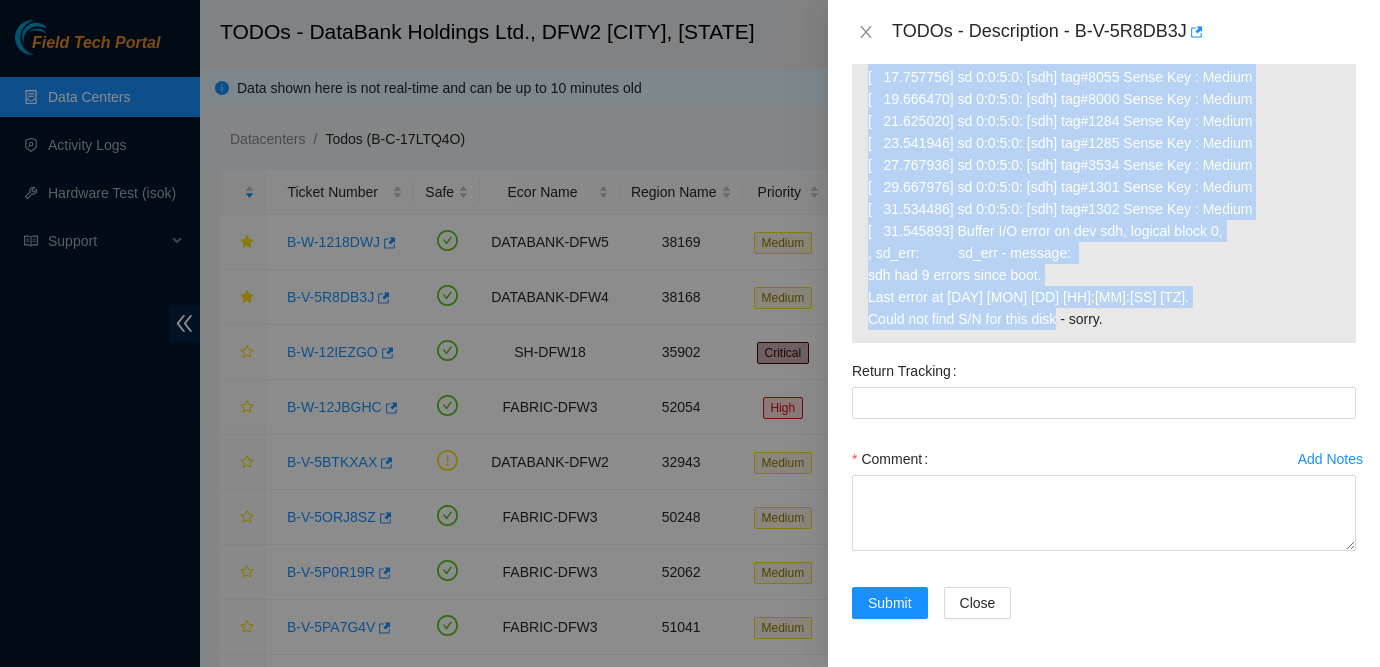 scroll, scrollTop: 1933, scrollLeft: 0, axis: vertical 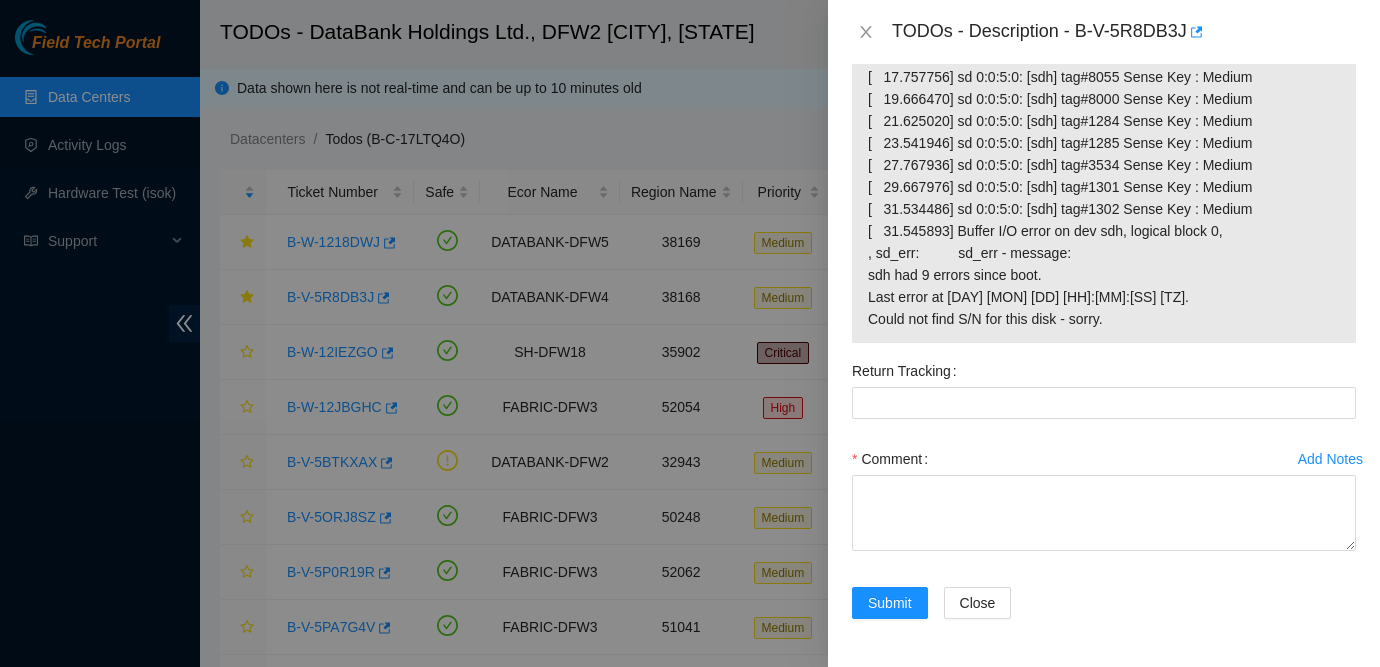 click on "Submit Close" at bounding box center (1104, 615) 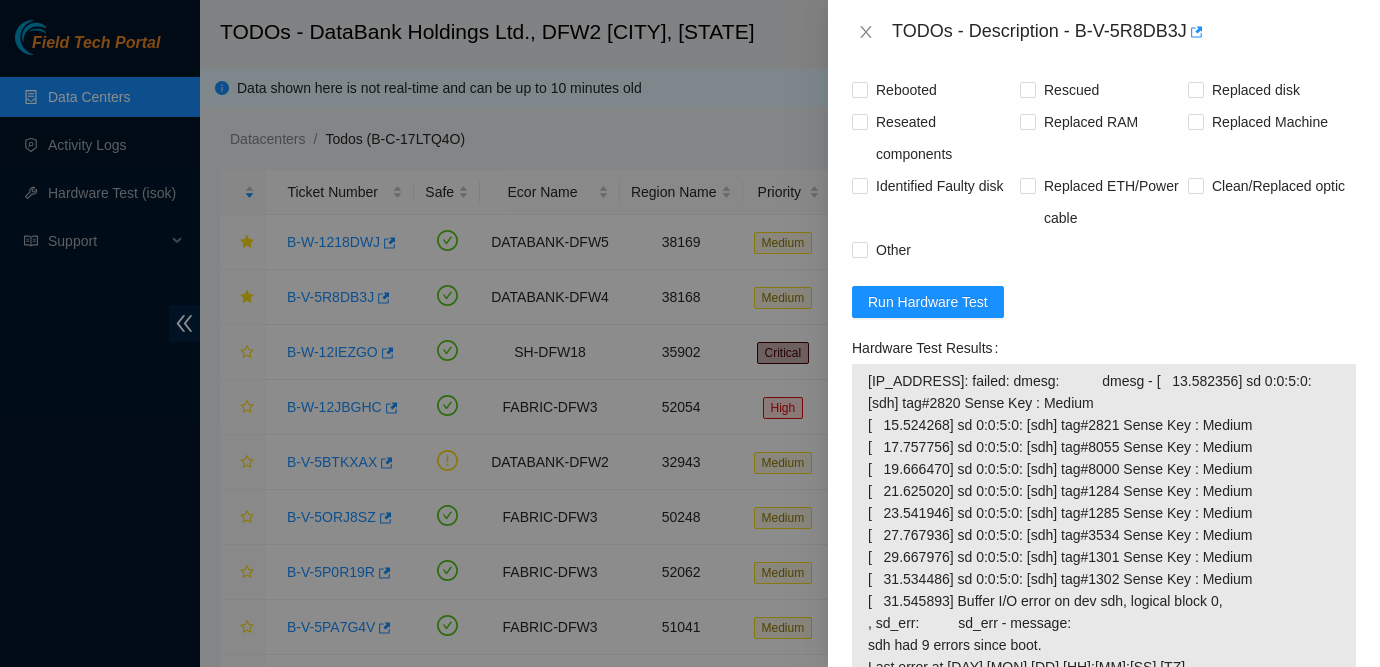 scroll, scrollTop: 1933, scrollLeft: 0, axis: vertical 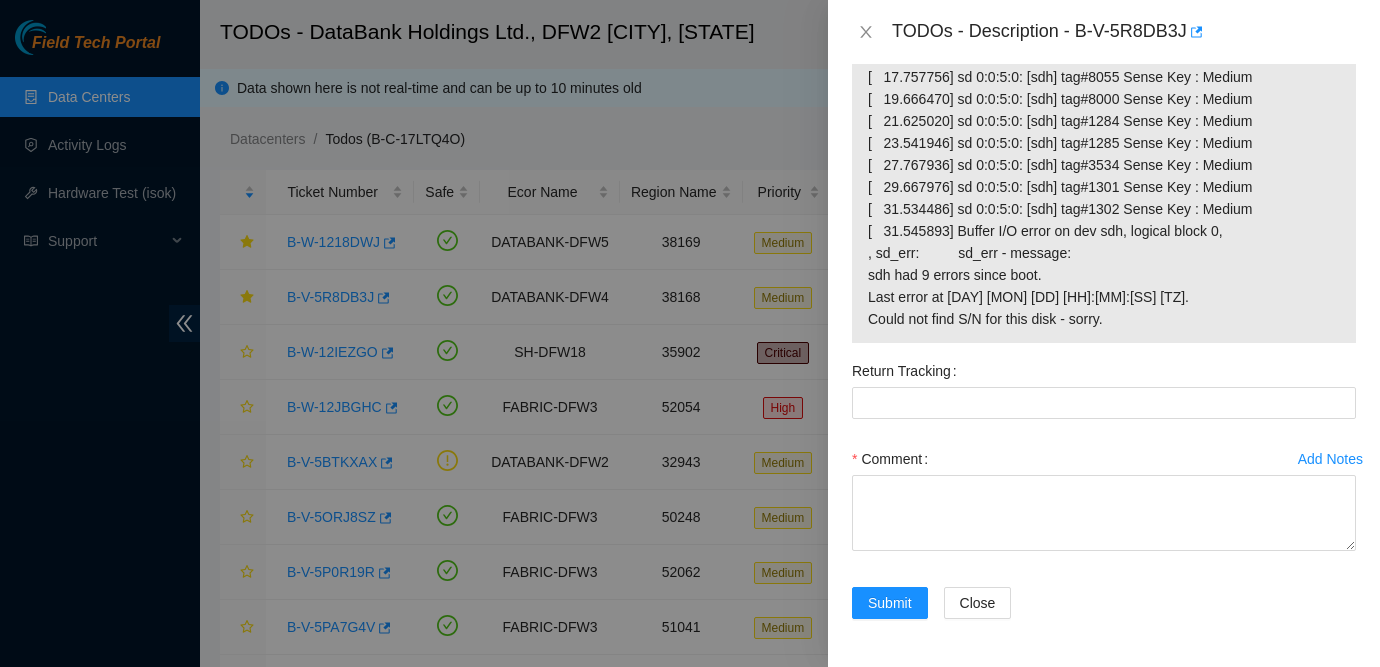 click on "Submit Close" at bounding box center (1104, 615) 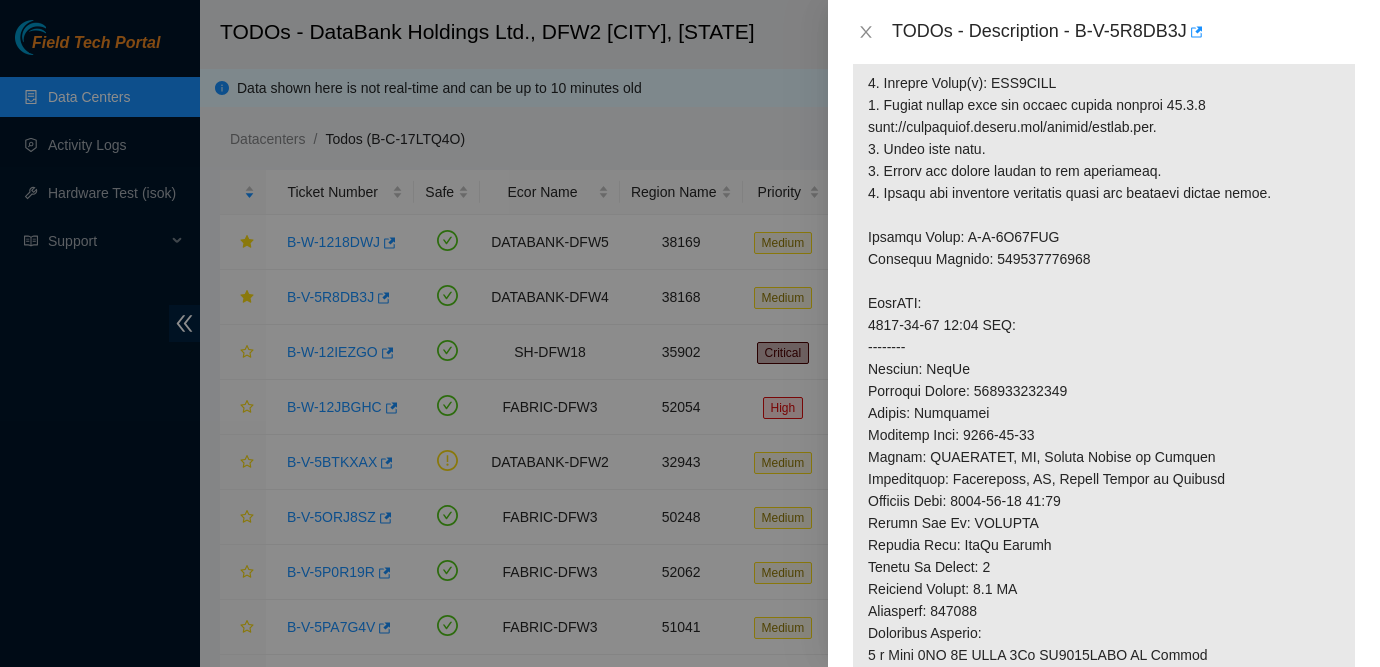 scroll, scrollTop: 0, scrollLeft: 0, axis: both 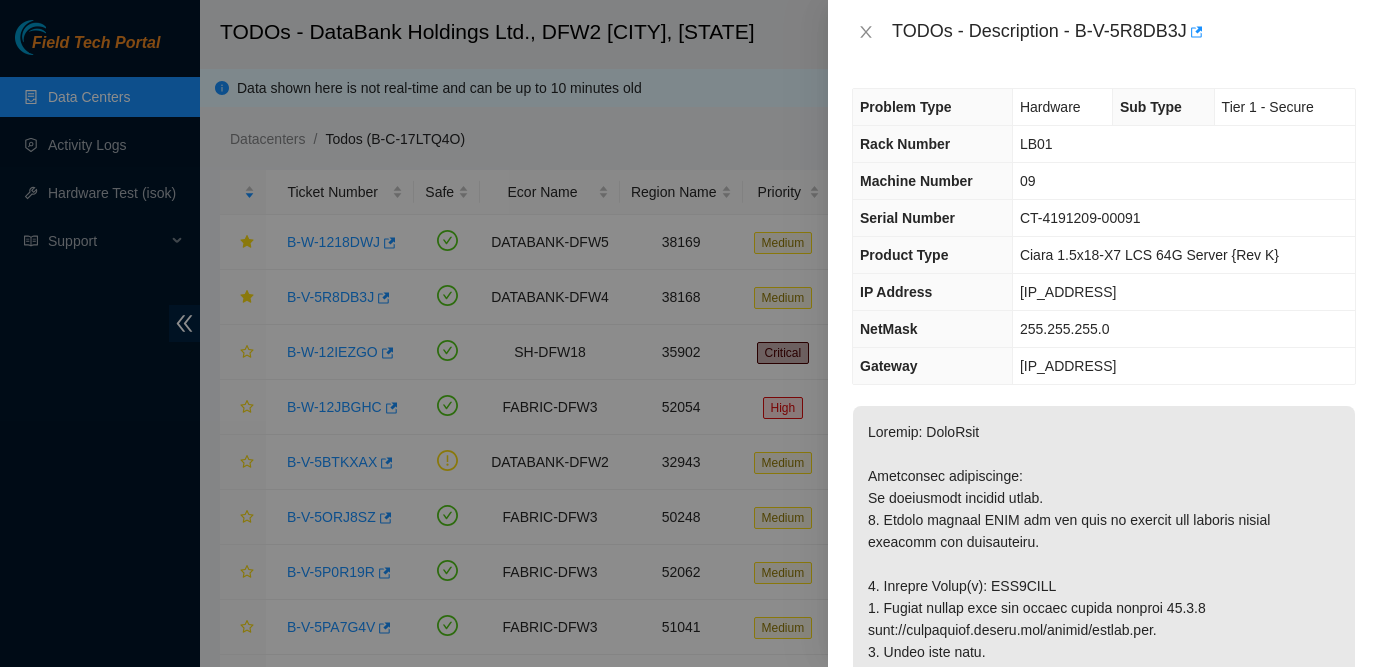 click at bounding box center [690, 333] 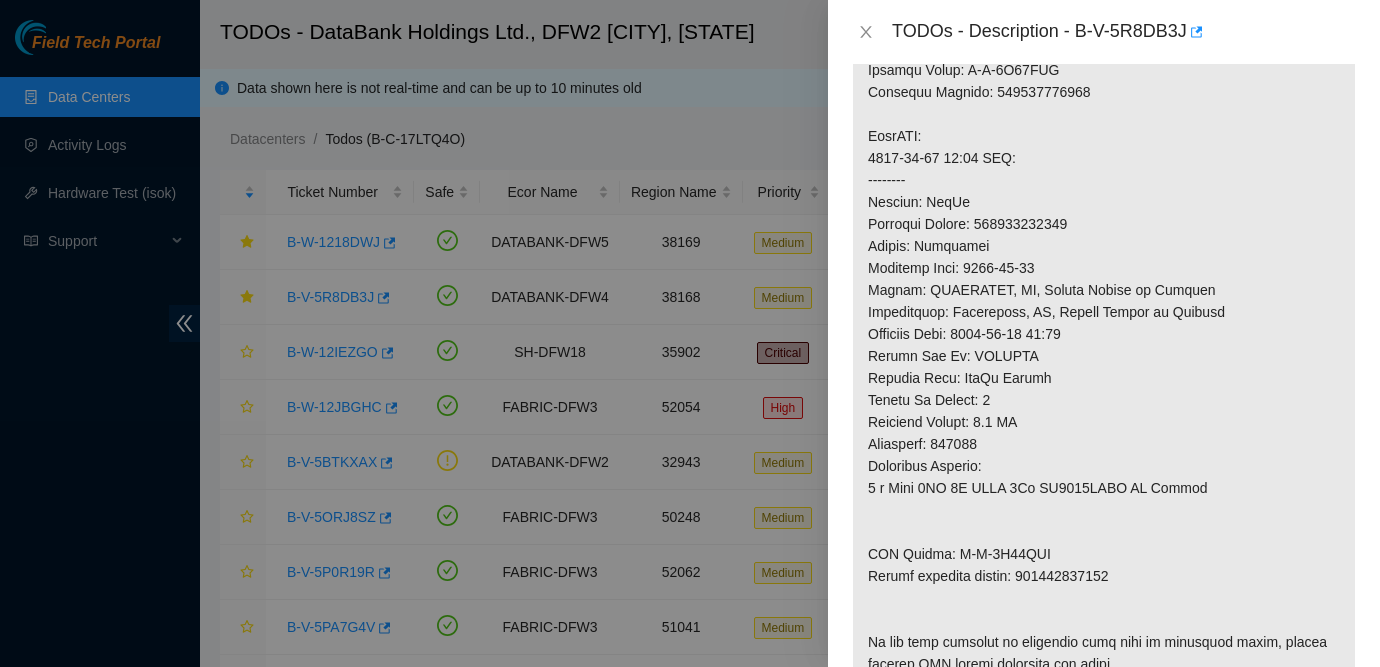 scroll, scrollTop: 704, scrollLeft: 0, axis: vertical 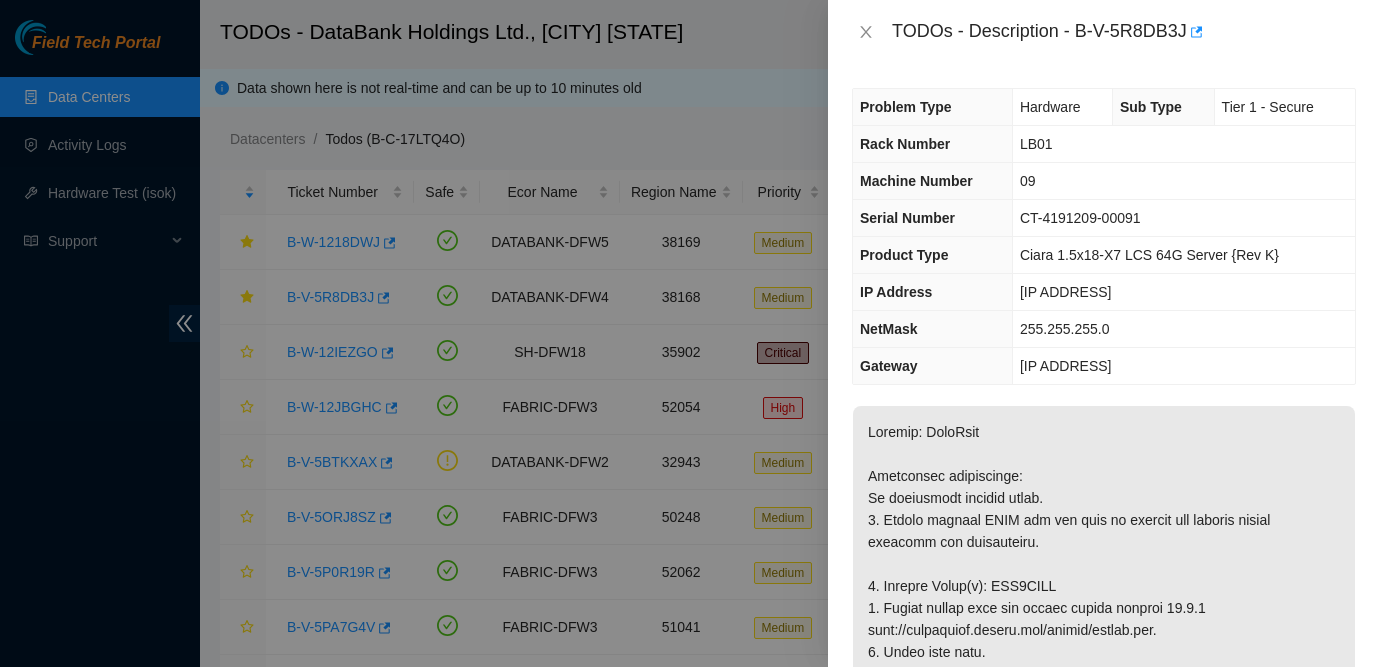 click at bounding box center [690, 333] 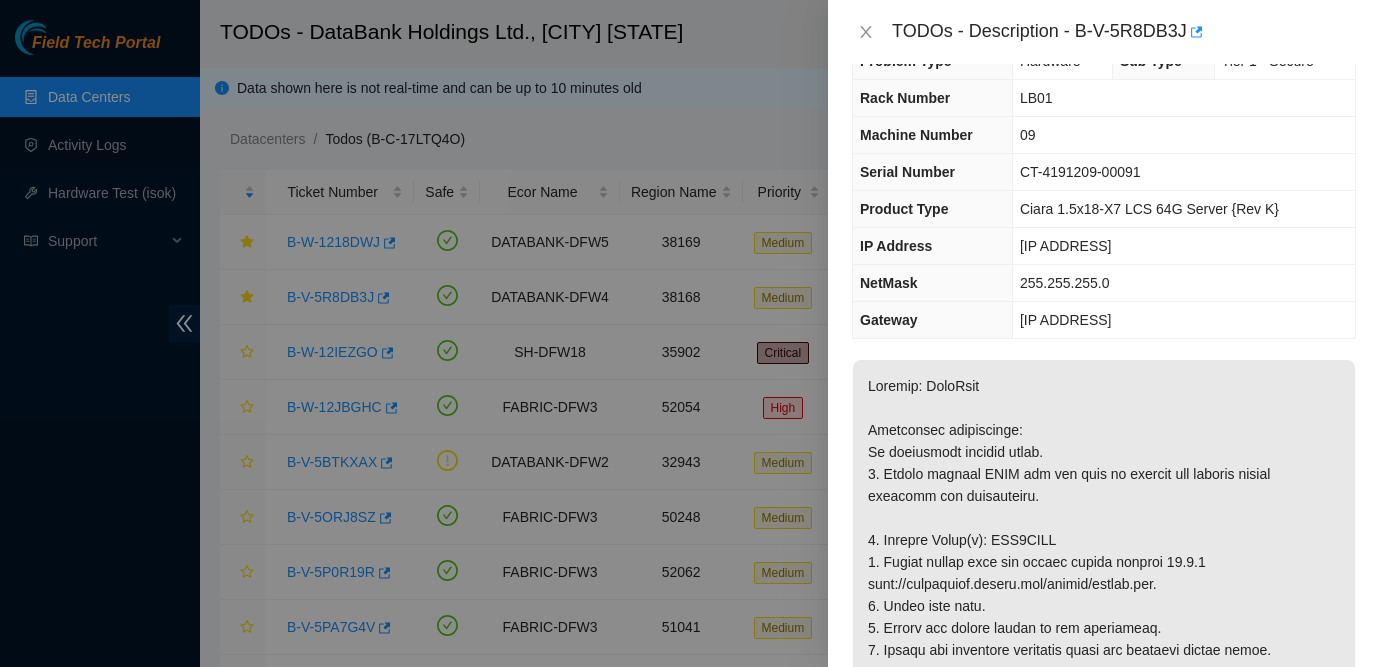 scroll, scrollTop: 69, scrollLeft: 0, axis: vertical 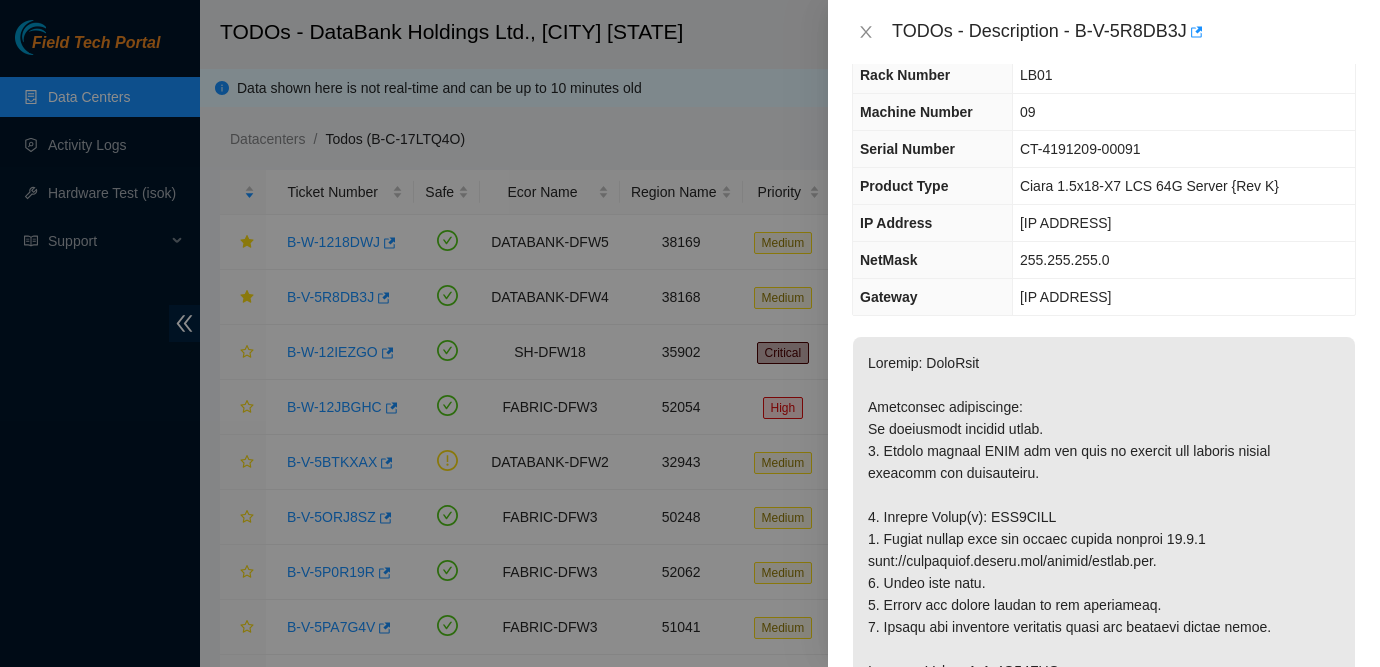 click at bounding box center [690, 333] 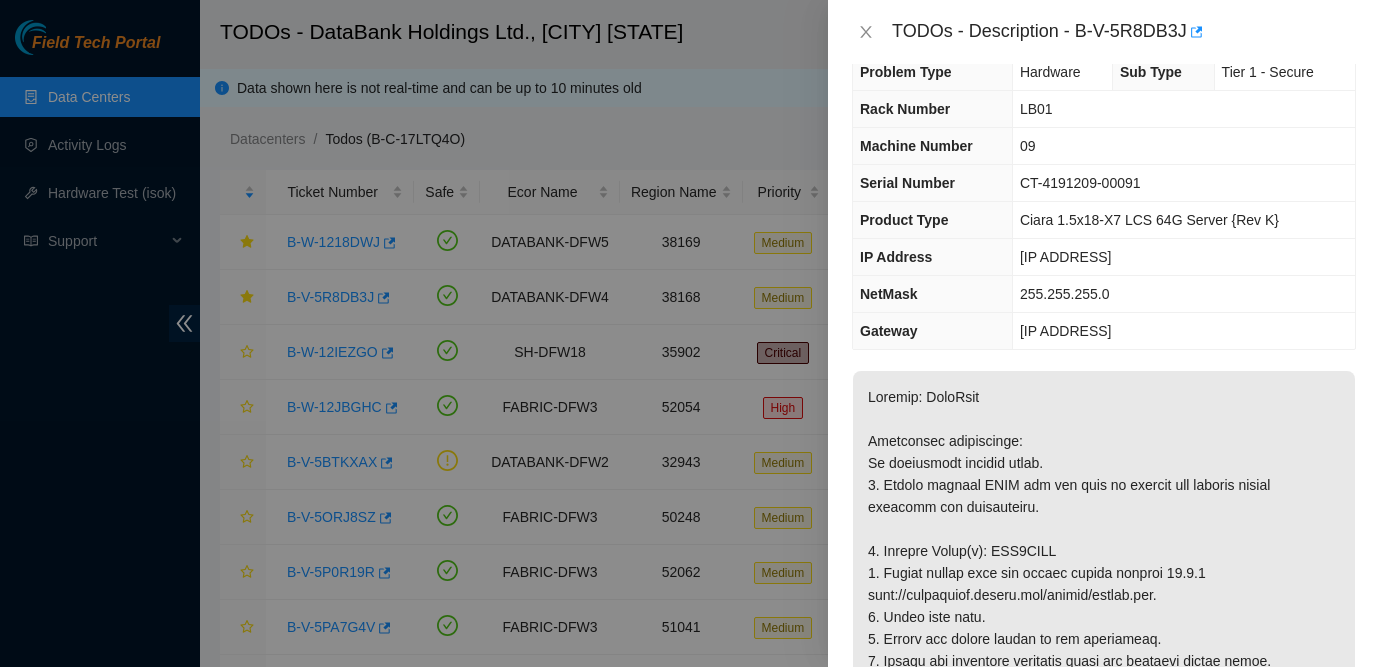 scroll, scrollTop: 13, scrollLeft: 0, axis: vertical 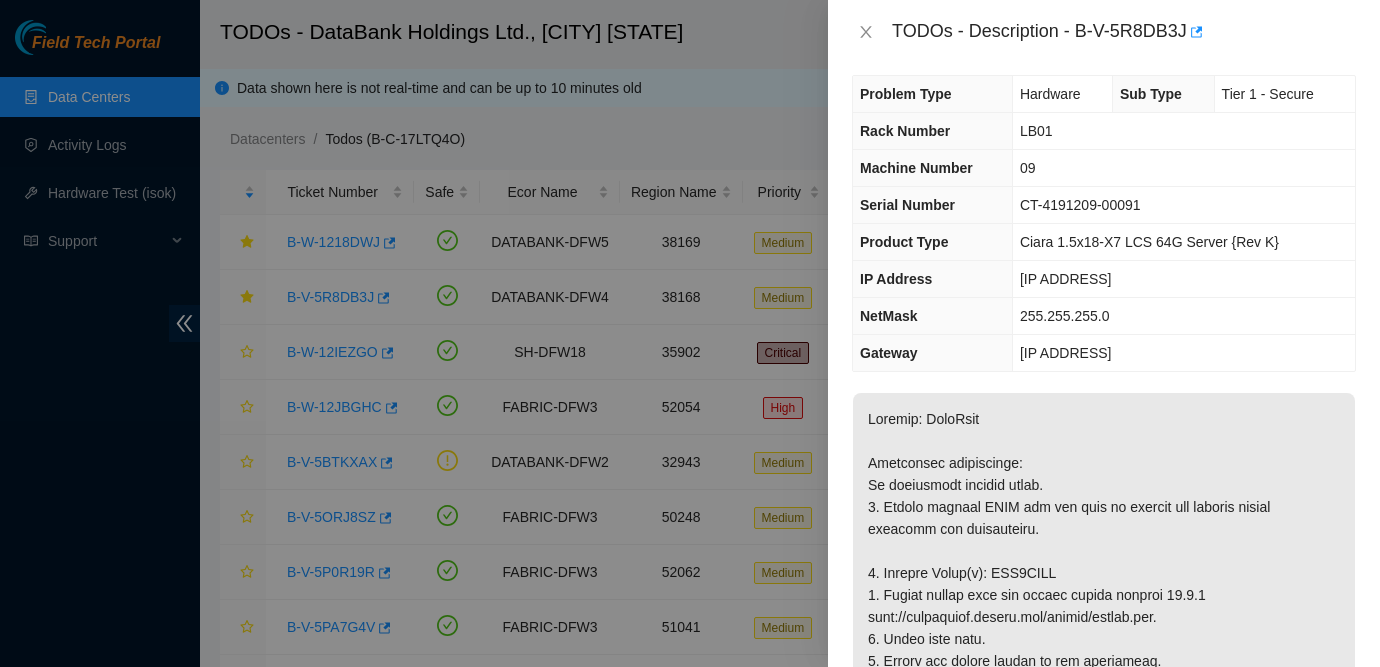 click at bounding box center [690, 333] 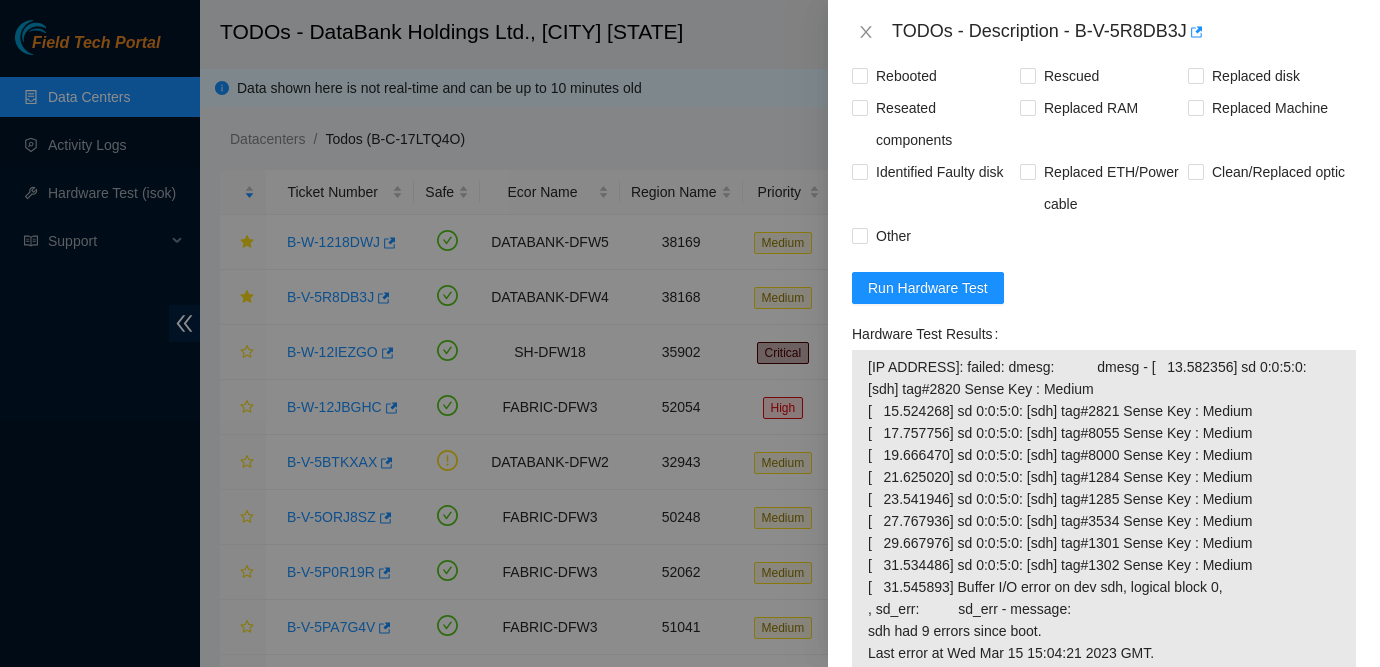 scroll, scrollTop: 1476, scrollLeft: 0, axis: vertical 